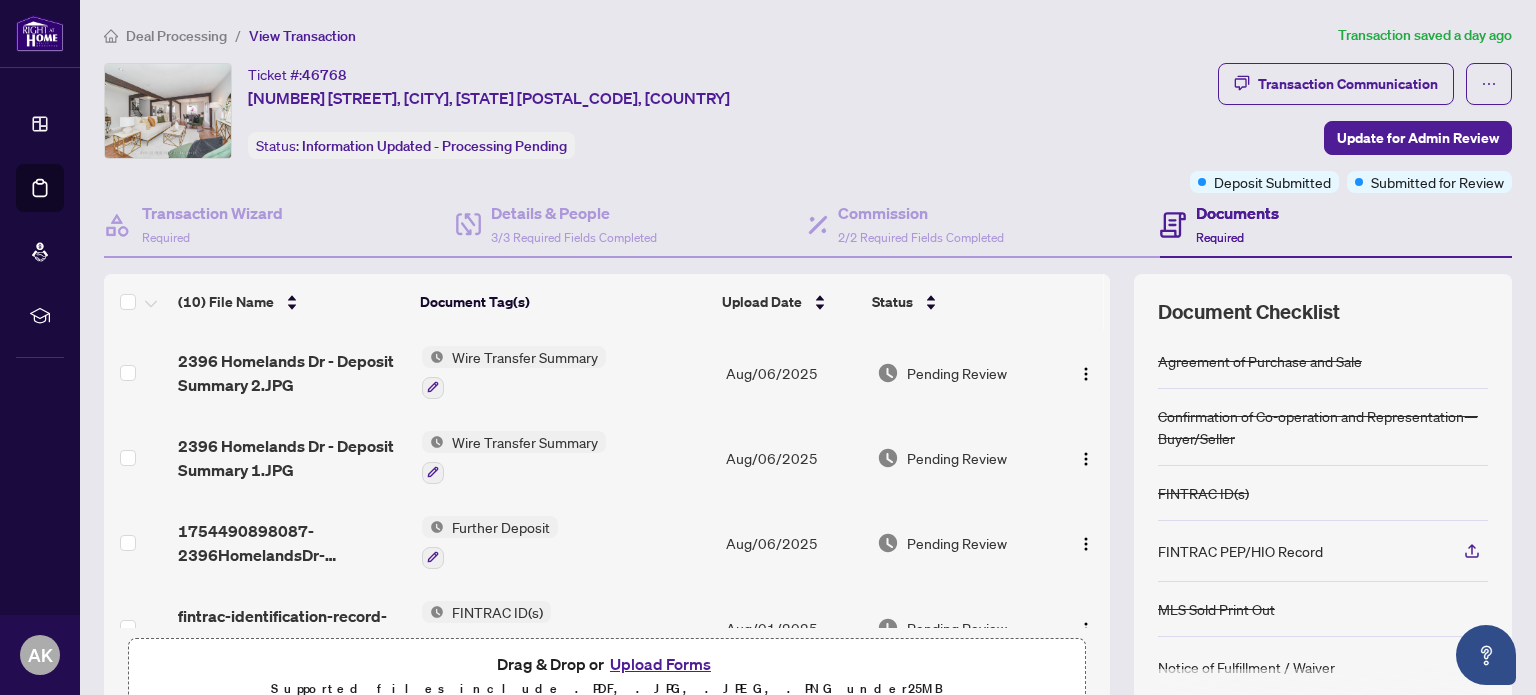 scroll, scrollTop: 0, scrollLeft: 0, axis: both 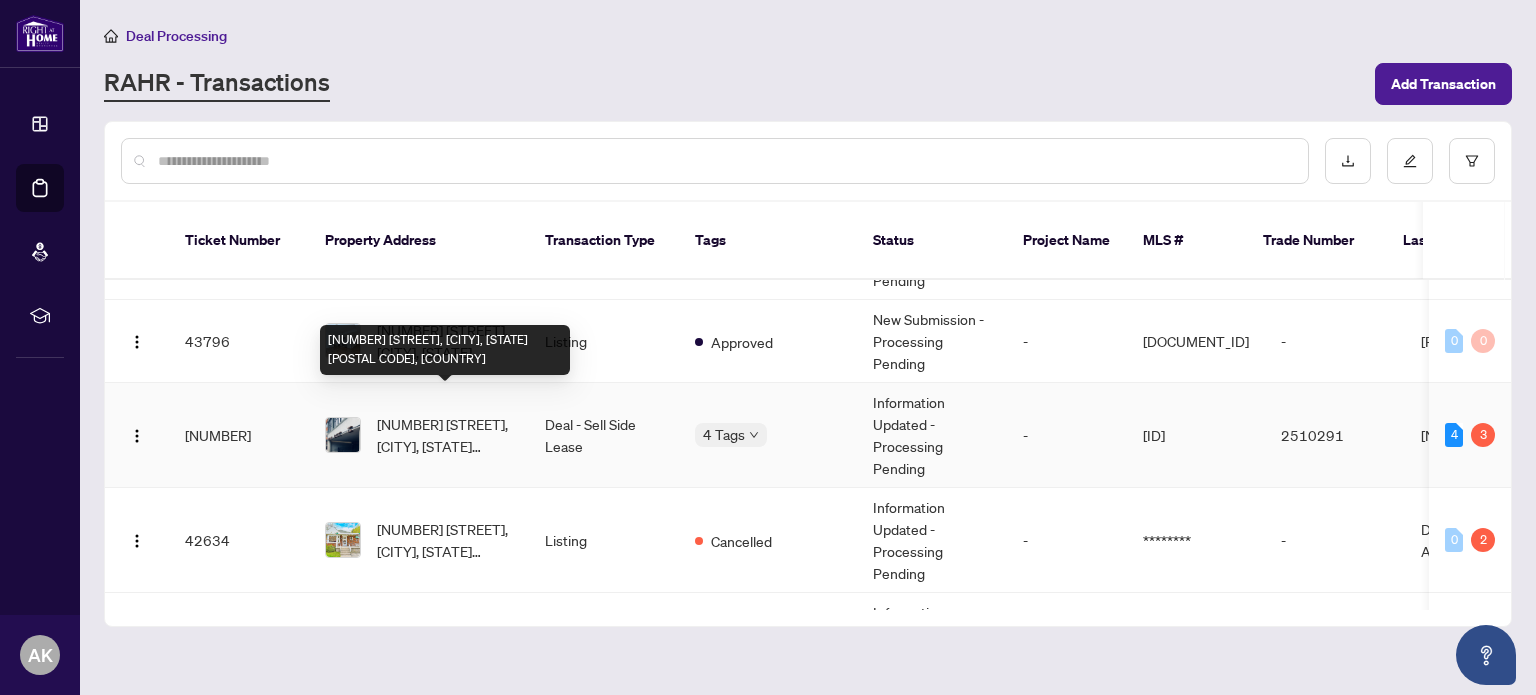 click on "[NUMBER] [STREET], [CITY], [STATE] [POSTAL CODE], [COUNTRY]" at bounding box center [445, 435] 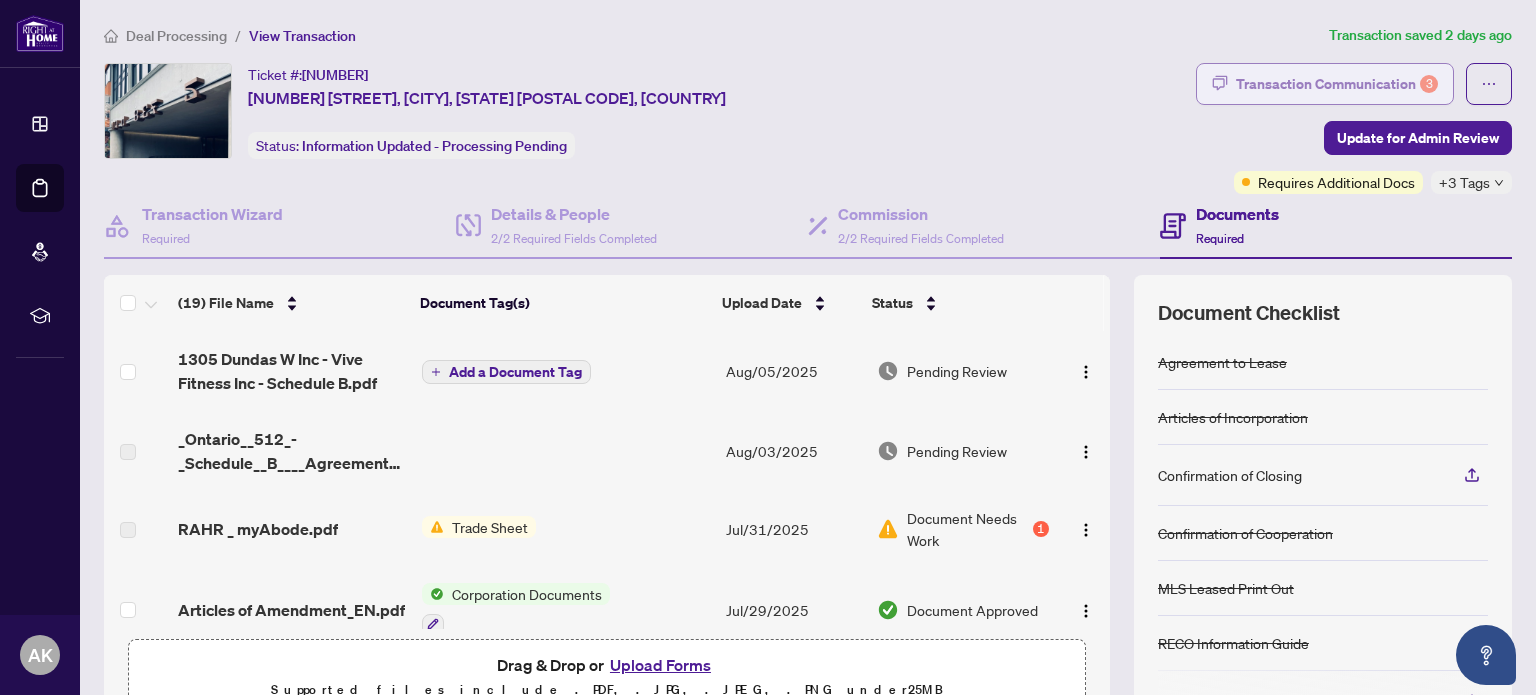 click on "Transaction Communication 3" at bounding box center [1337, 84] 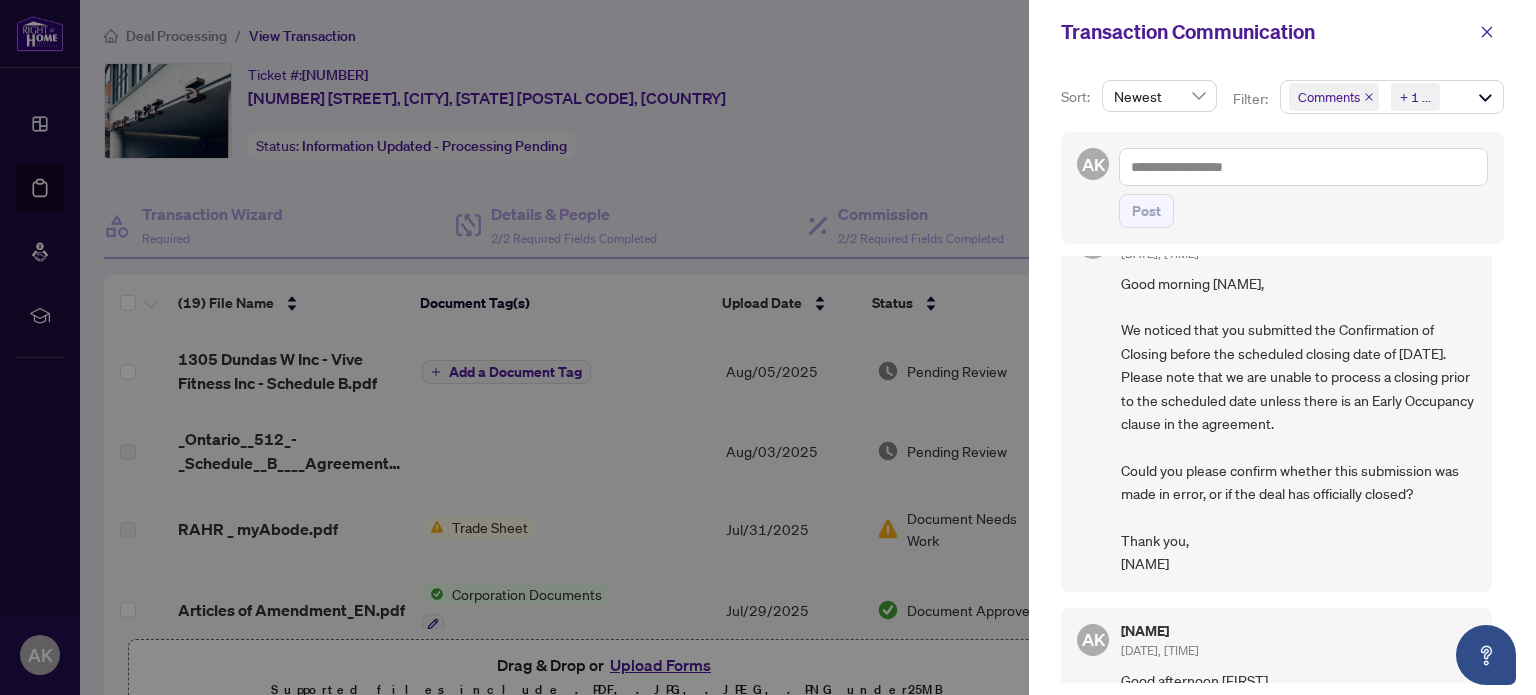 scroll, scrollTop: 0, scrollLeft: 0, axis: both 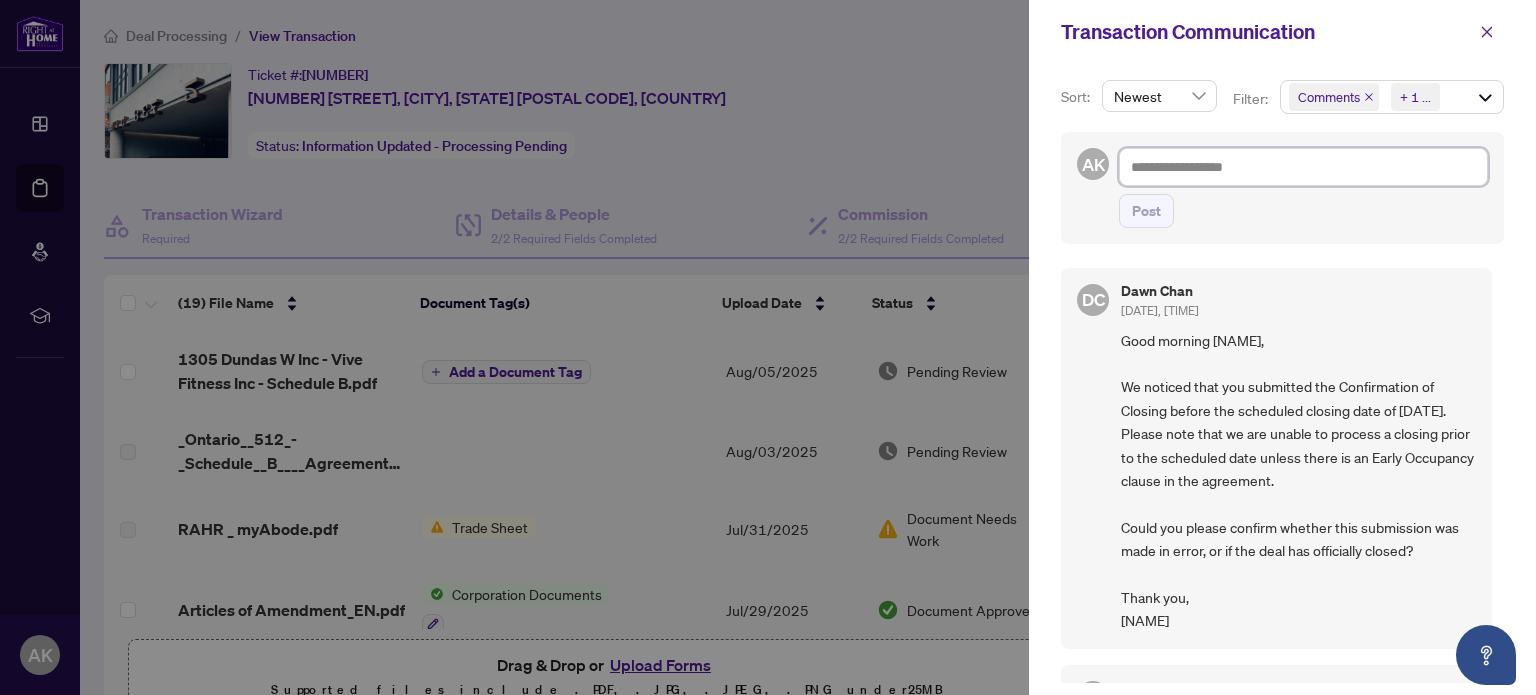 click at bounding box center (1303, 167) 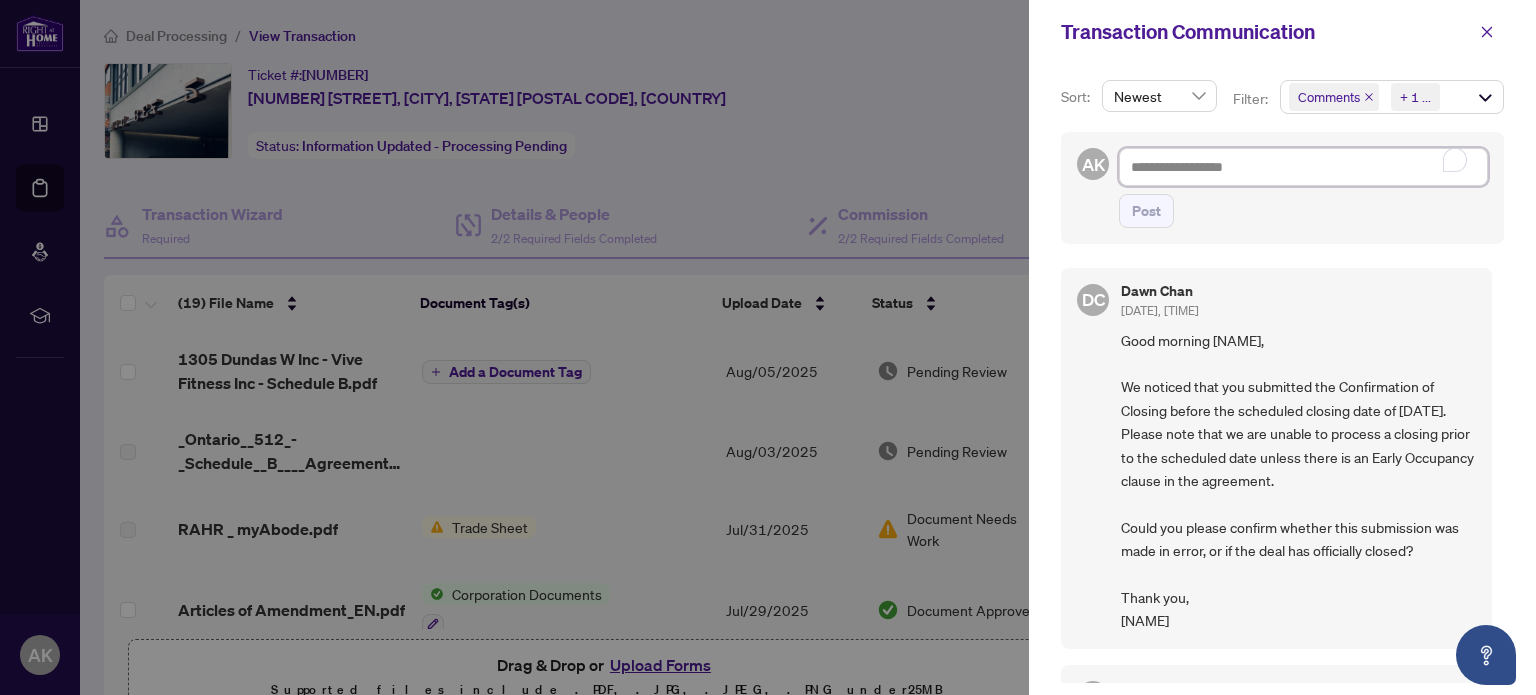 type on "*" 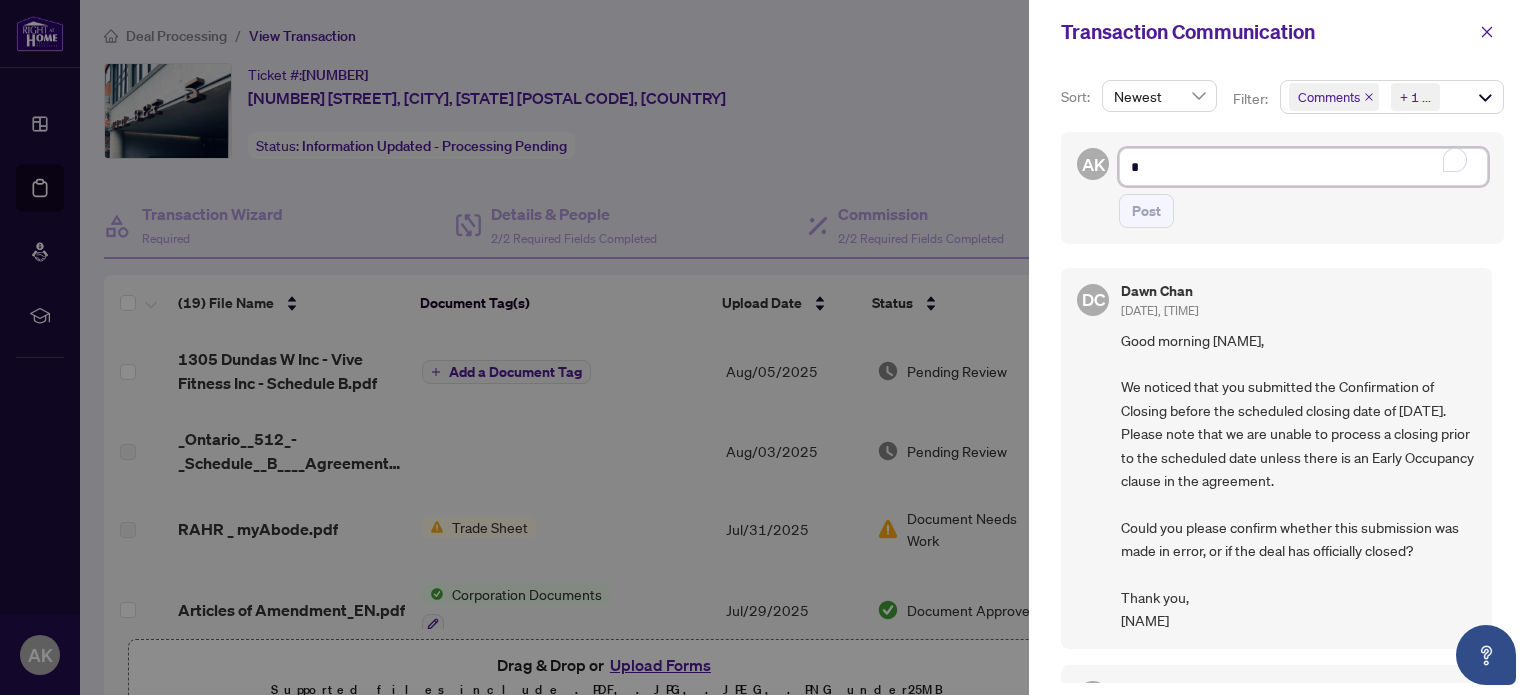 type on "**" 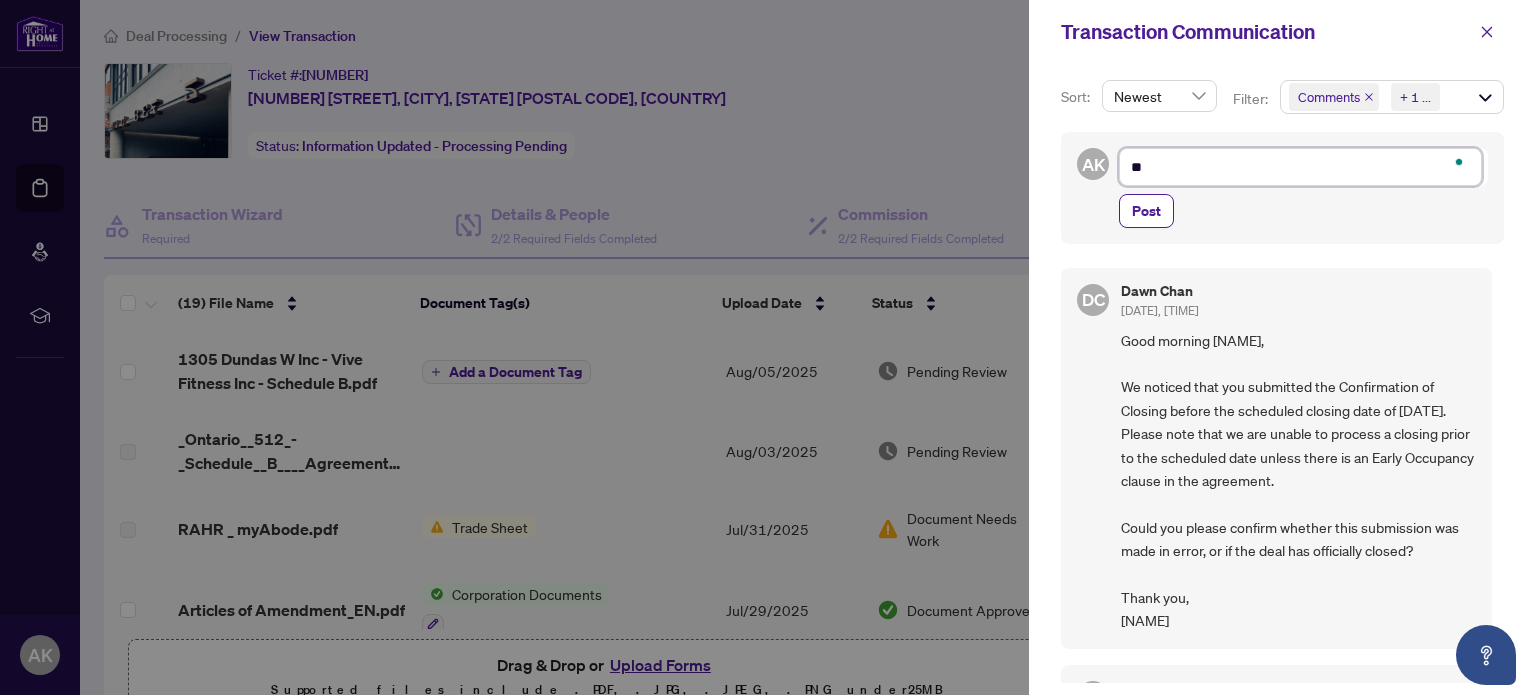 type on "**" 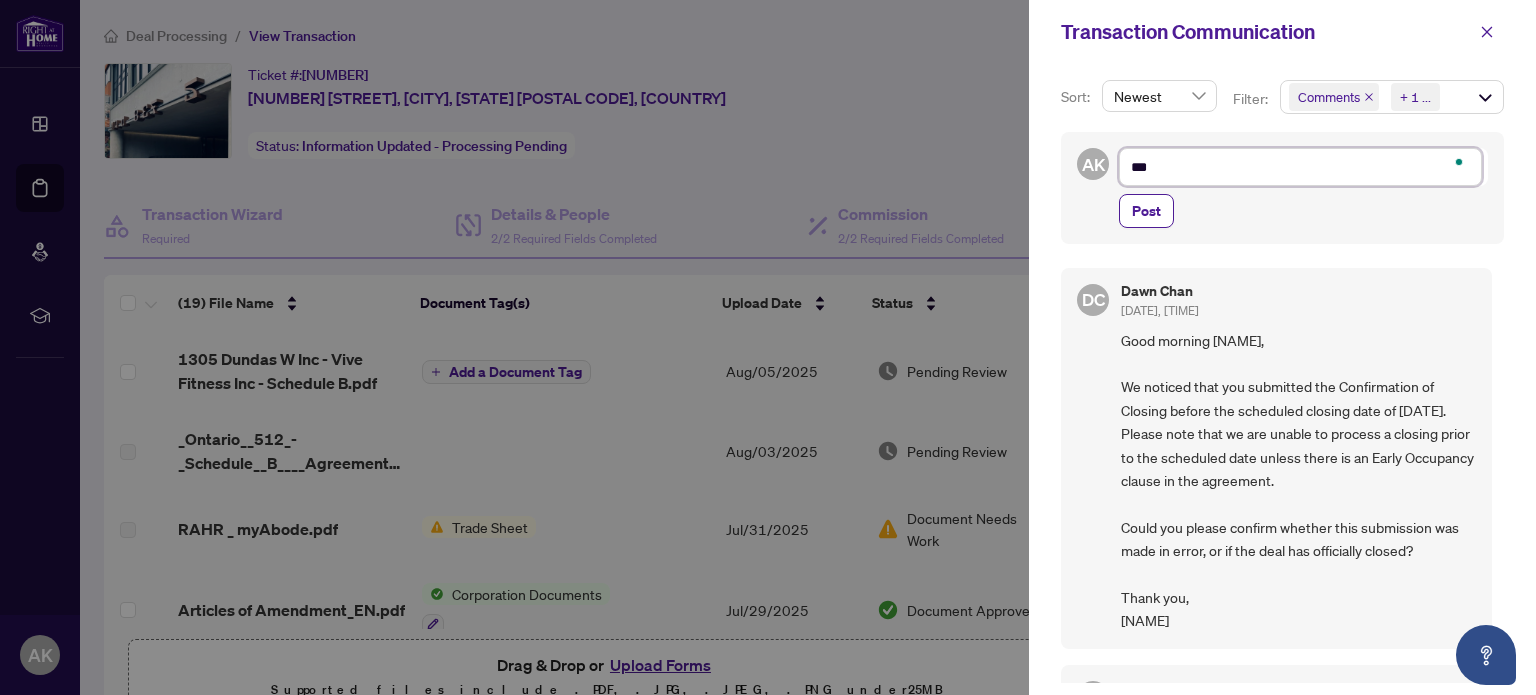type on "****" 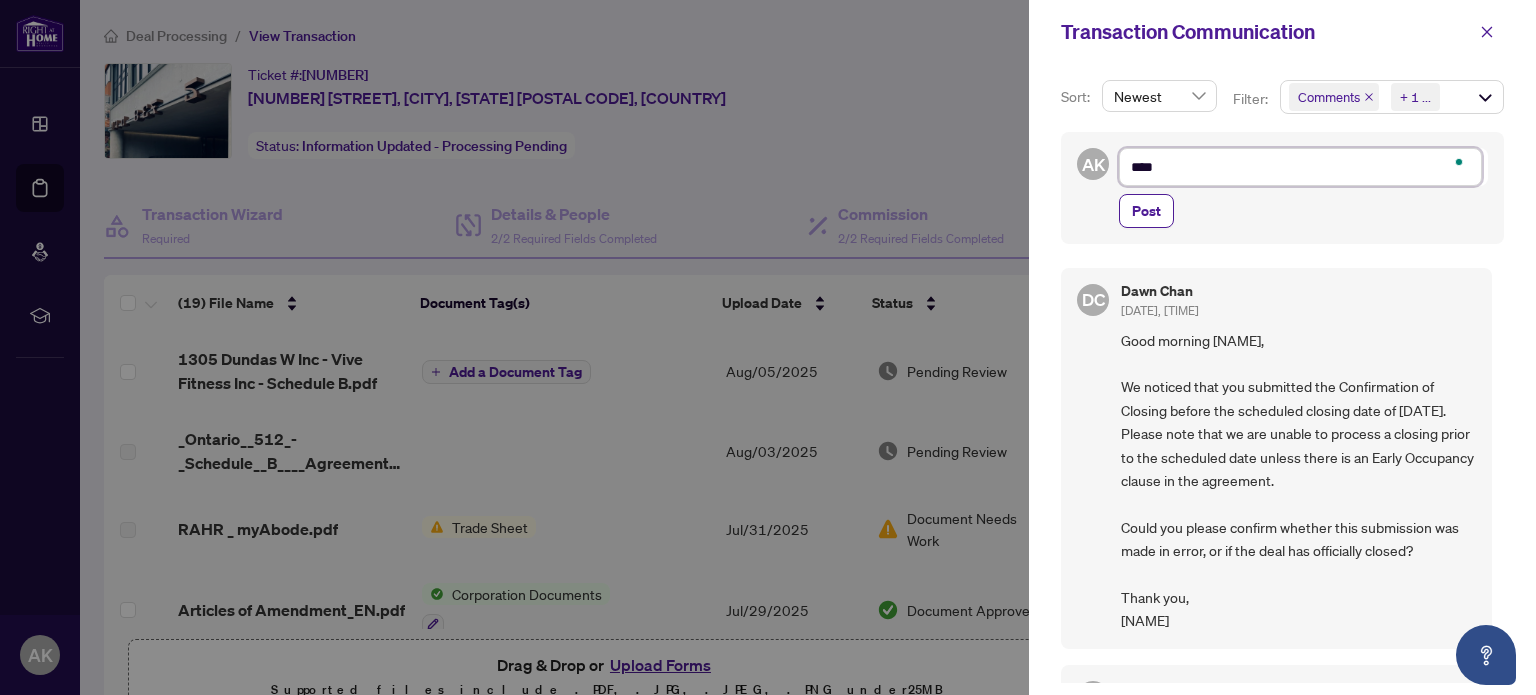 type on "*****" 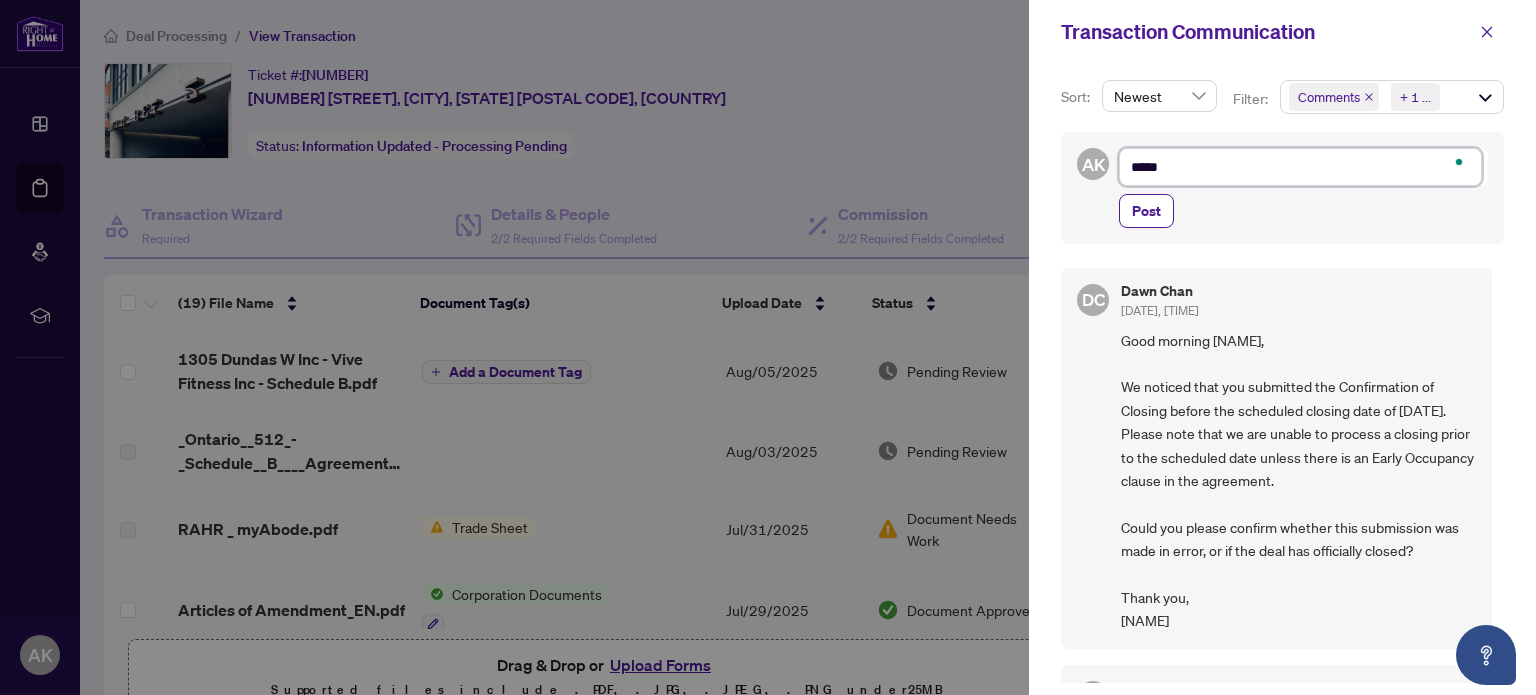type on "******" 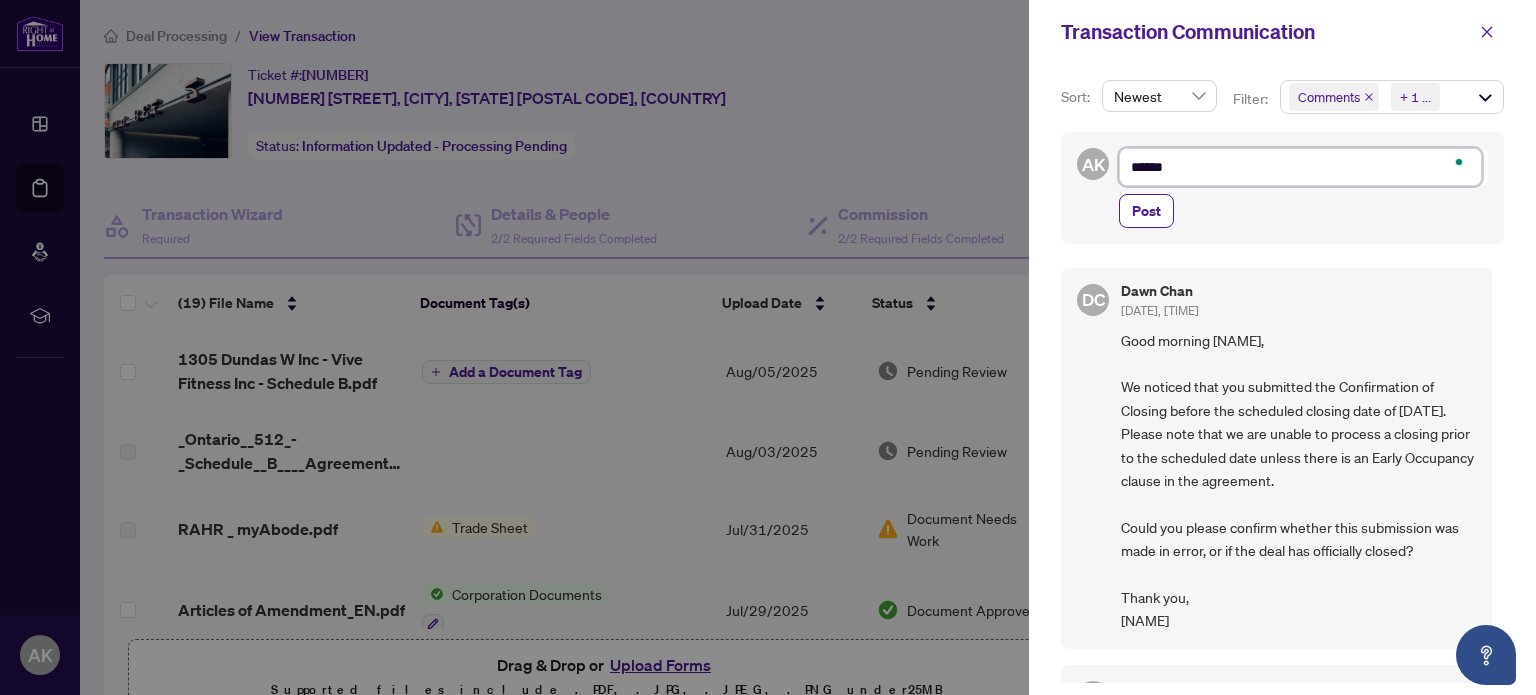 type on "*******" 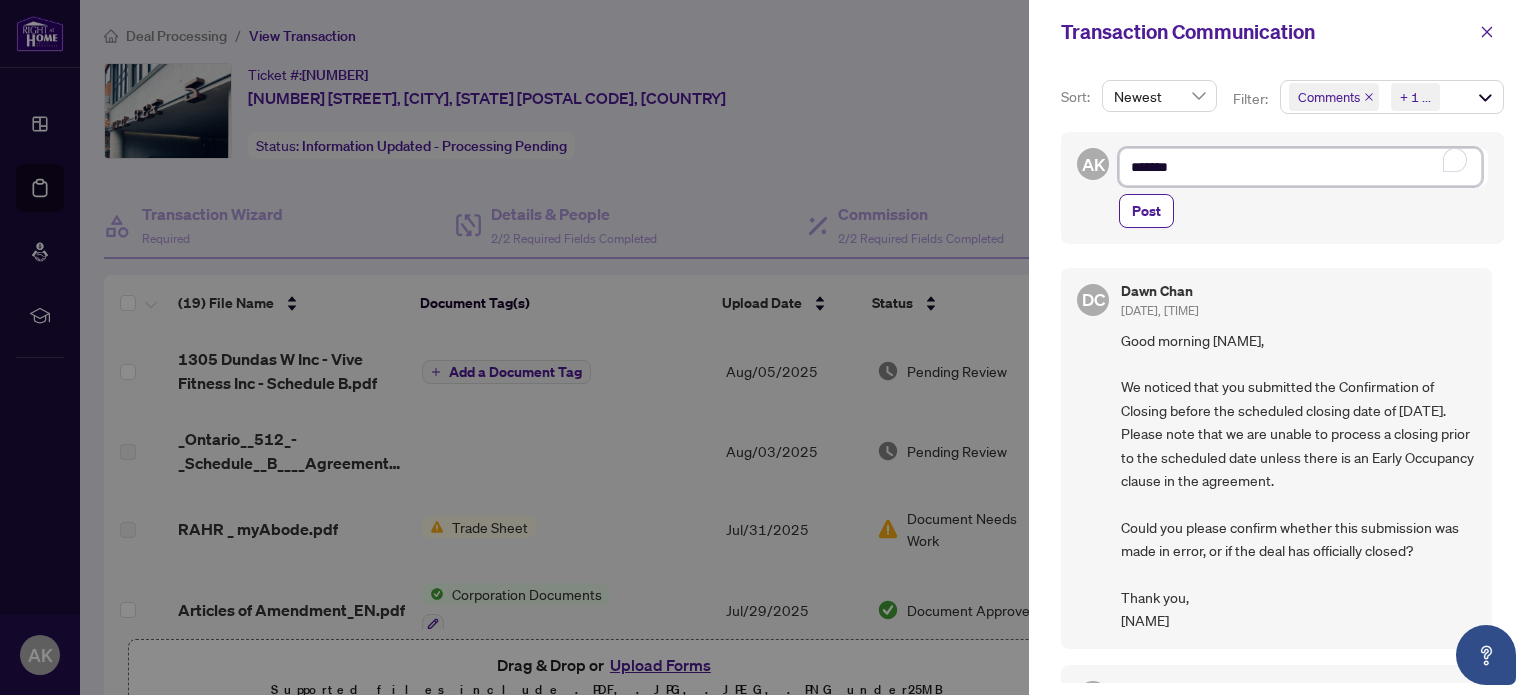 type on "********" 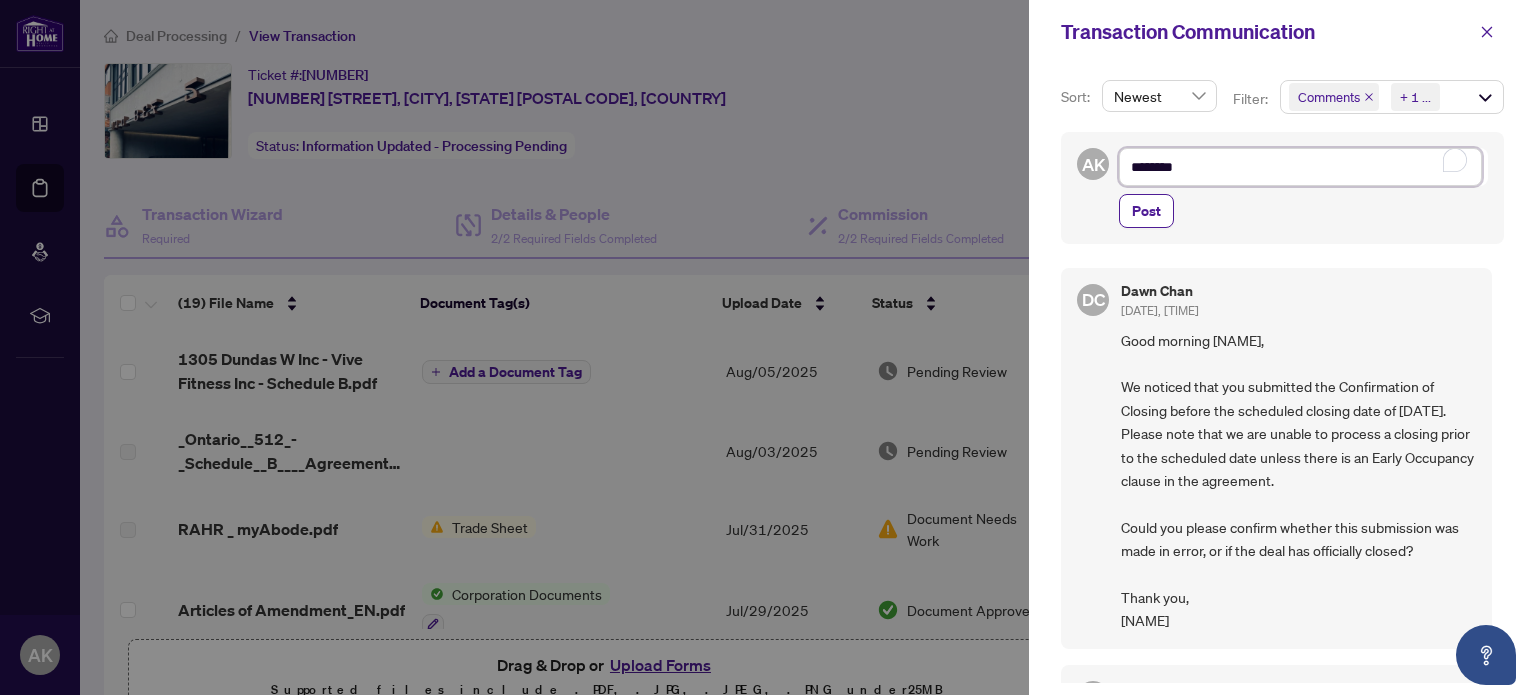 type on "********" 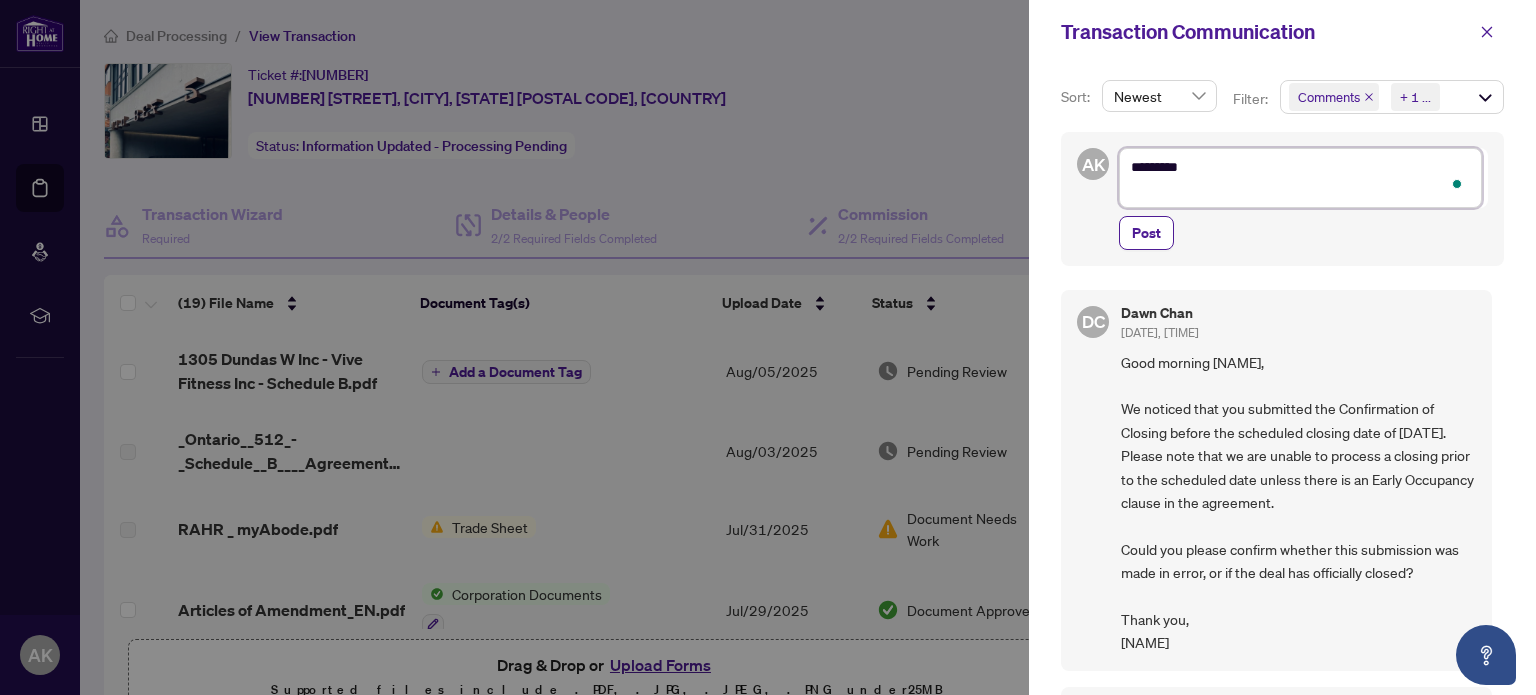 type on "********
*" 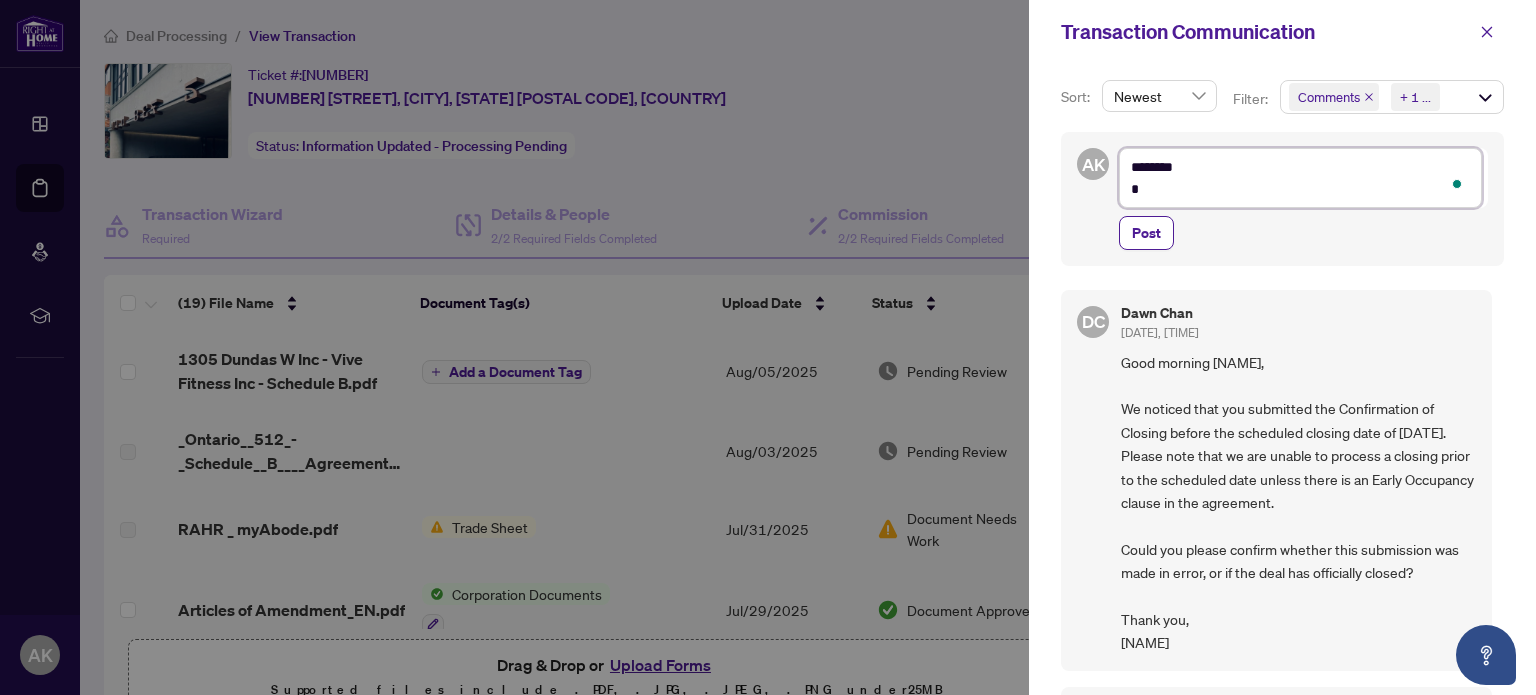 type on "********
**" 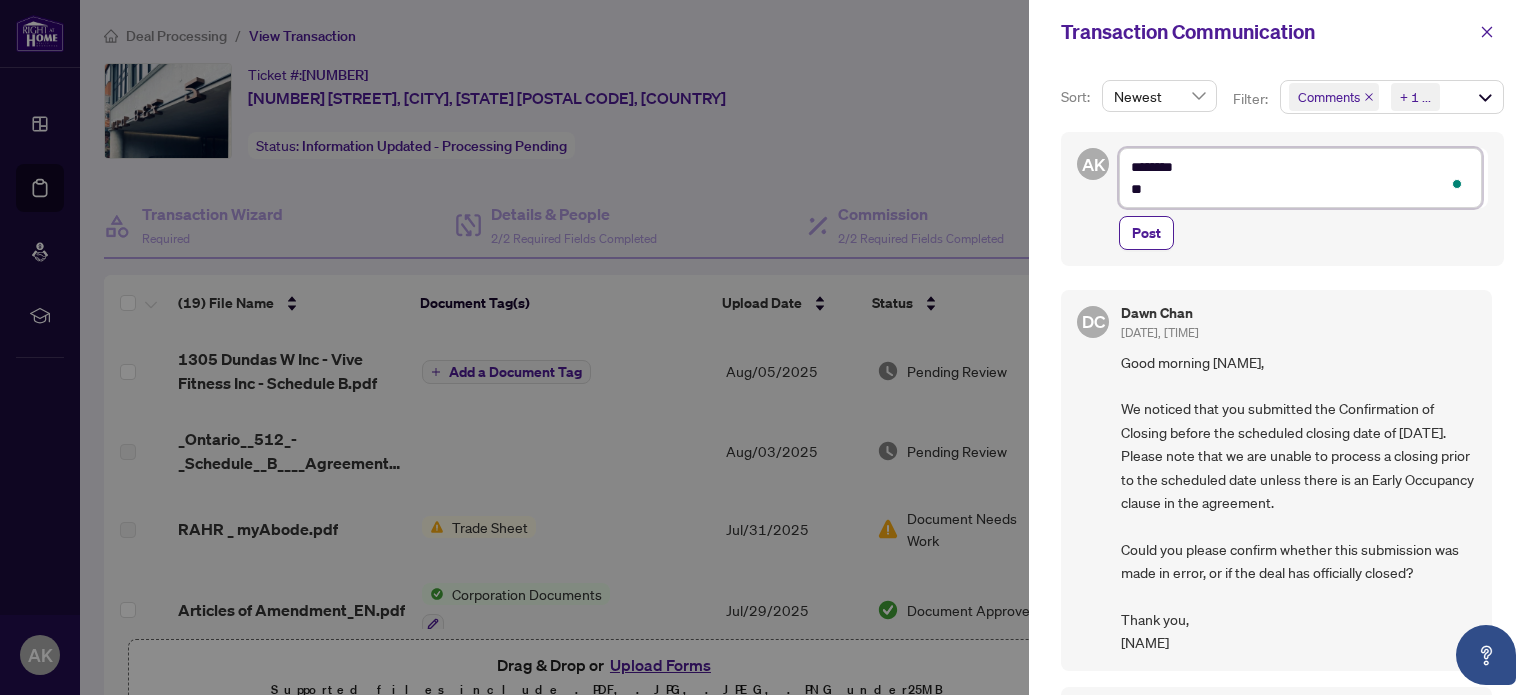 type on "********
***" 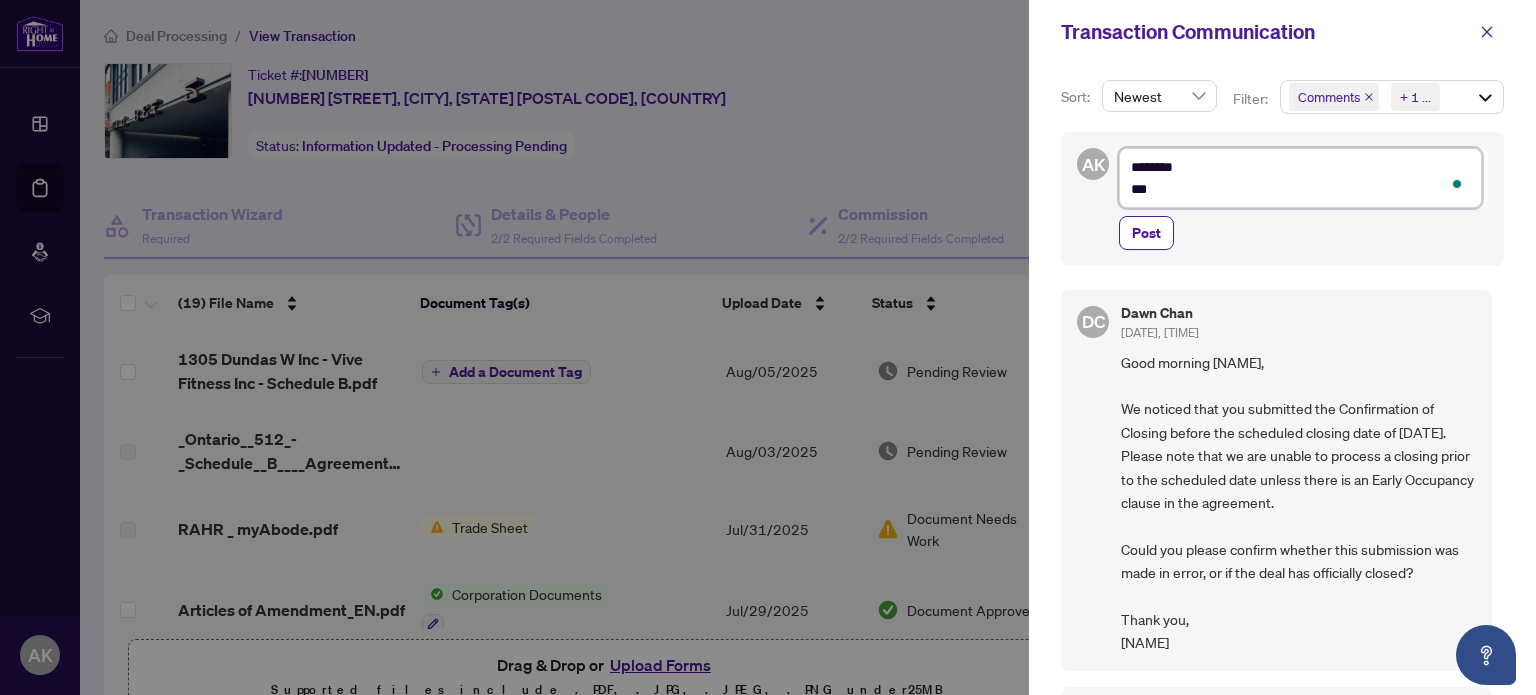 type on "********
***" 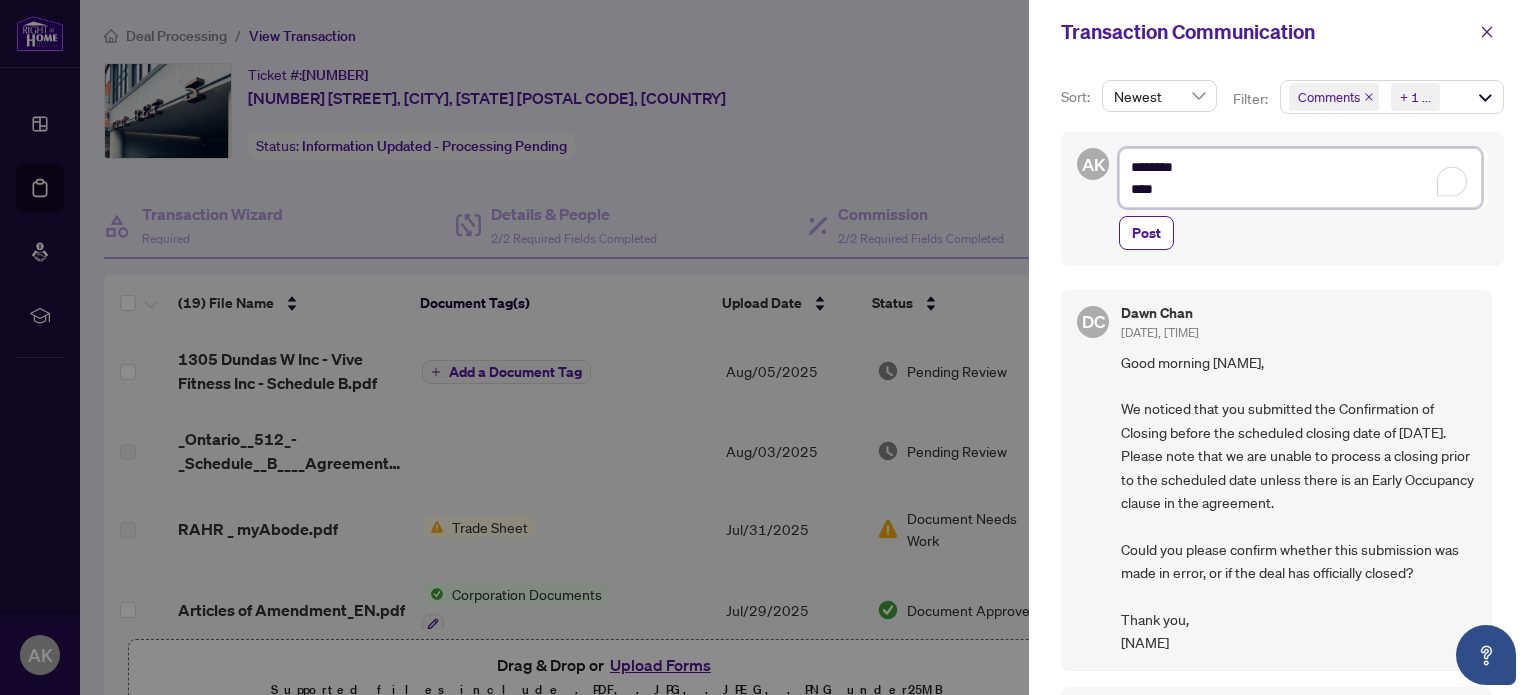 type on "********
*****" 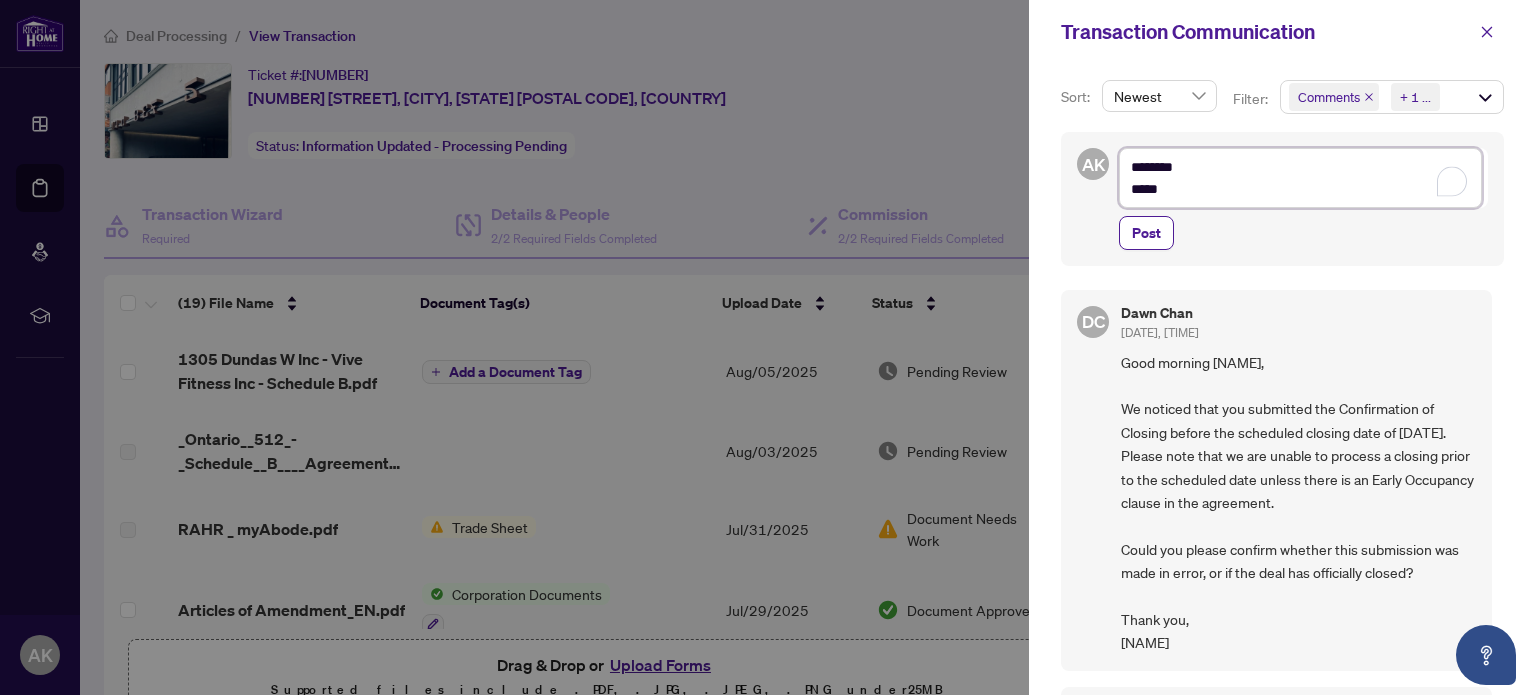 type on "********
******" 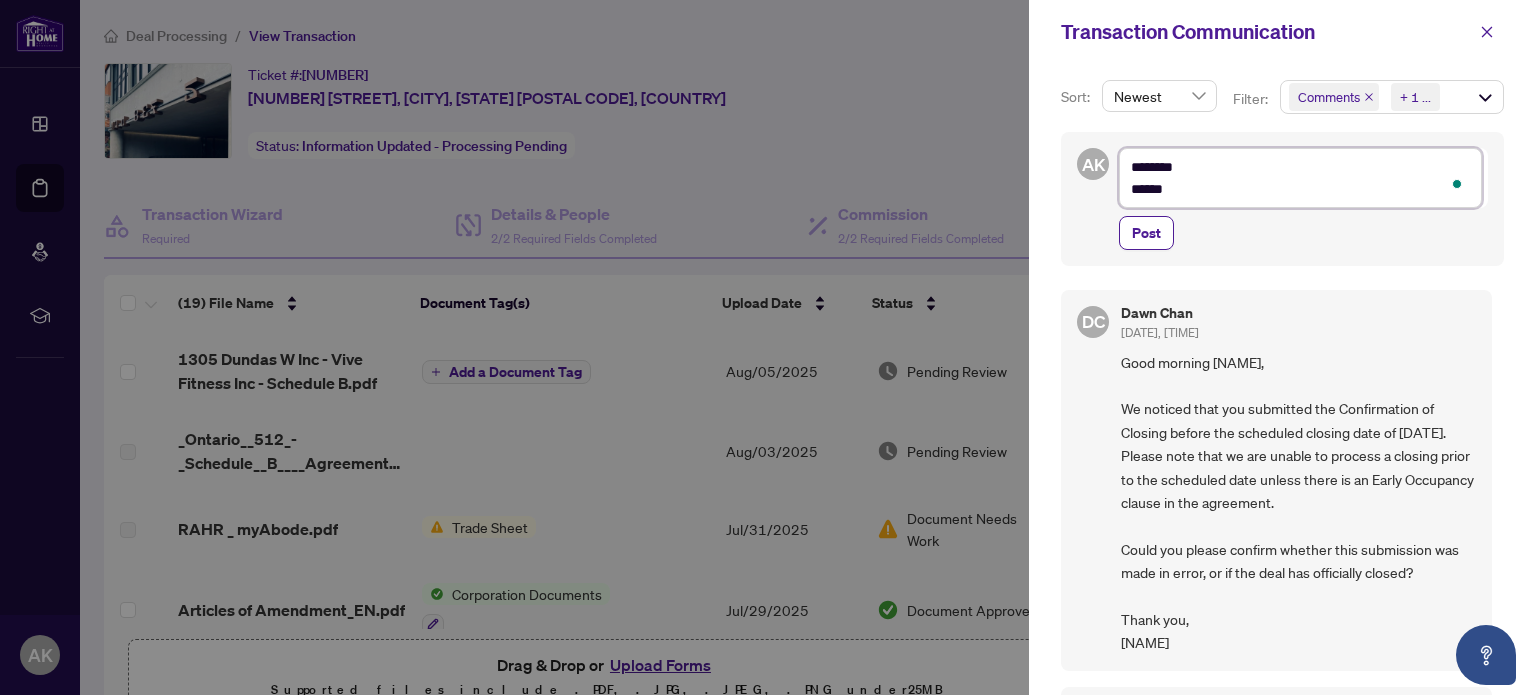 type on "********
*******" 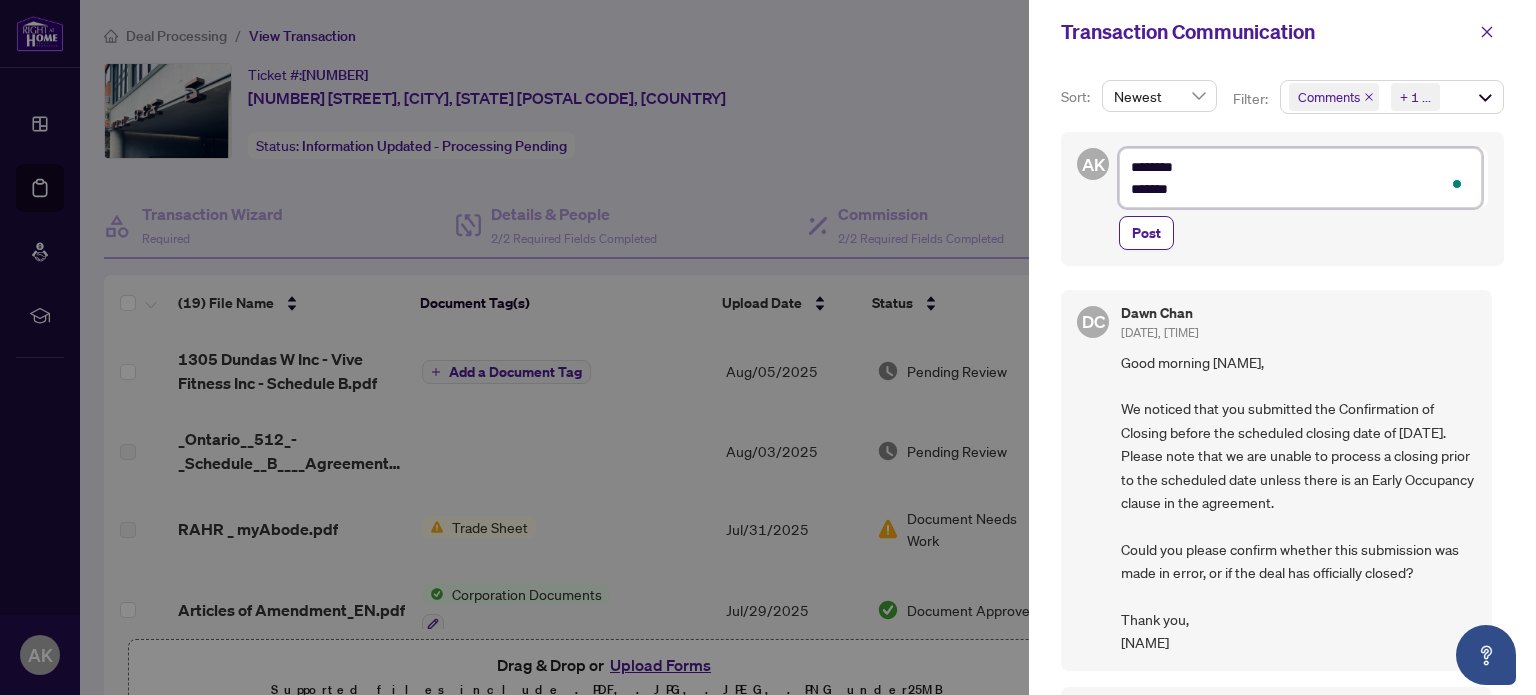 type on "********
******" 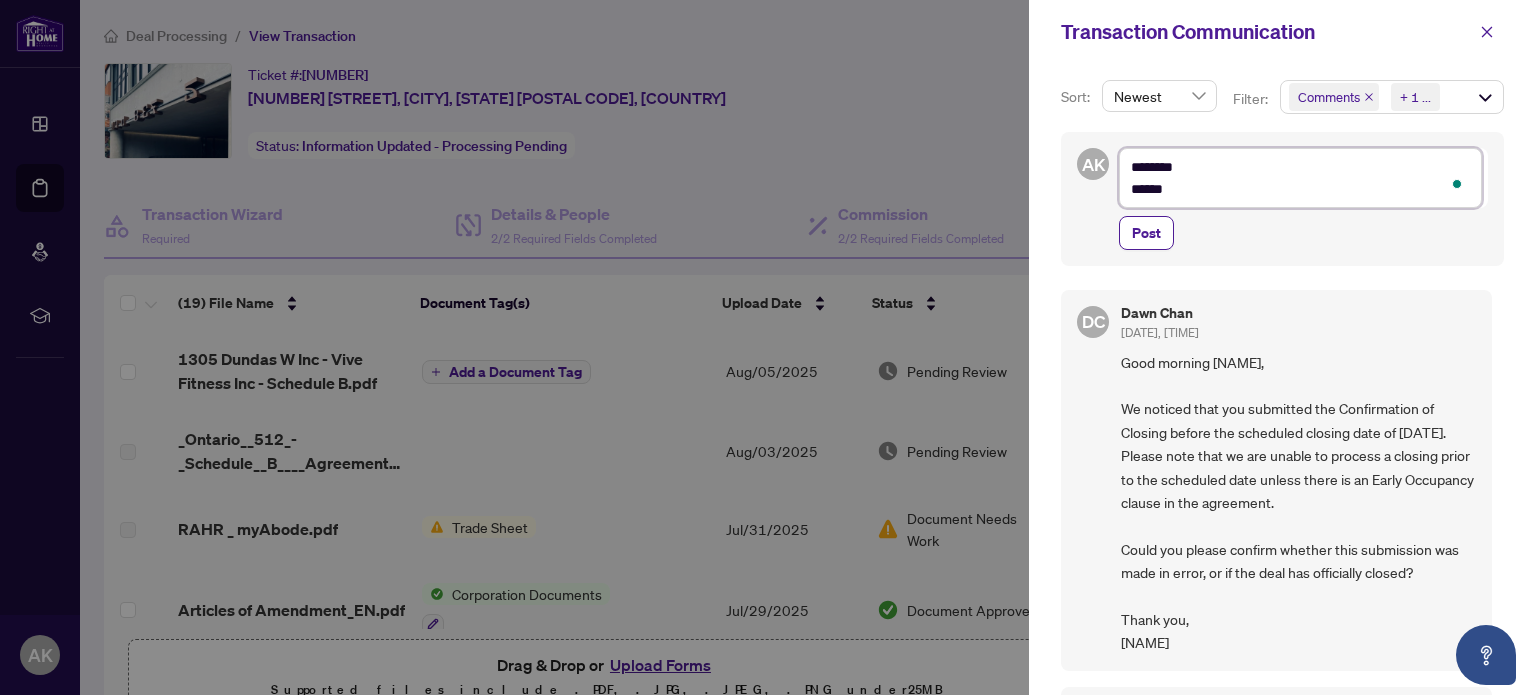 type on "********
*****" 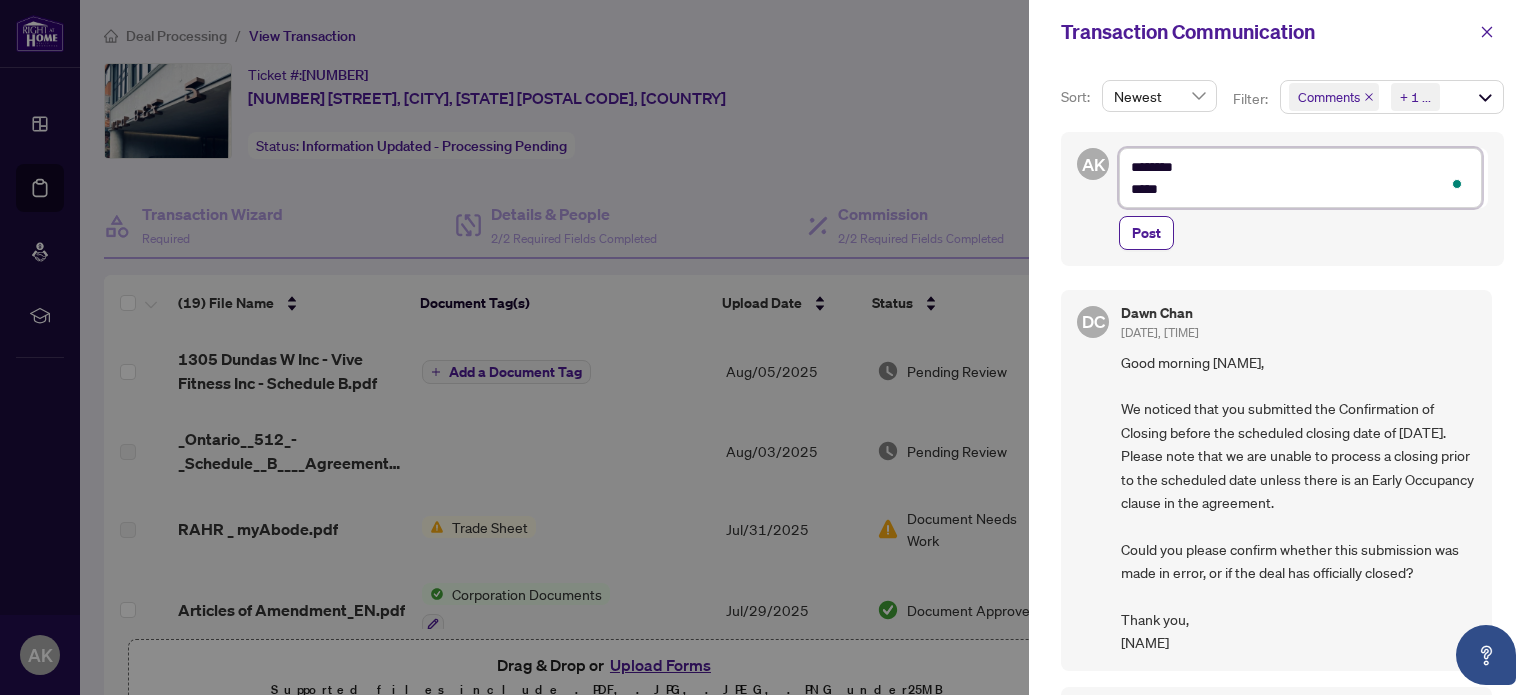 type on "********
***" 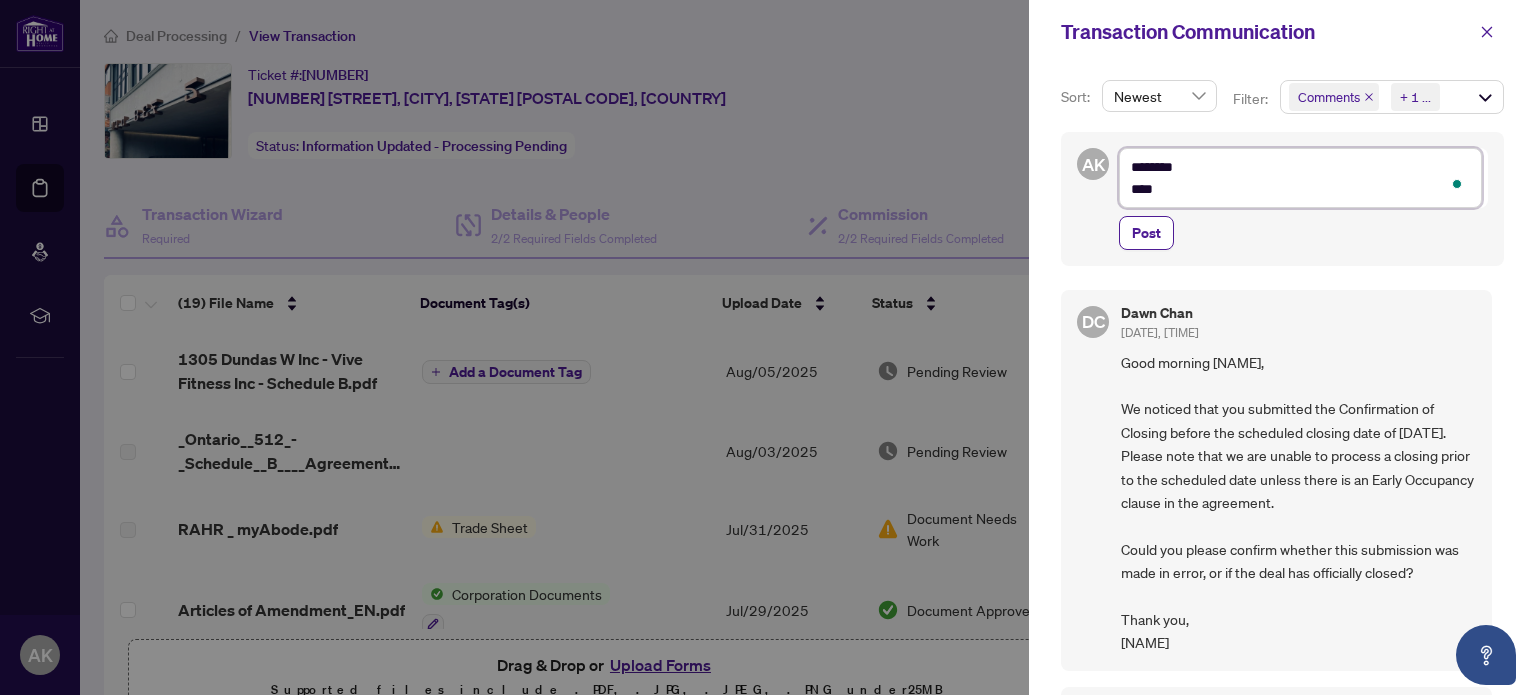 type on "********
*****" 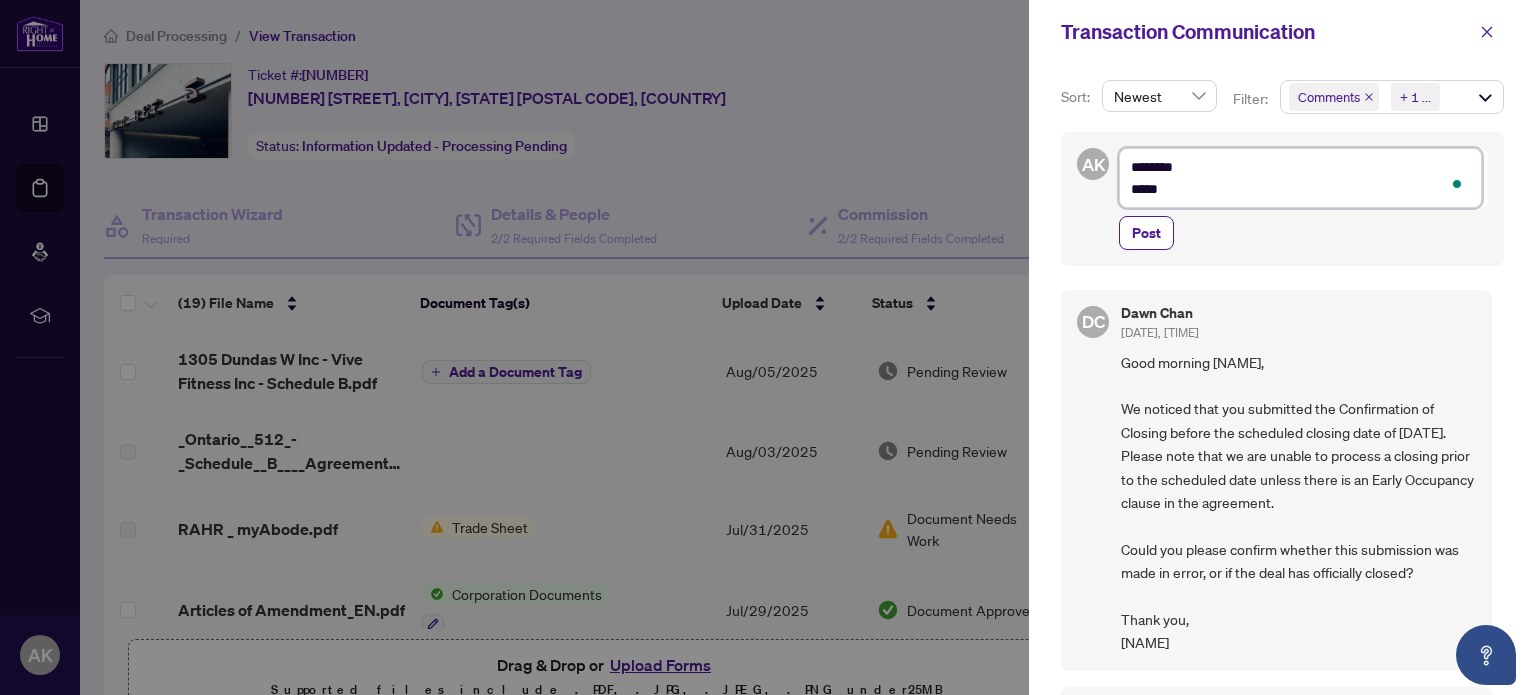 type on "********
******" 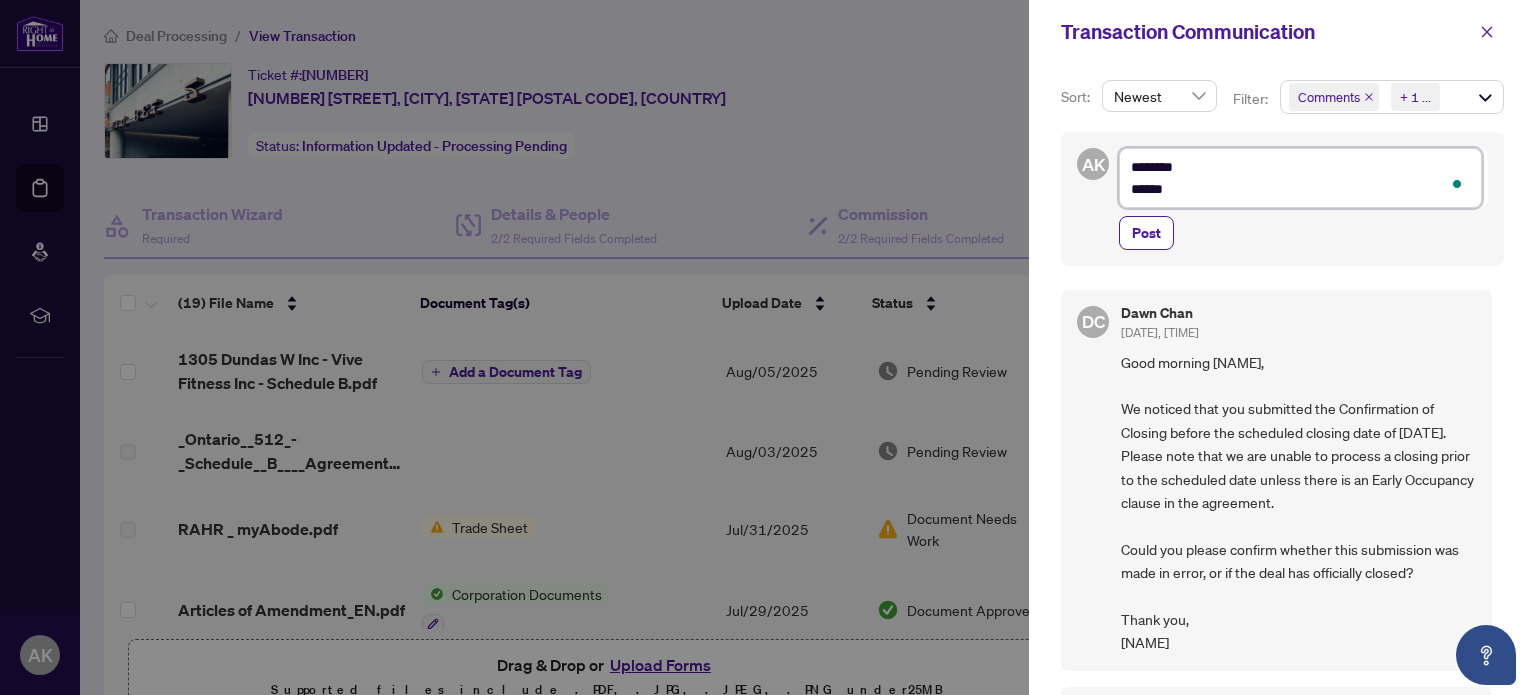 type on "********
*******" 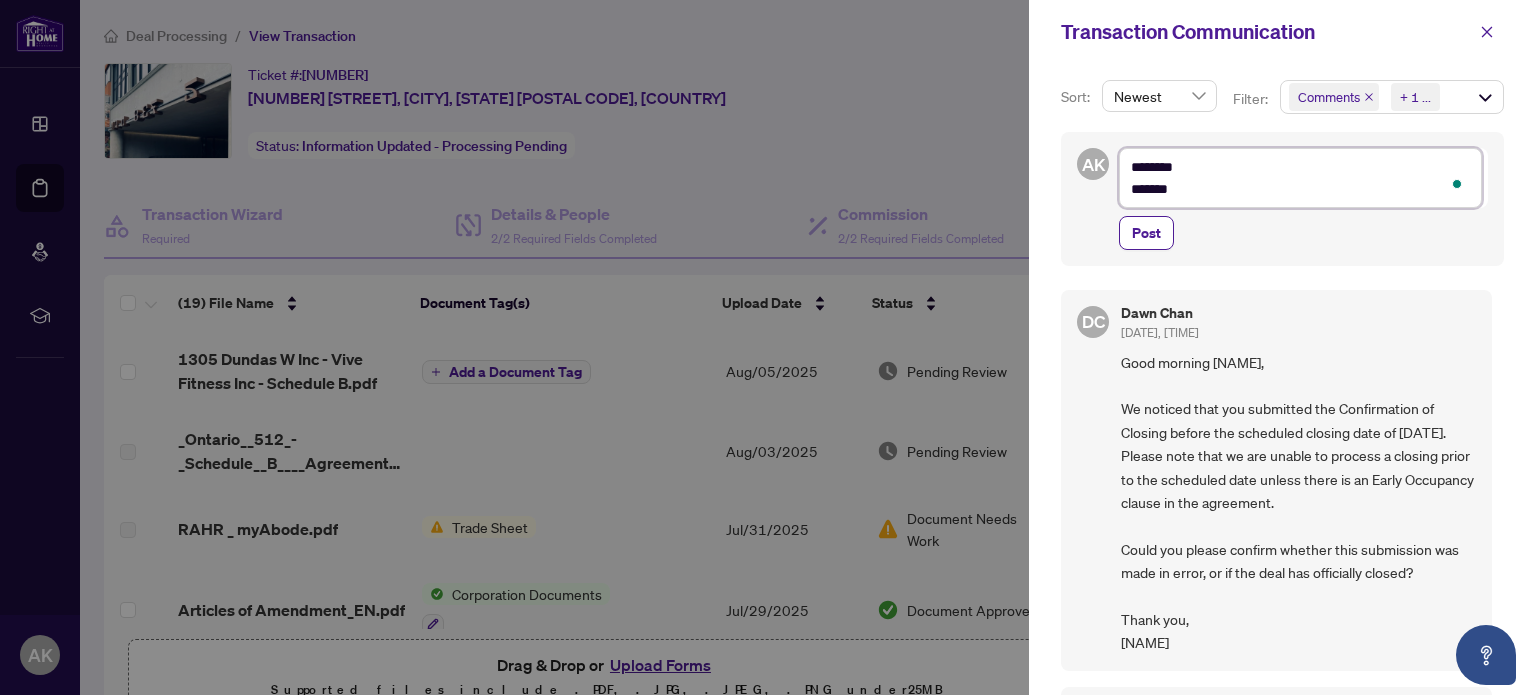 type on "********
********" 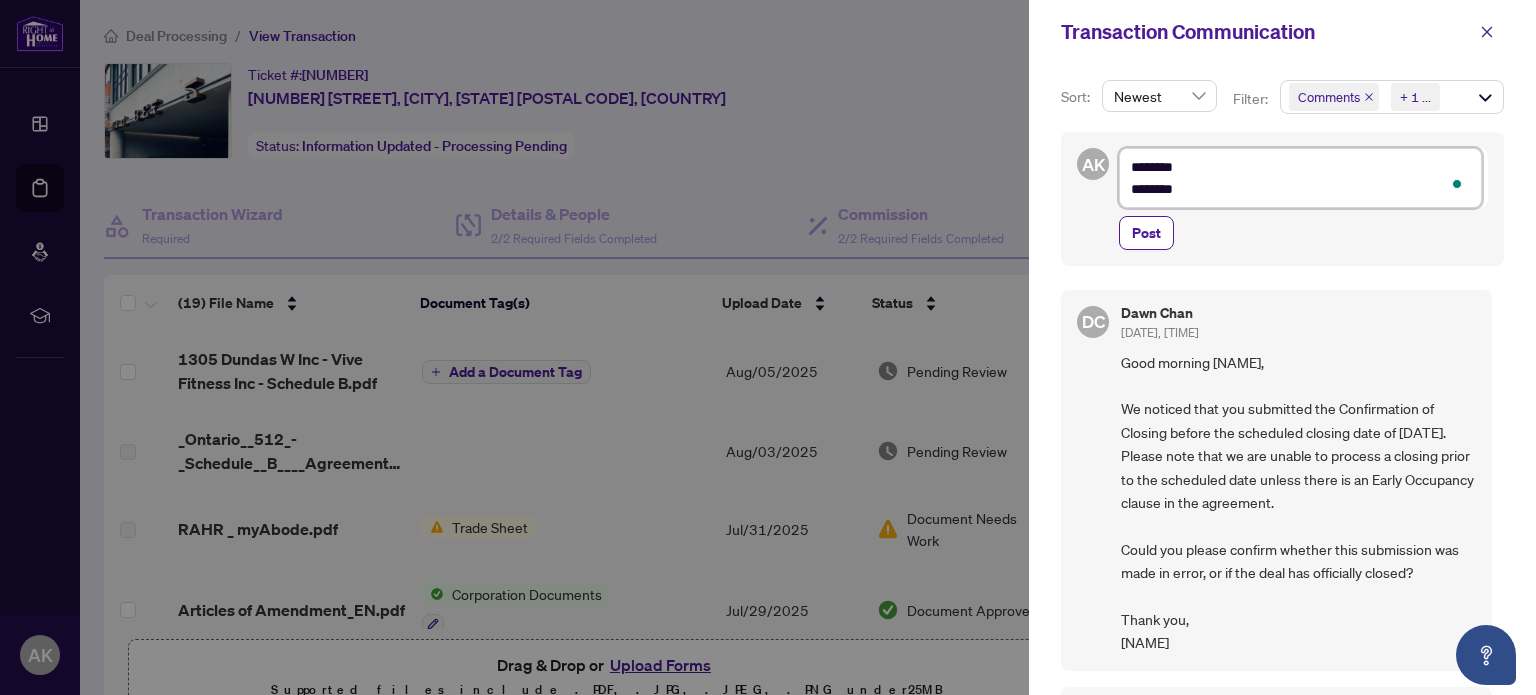 type on "********
*******" 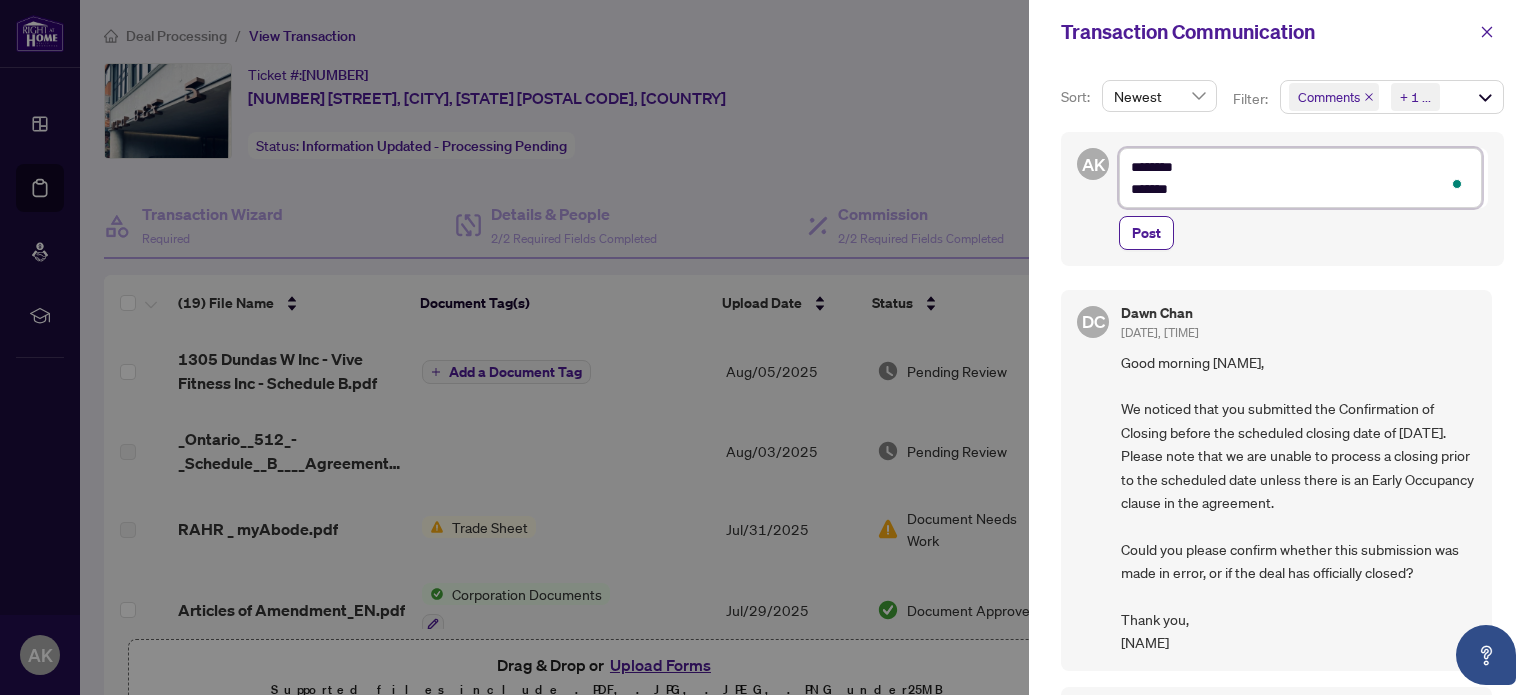 type on "********
******" 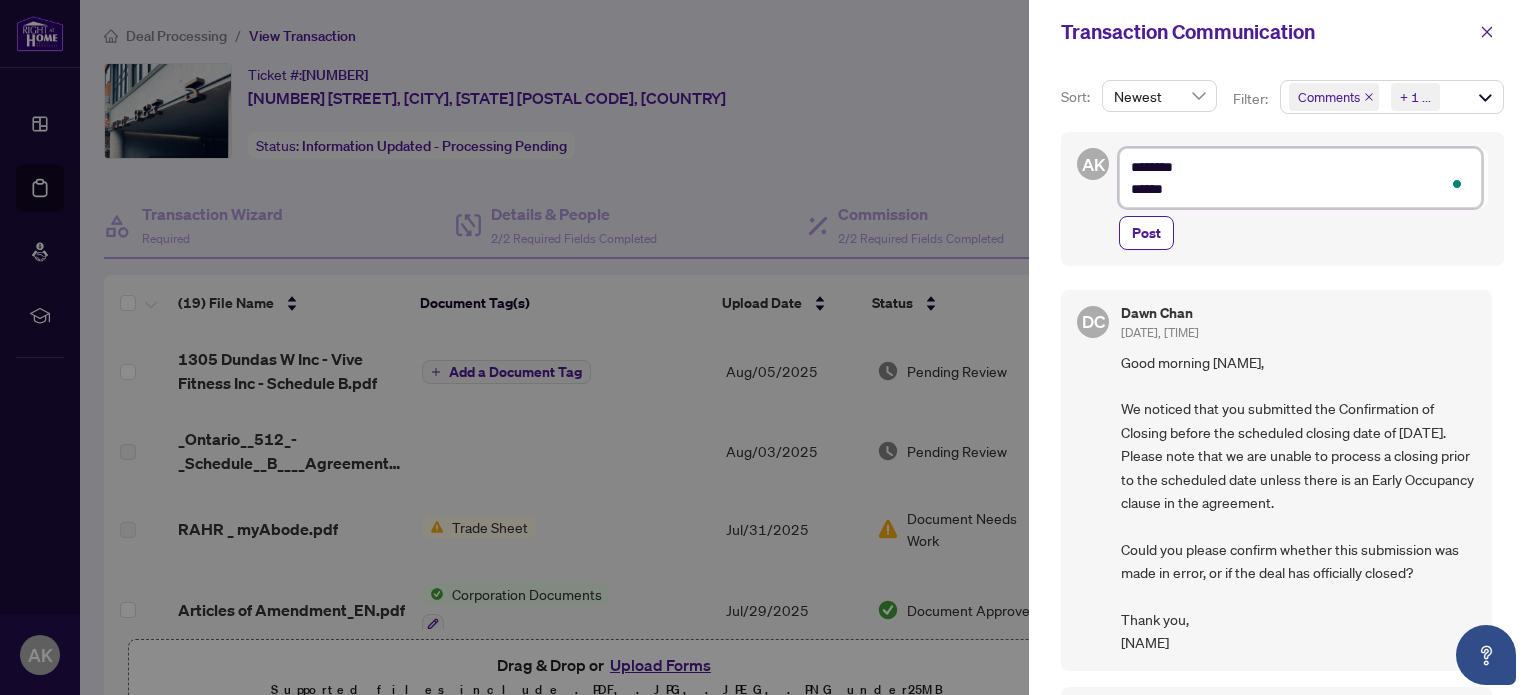 type on "********
*******" 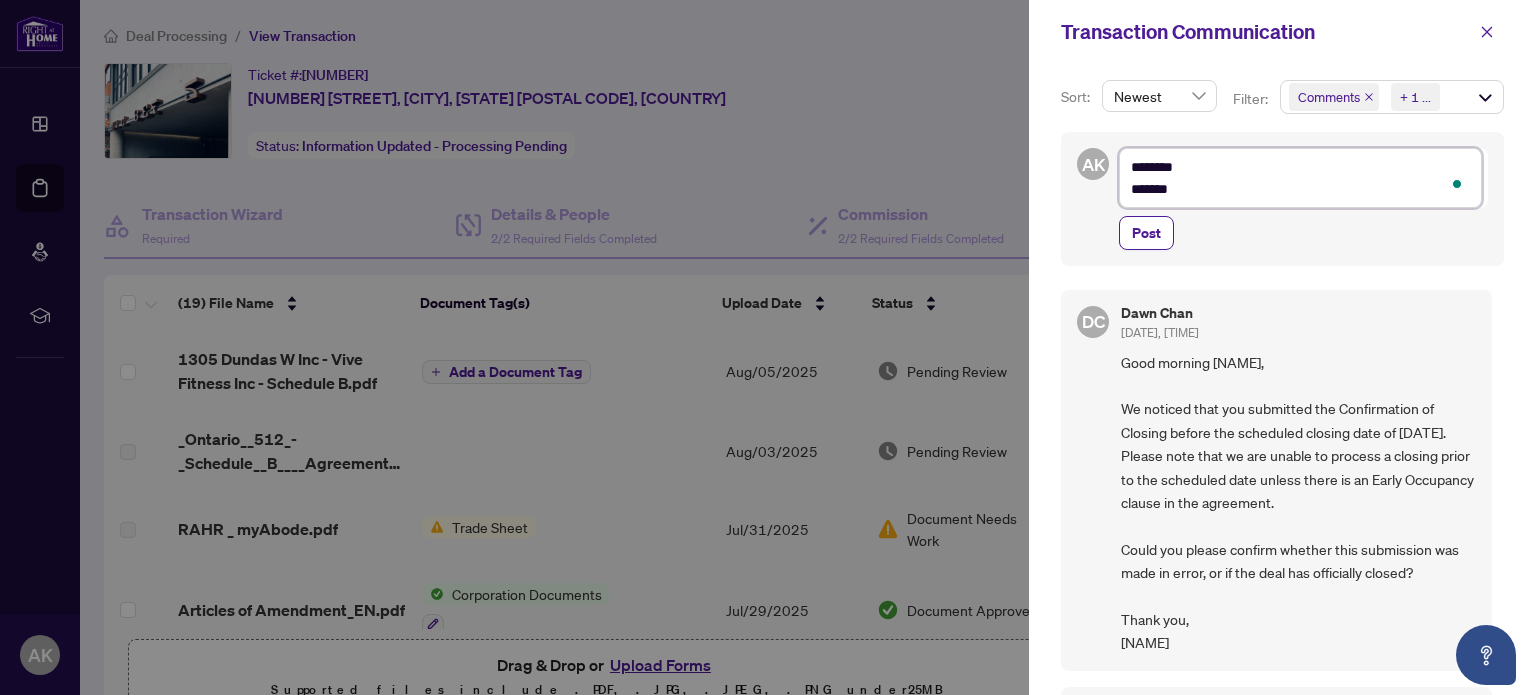 type on "********
********" 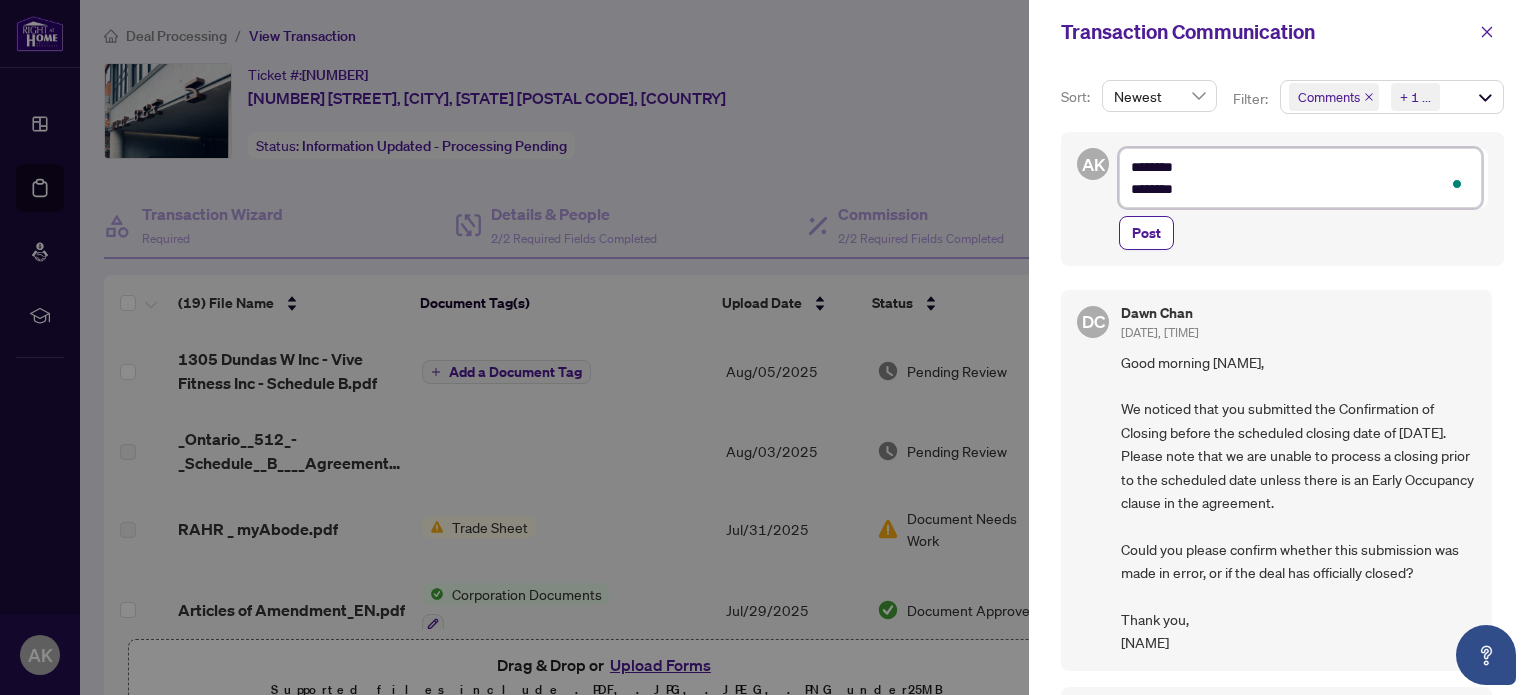 type on "********
********" 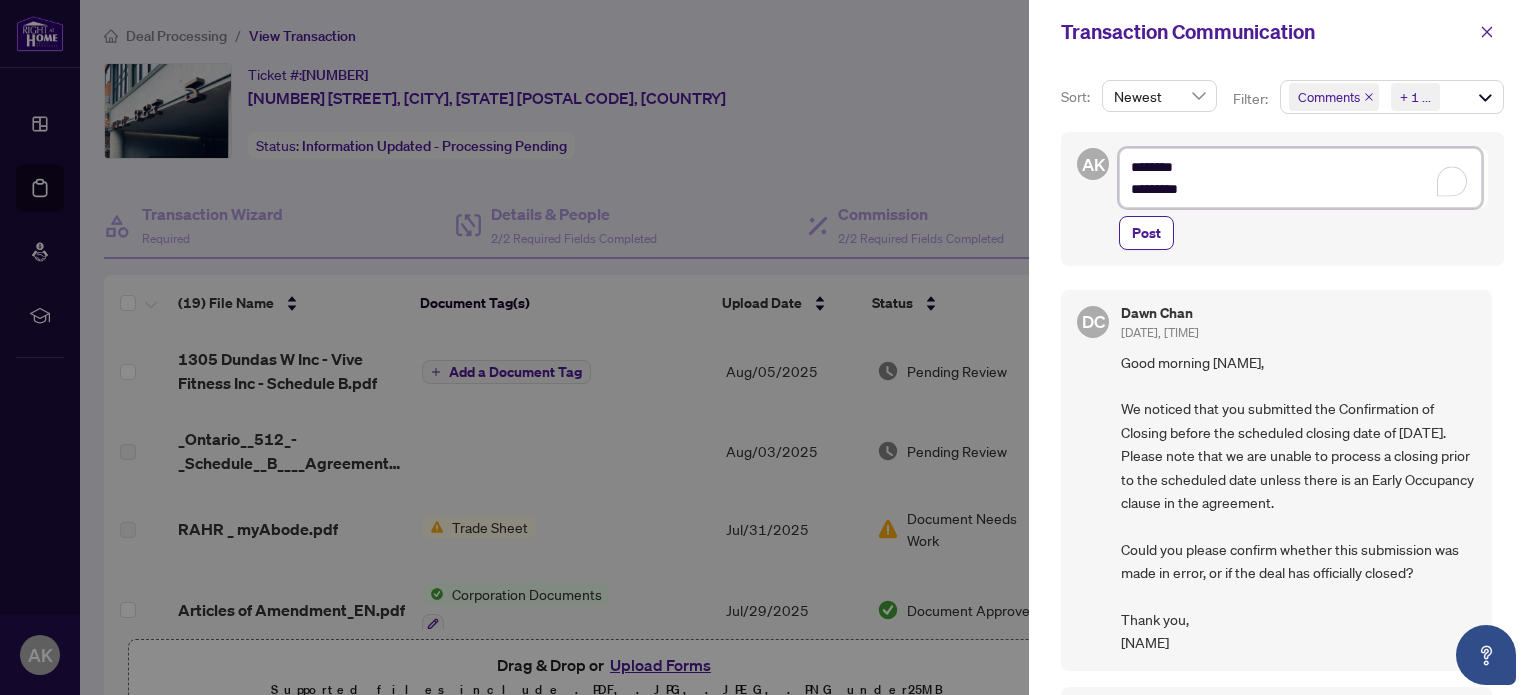 type on "**********" 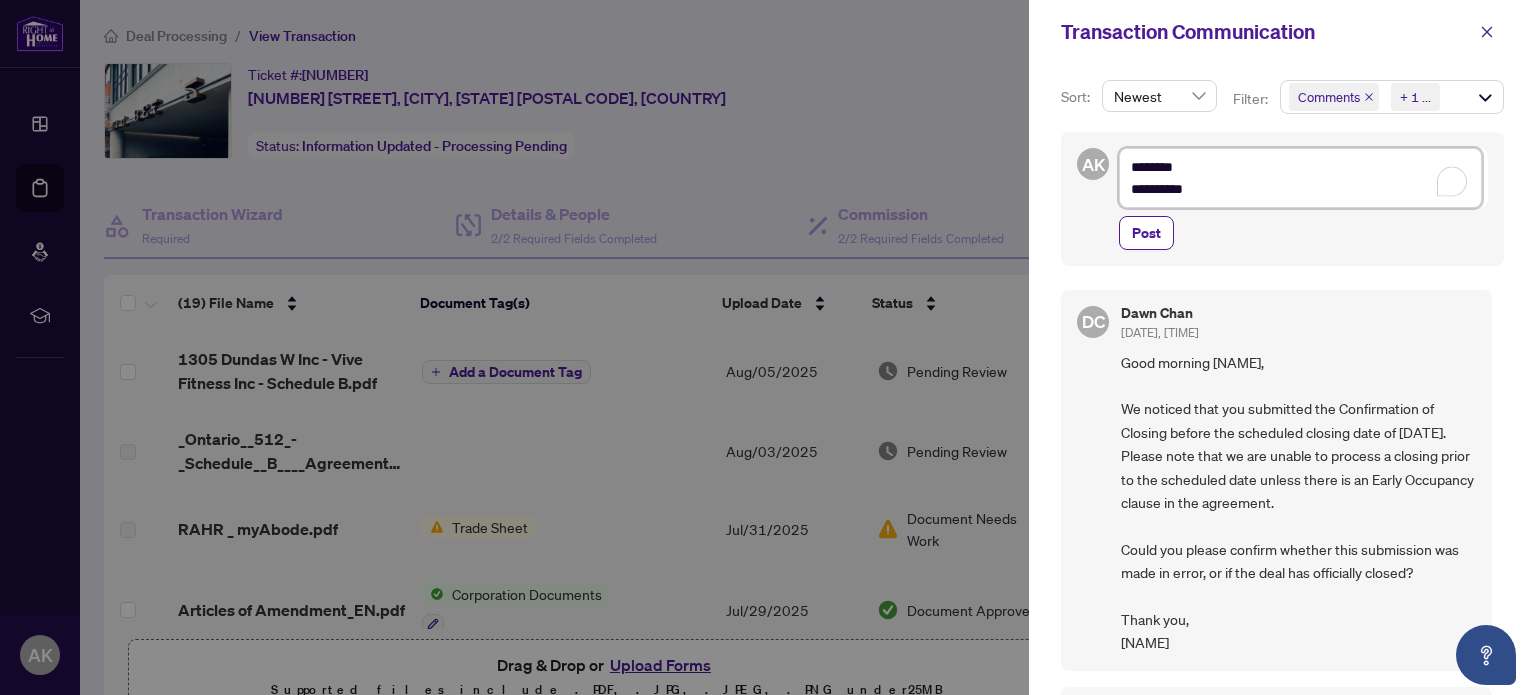 type on "**********" 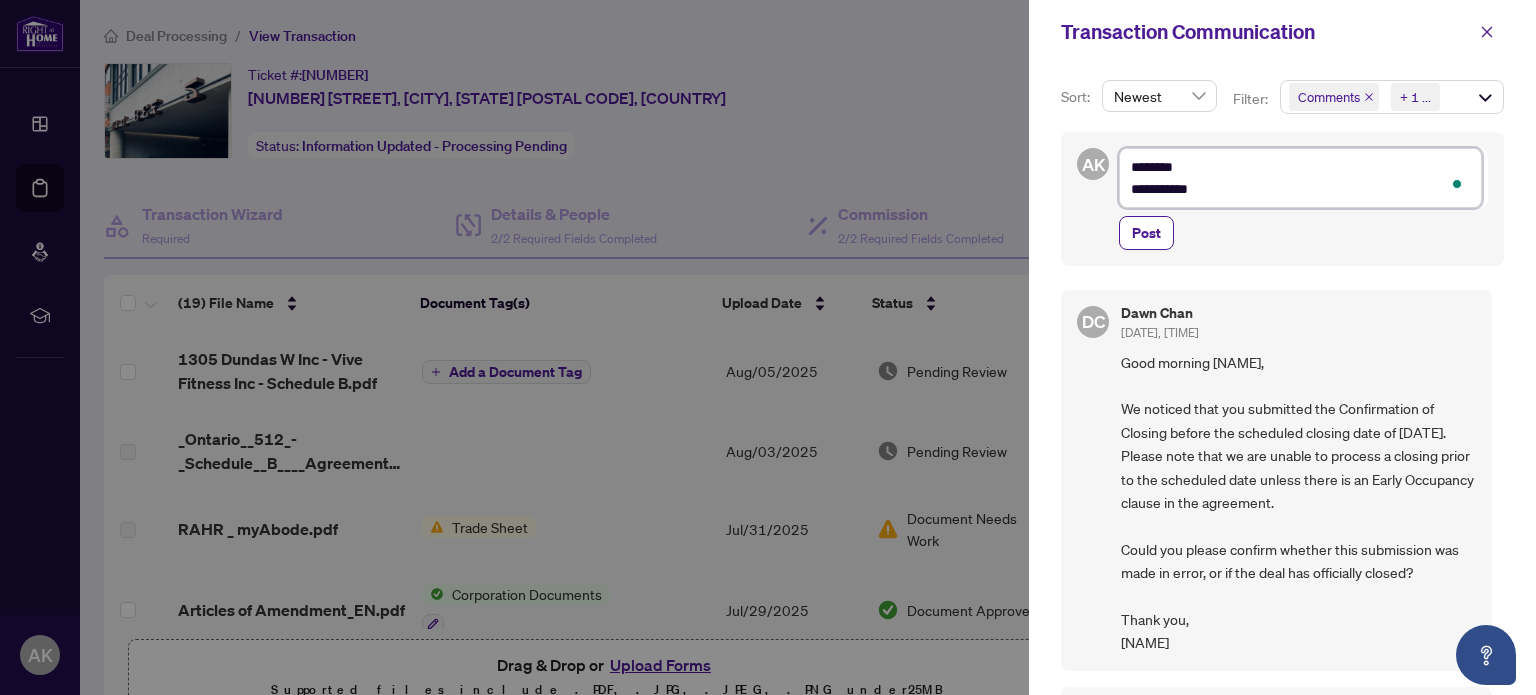 type on "**********" 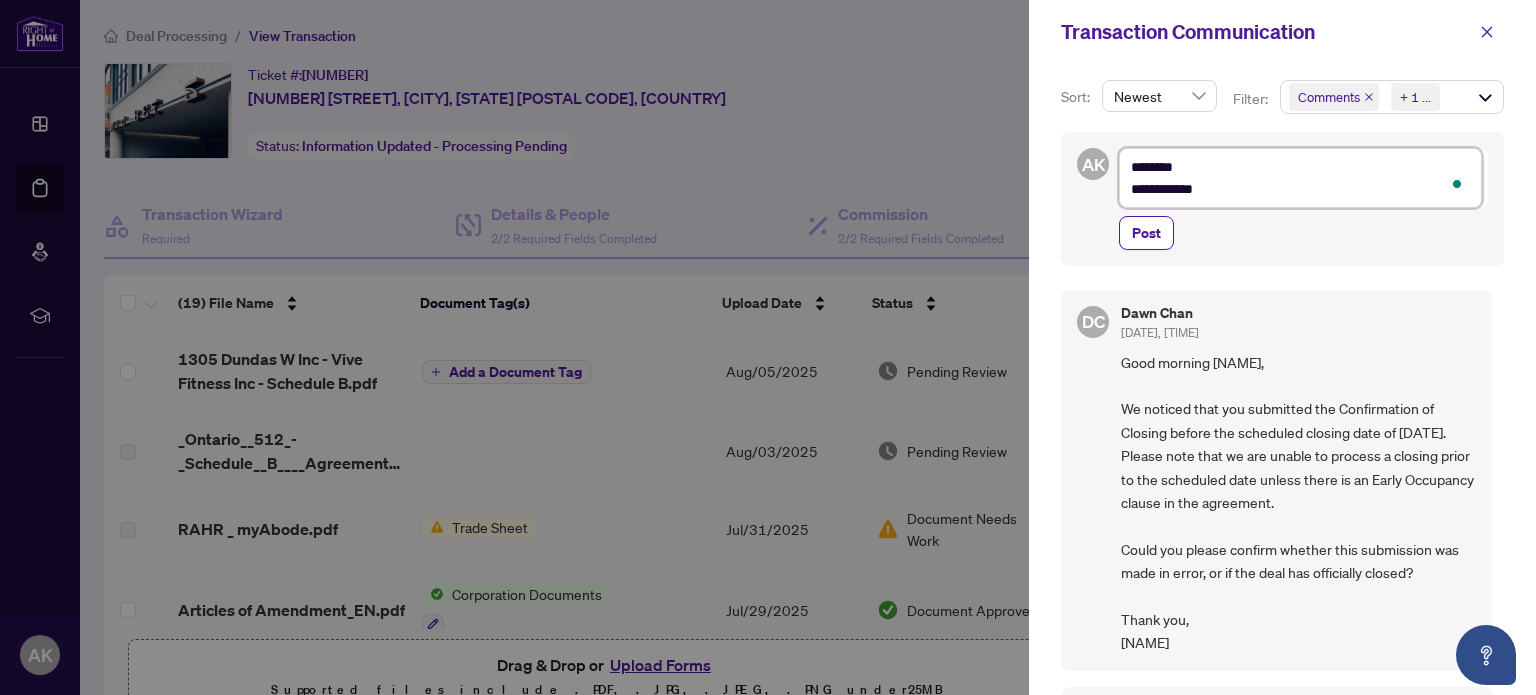 type on "**********" 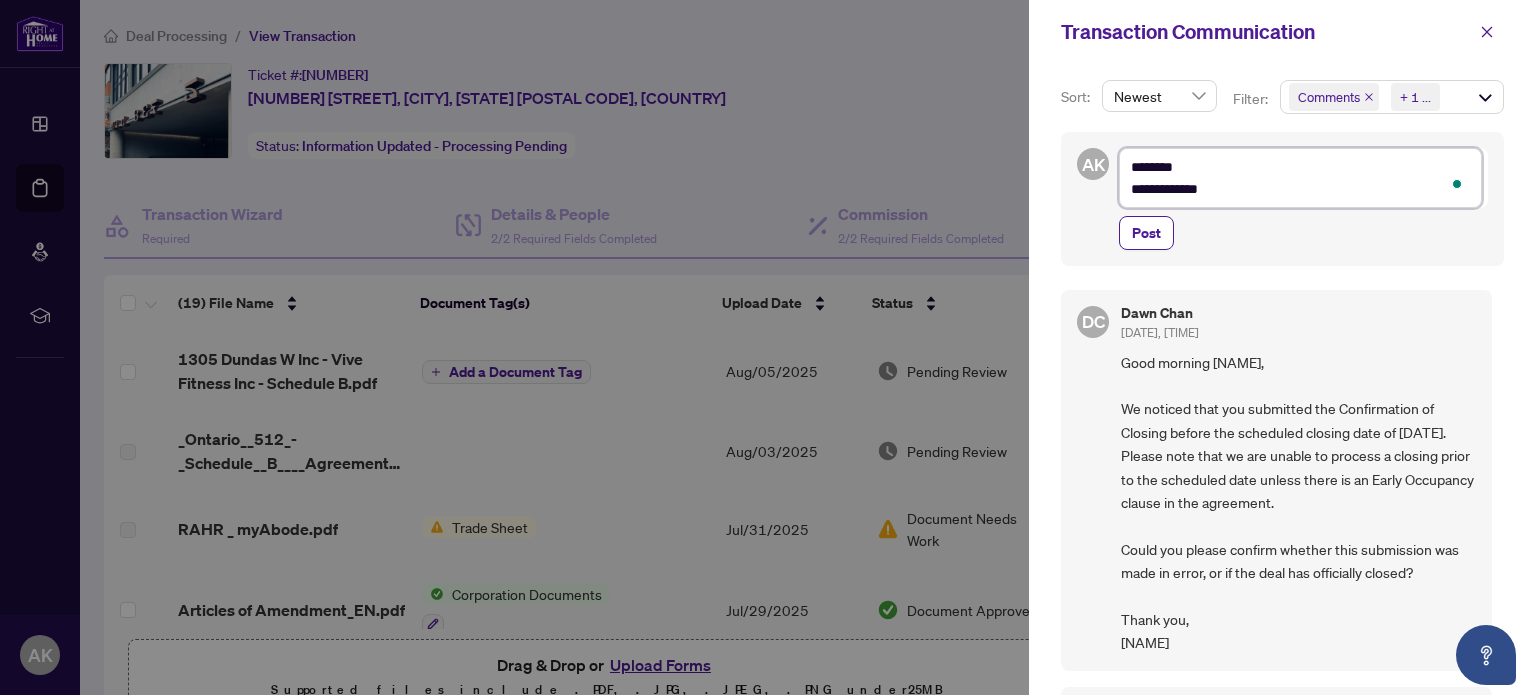 type on "**********" 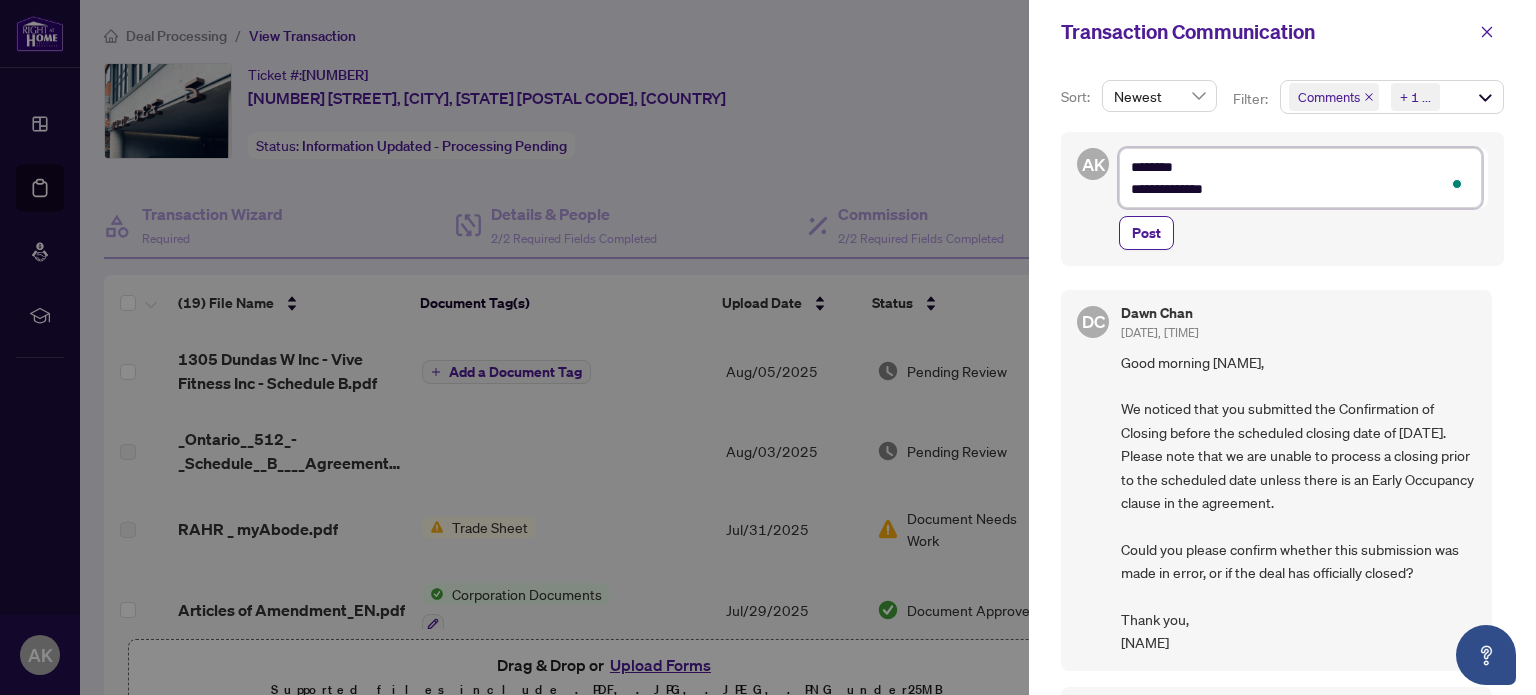 type on "**********" 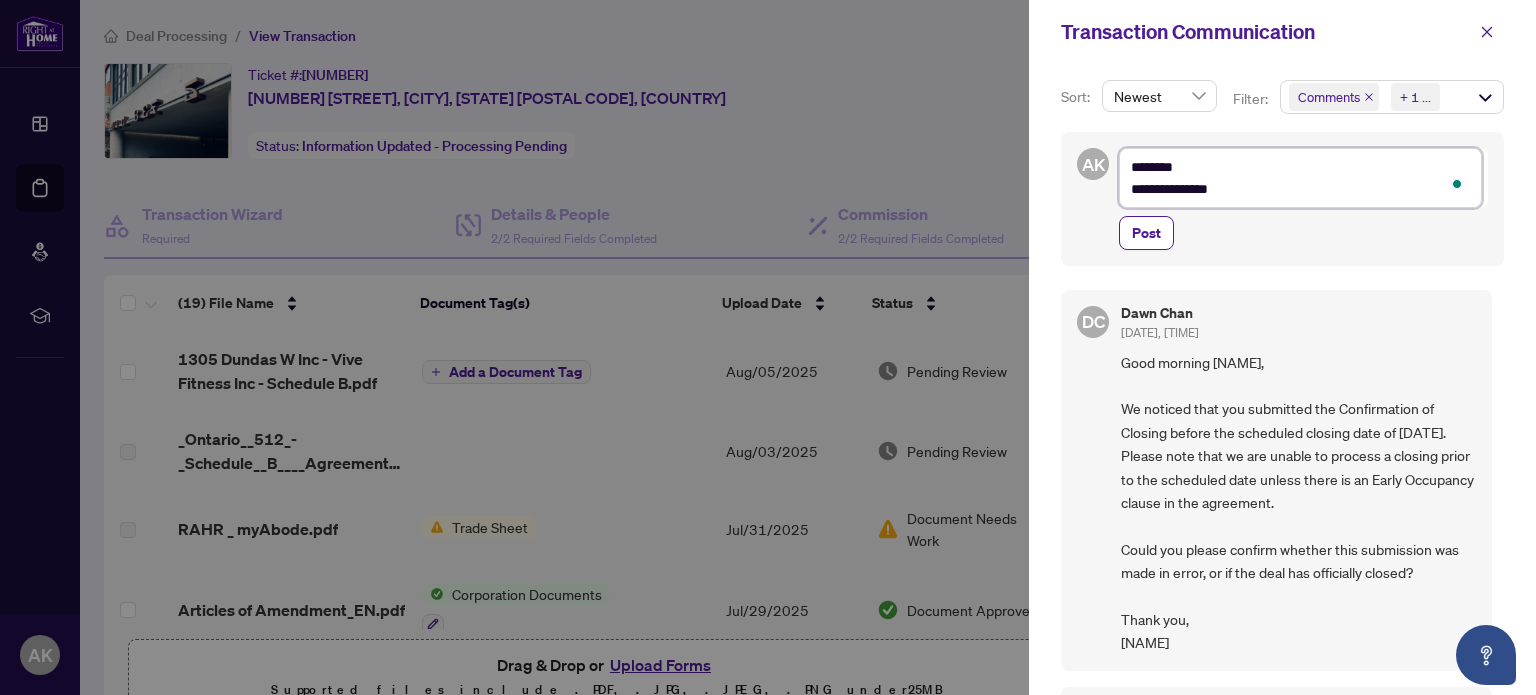 type on "**********" 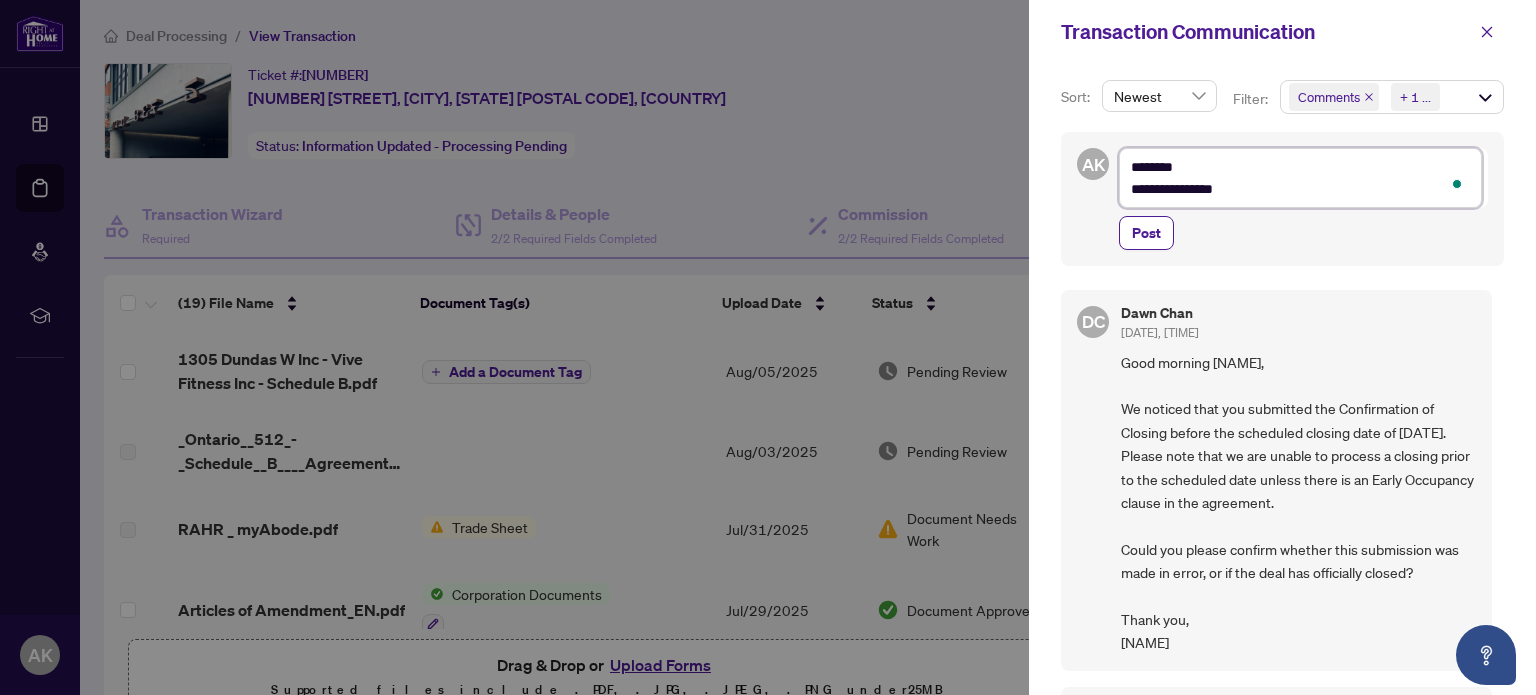 type on "**********" 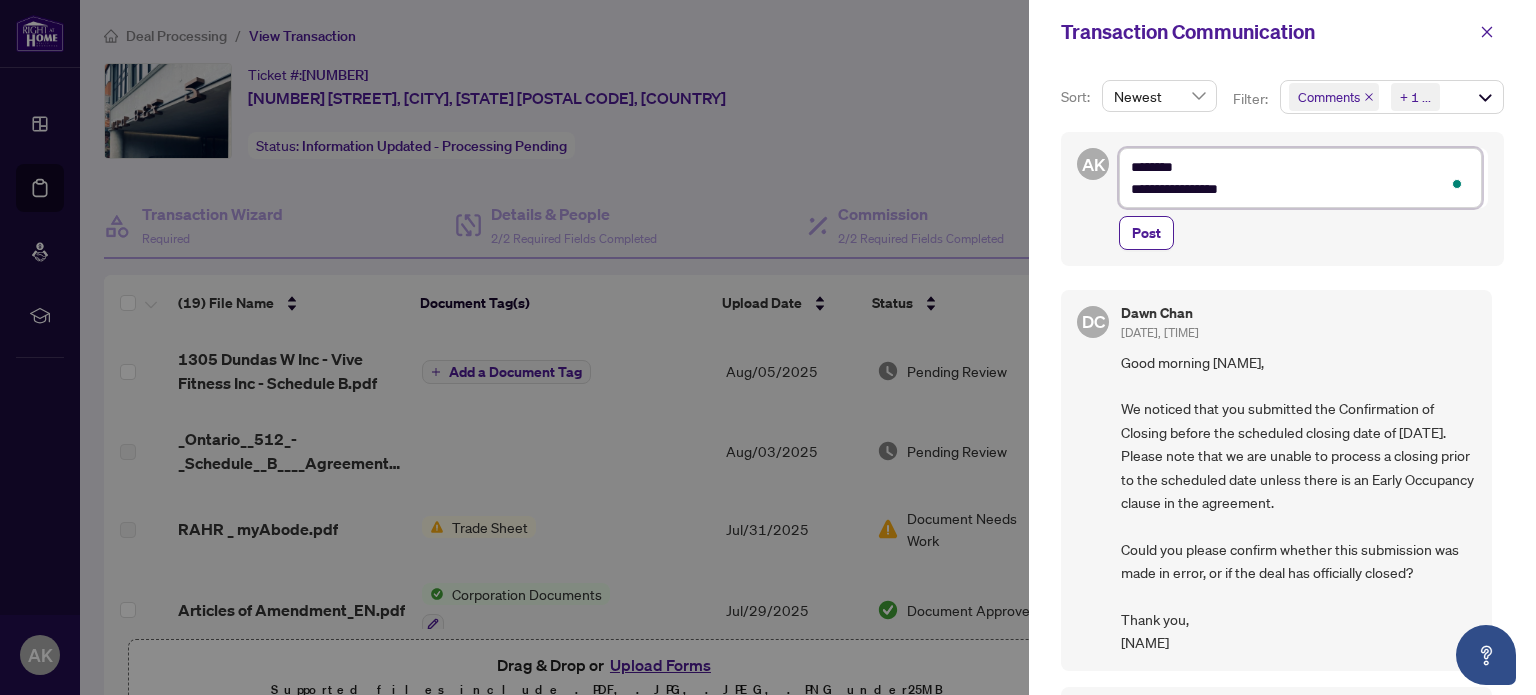 type on "**********" 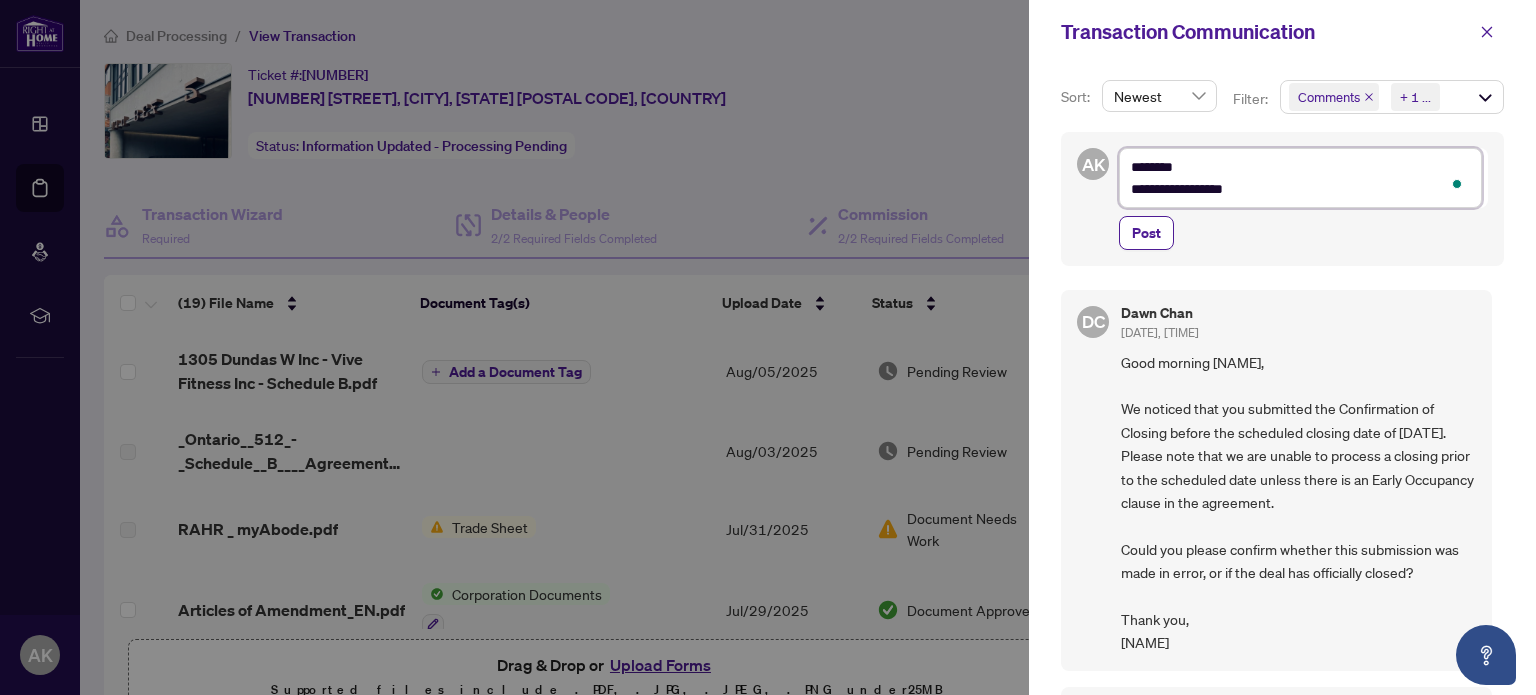 type on "**********" 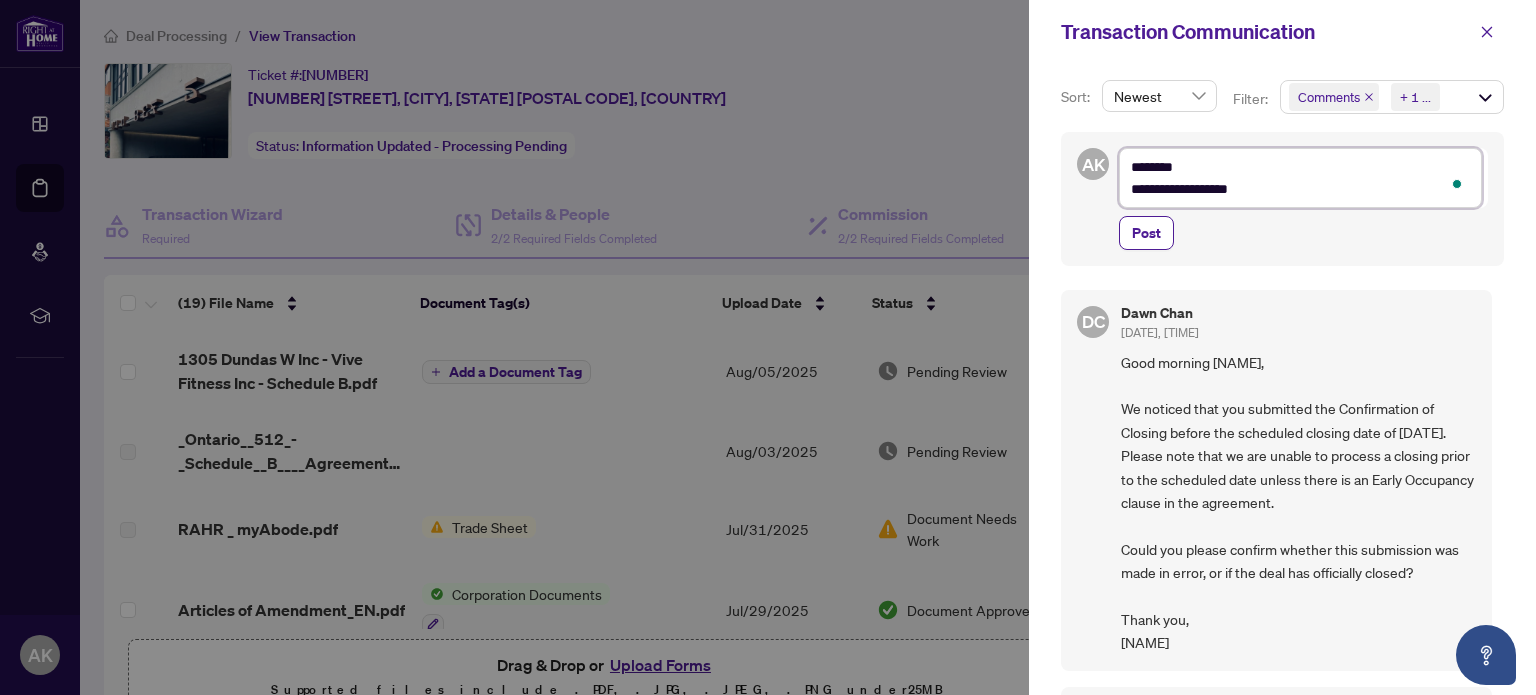 type on "**********" 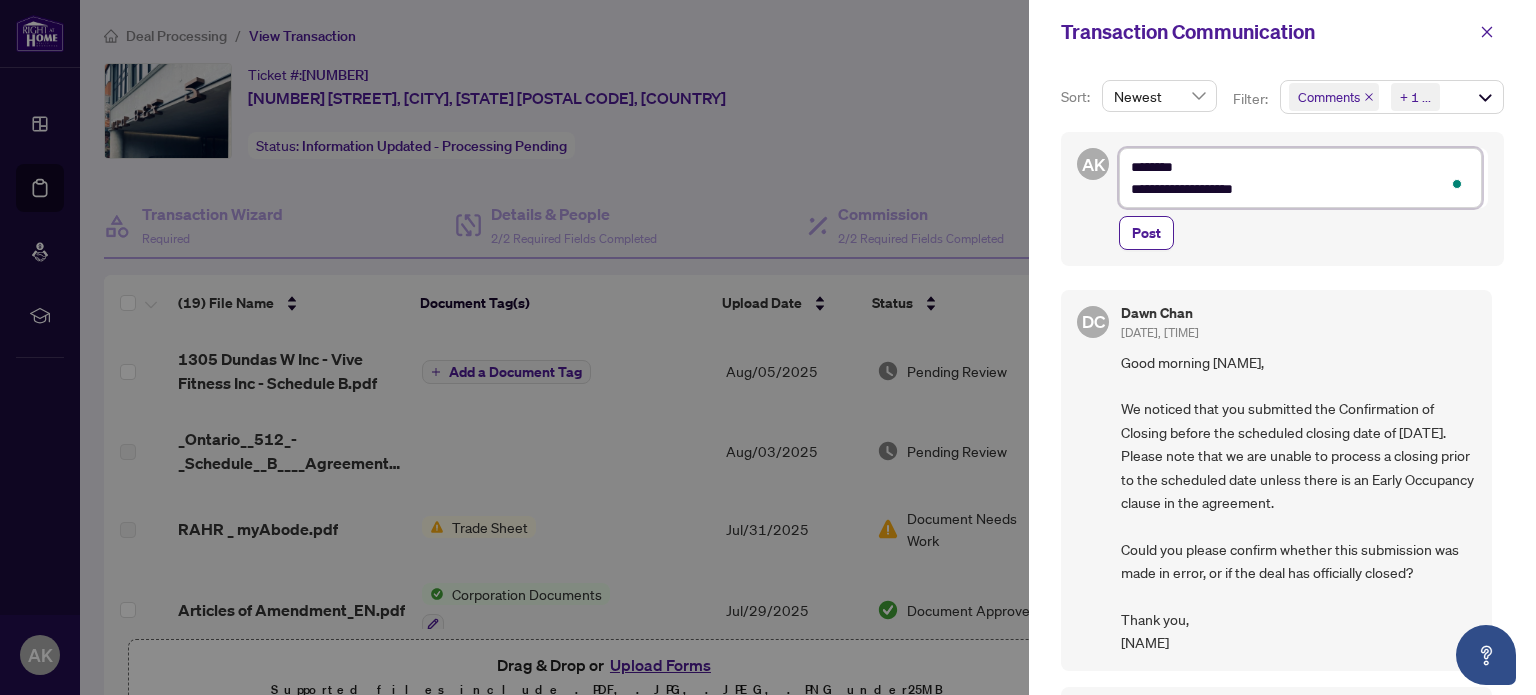 type on "**********" 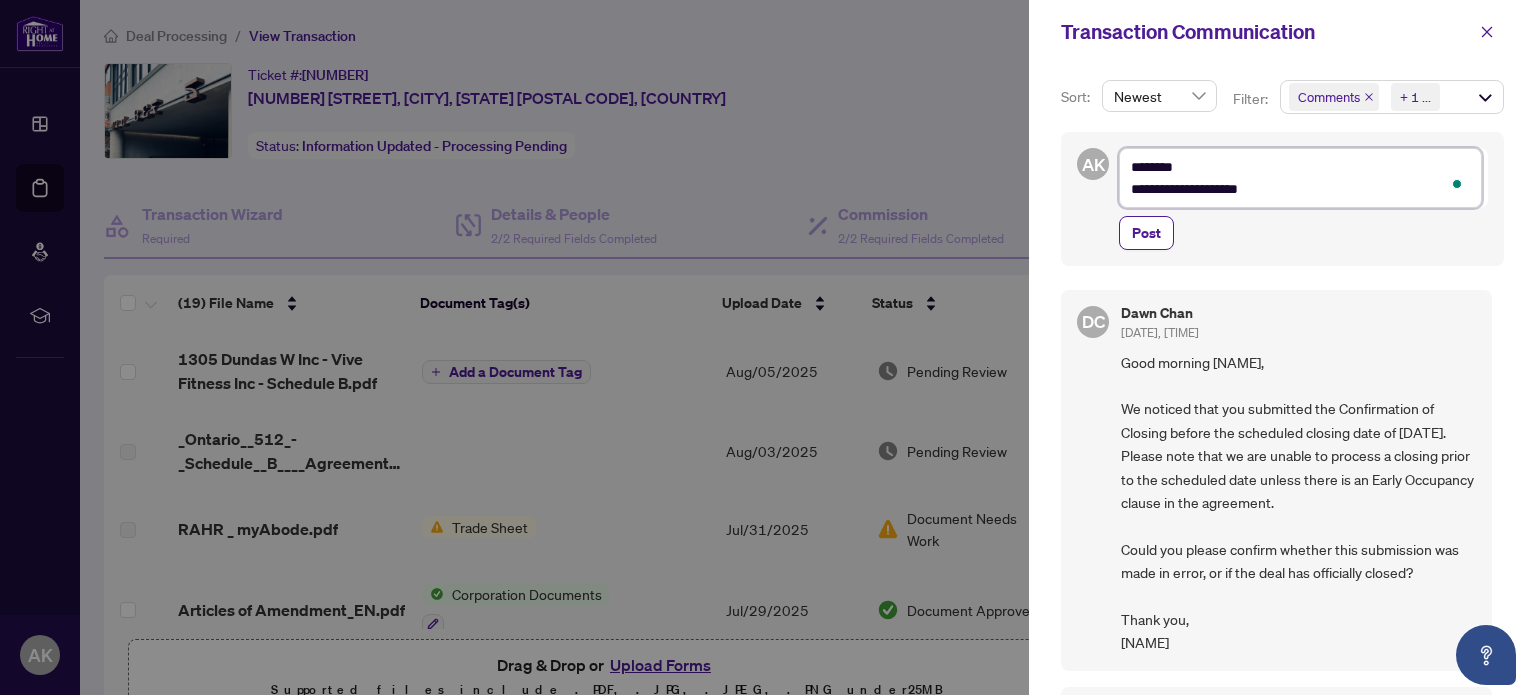 type on "**********" 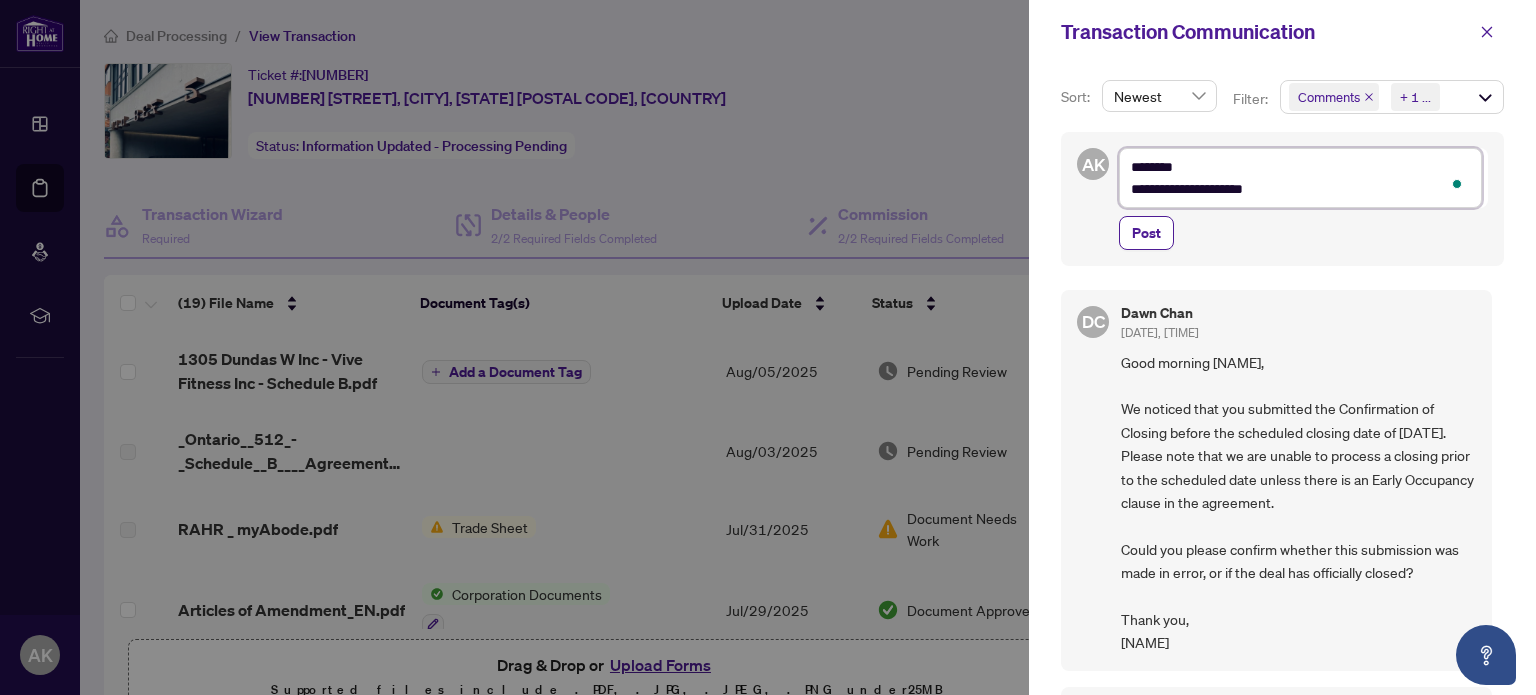 type on "**********" 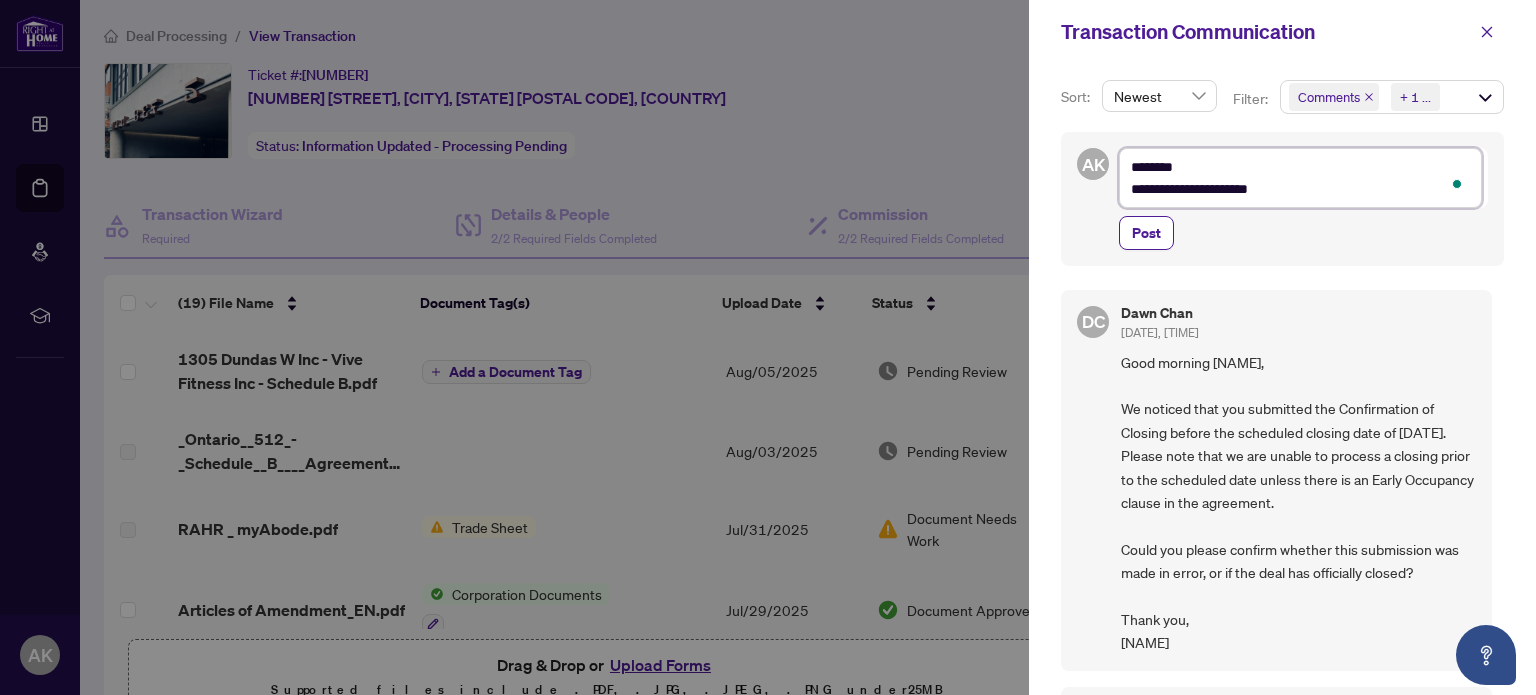 type on "**********" 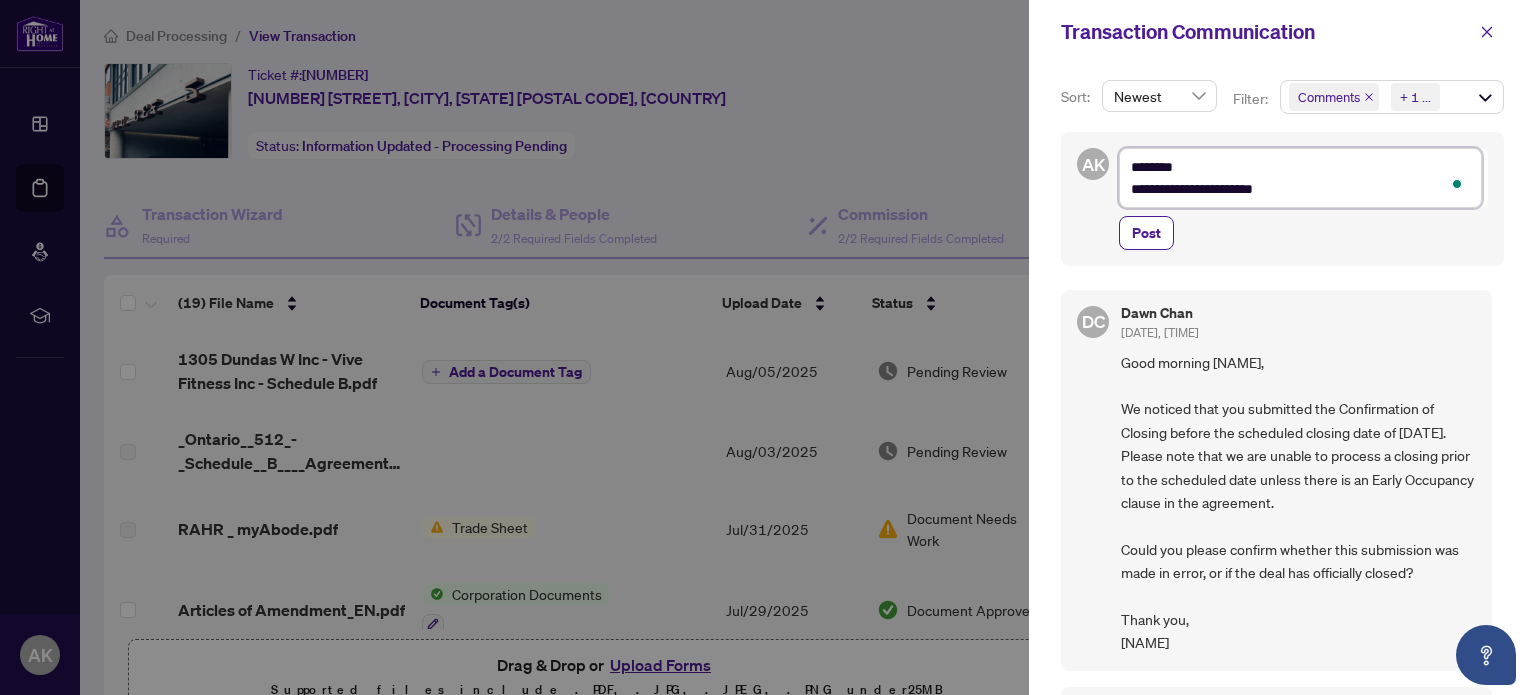 type on "**********" 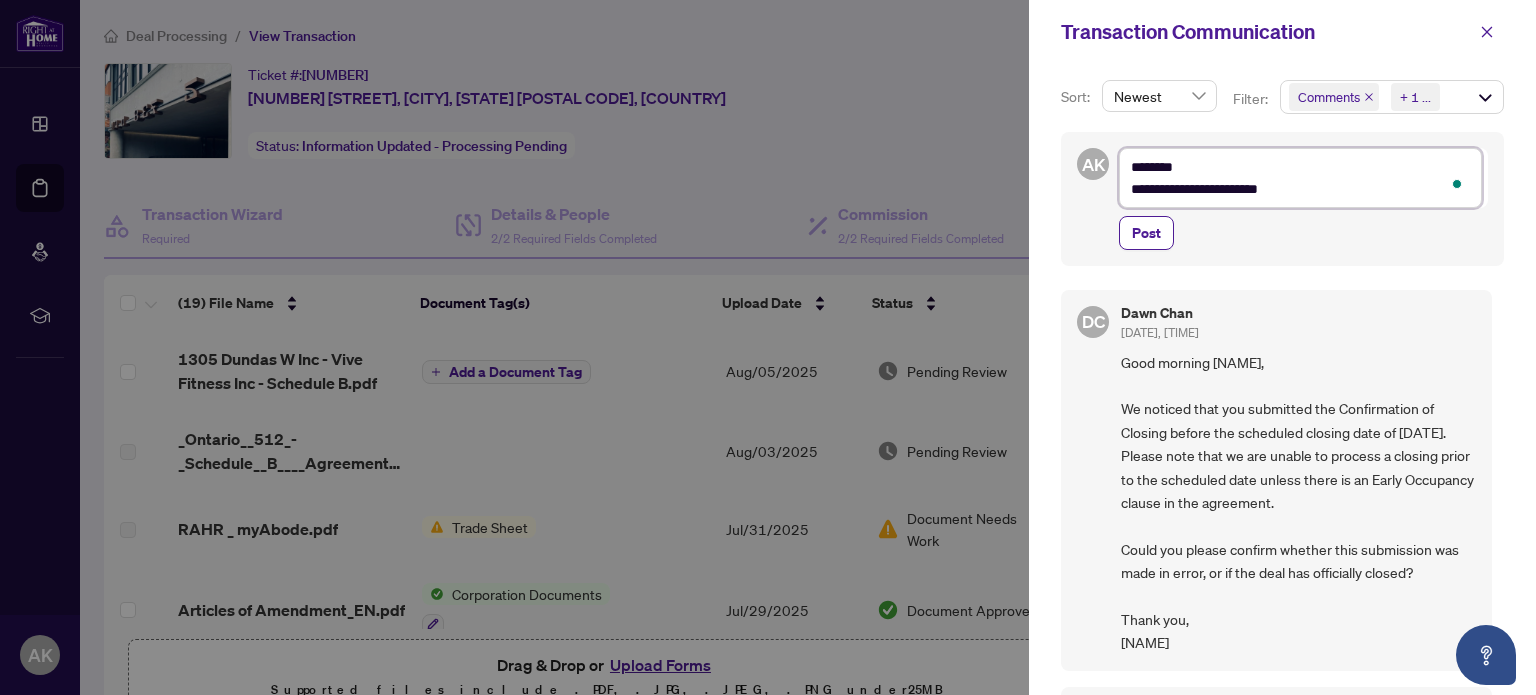 type on "**********" 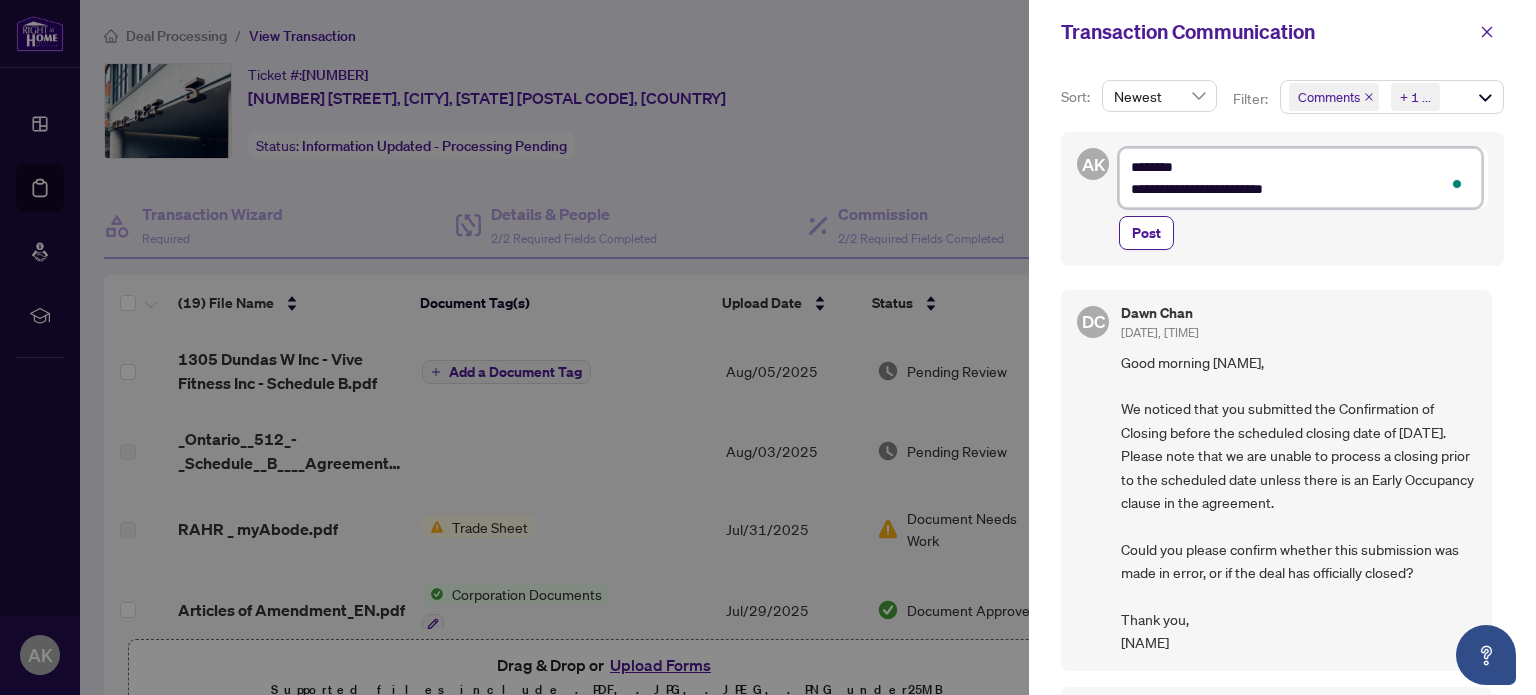type on "**********" 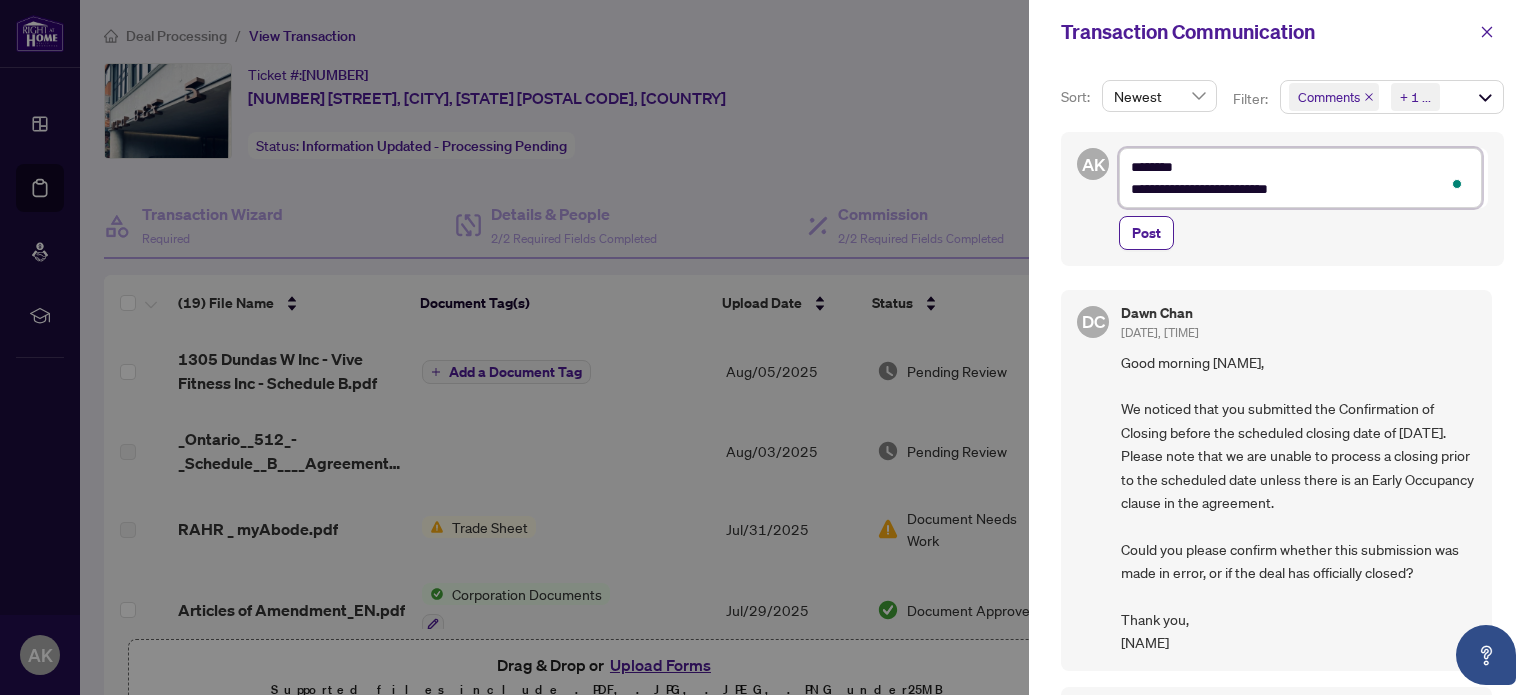 type on "**********" 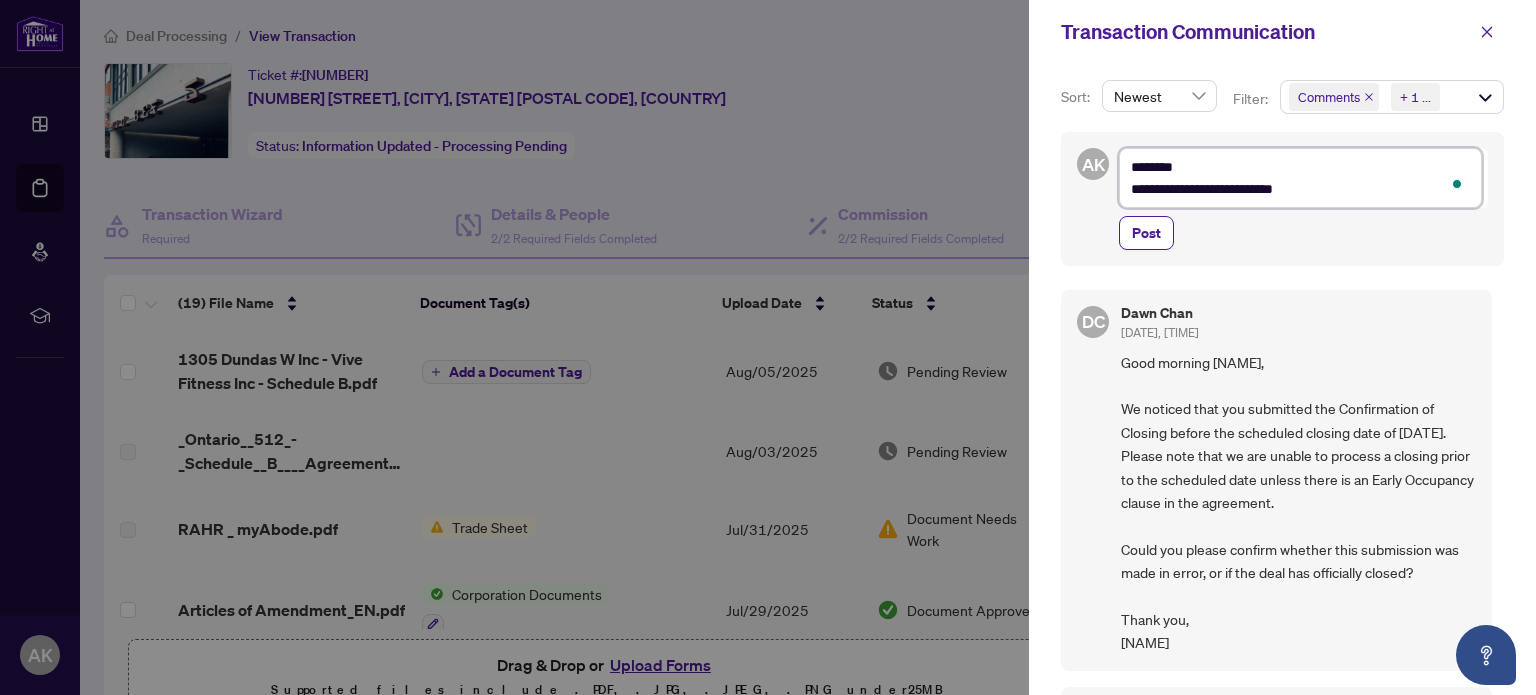 type on "**********" 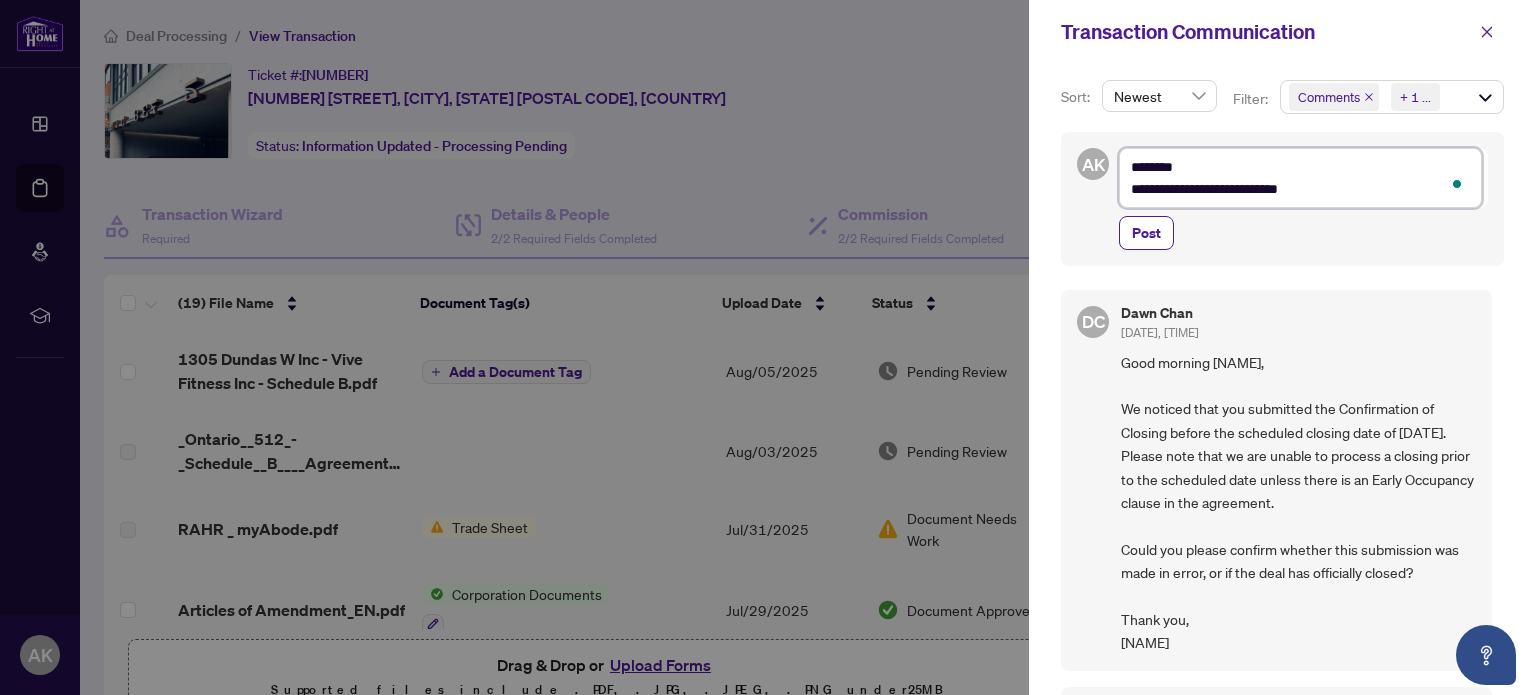 type on "**********" 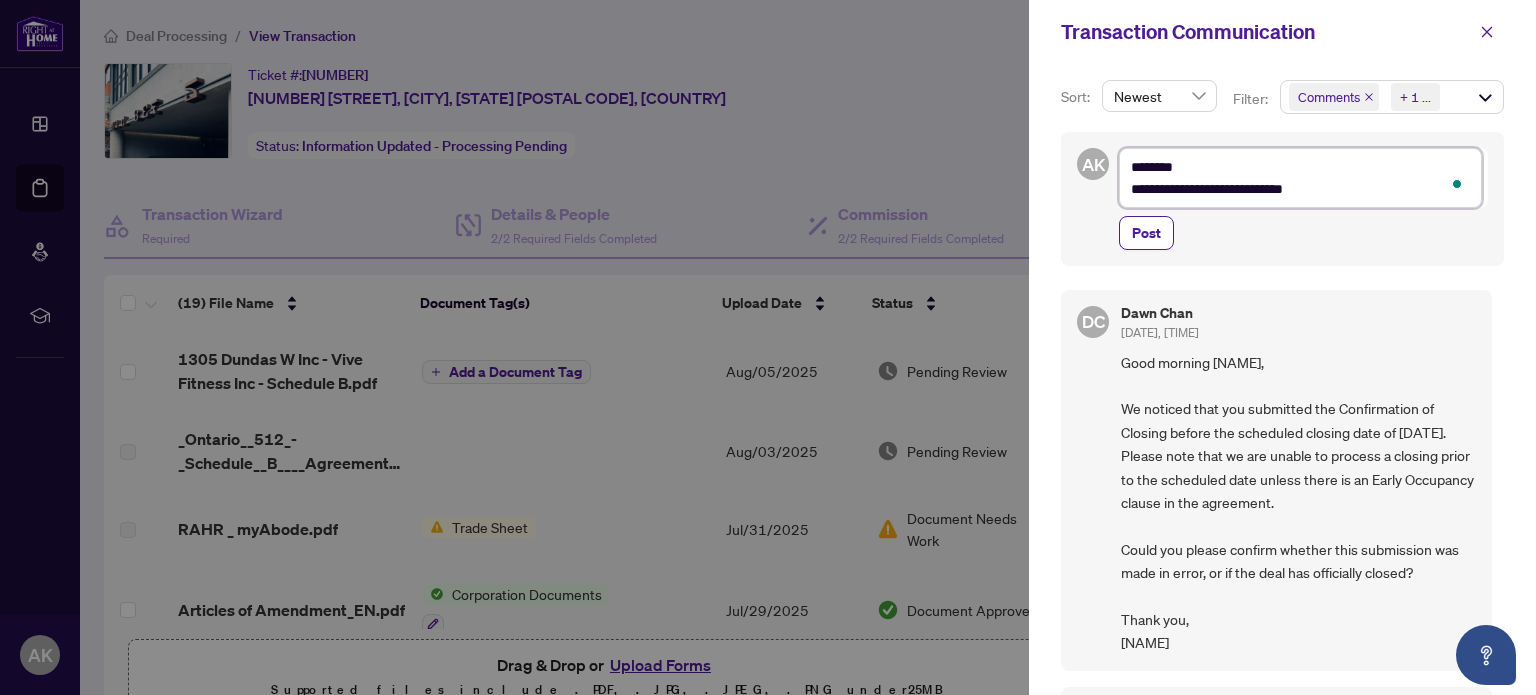 type on "**********" 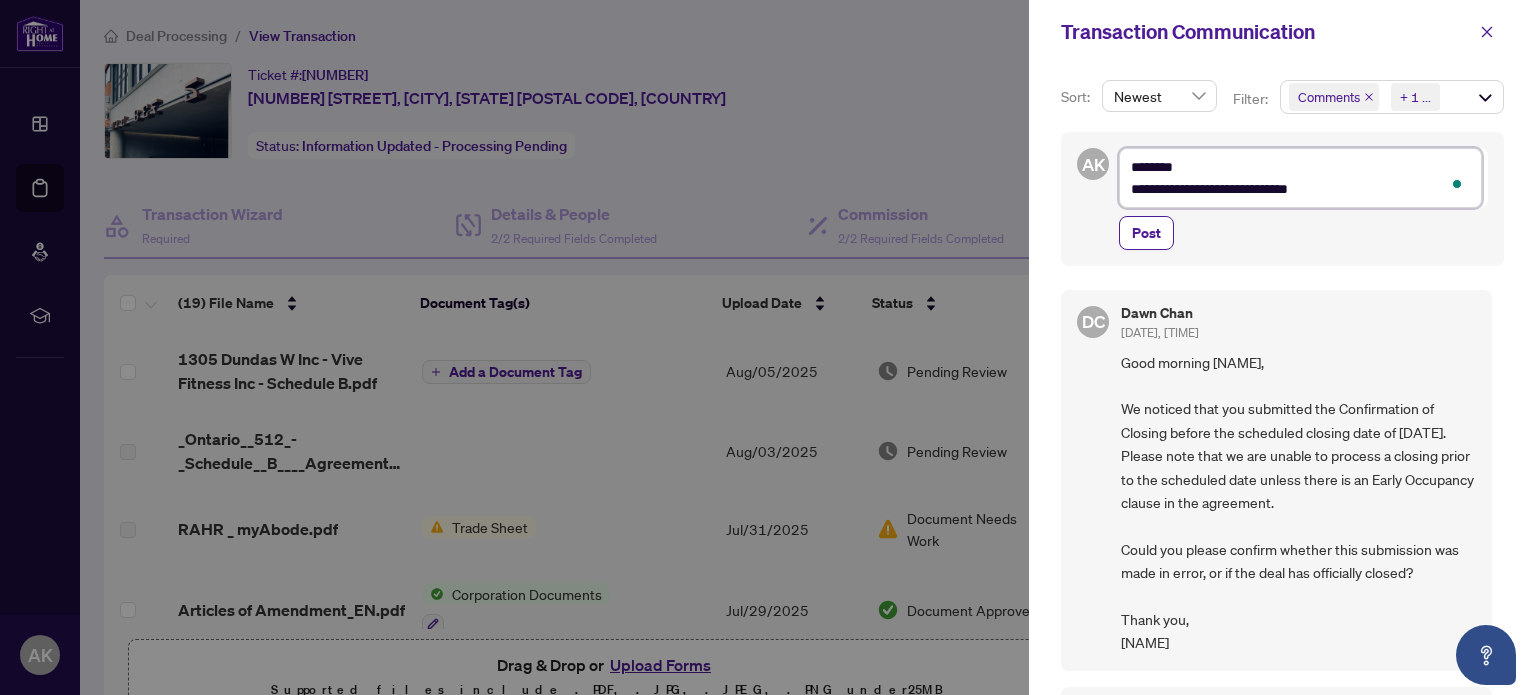 type on "**********" 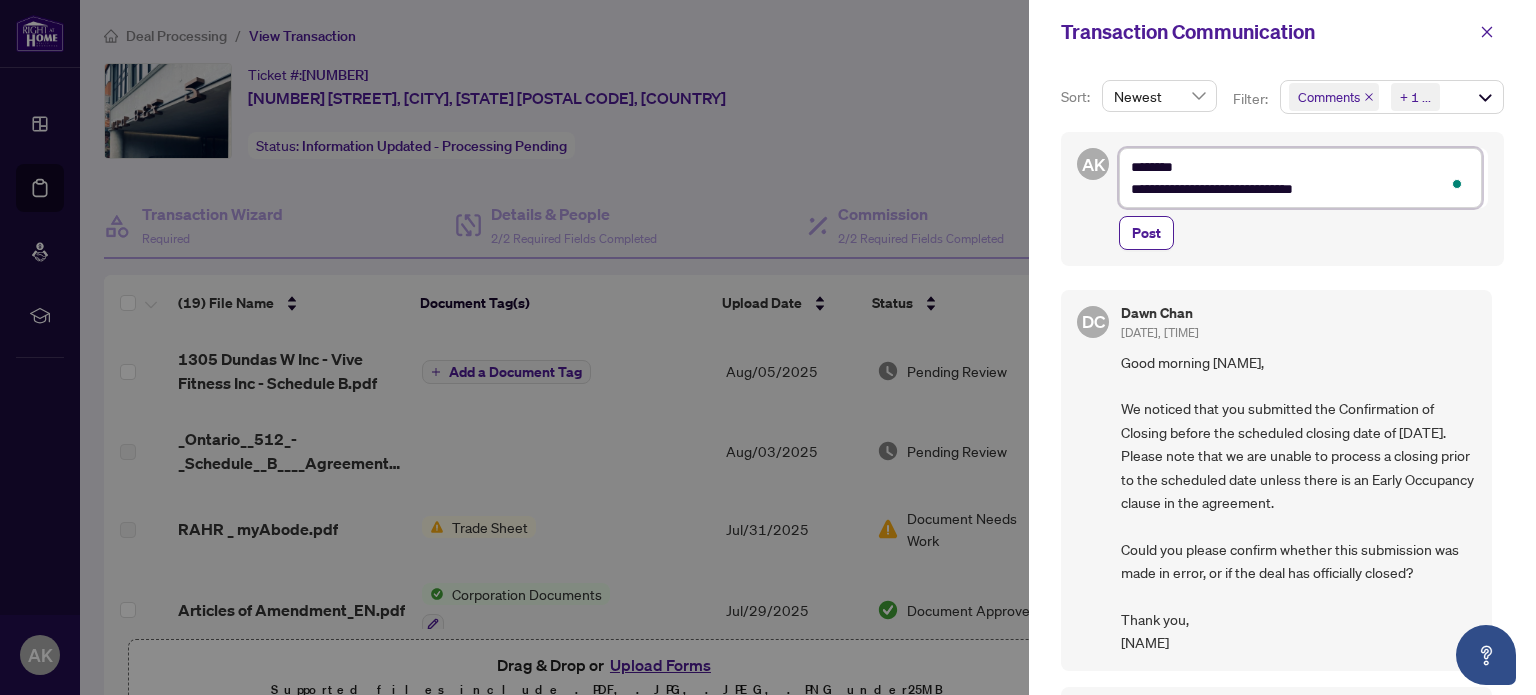 type on "**********" 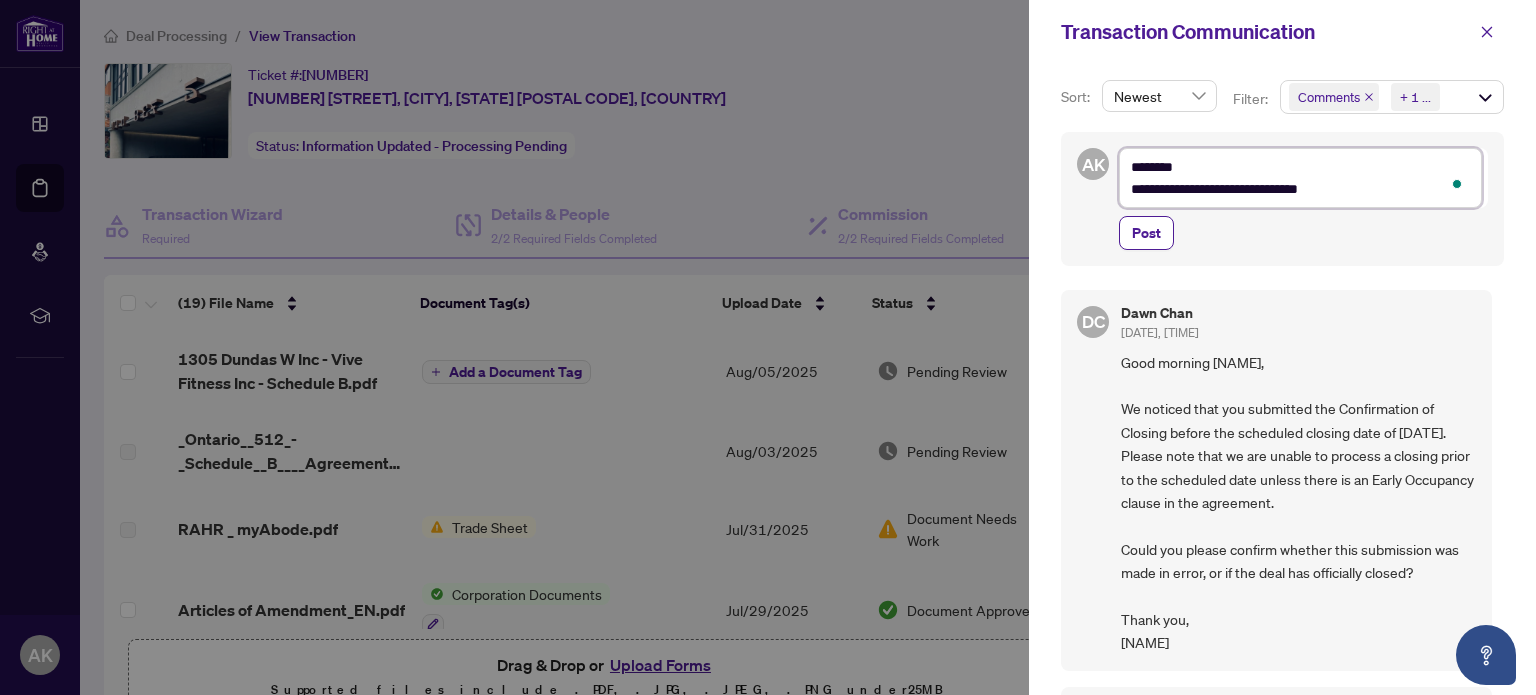 type on "**********" 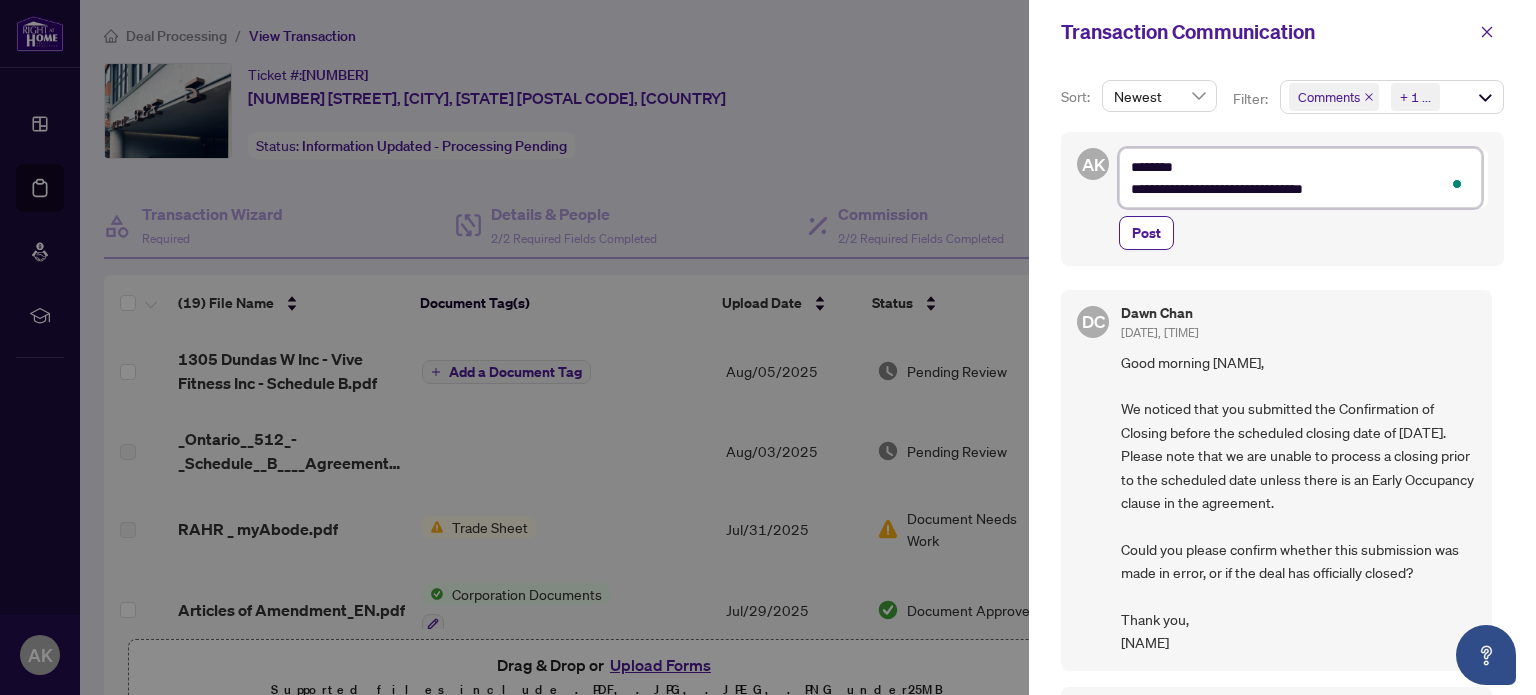 type on "**********" 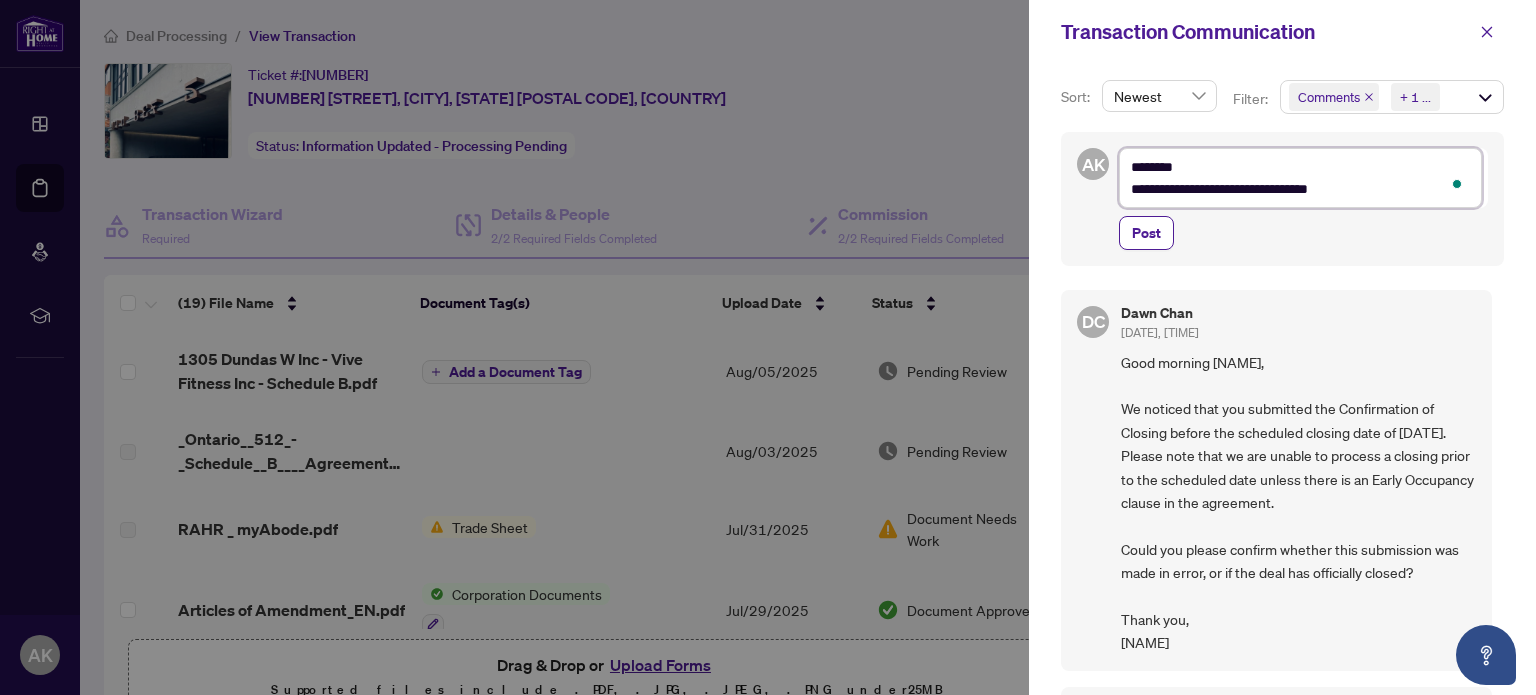type on "**********" 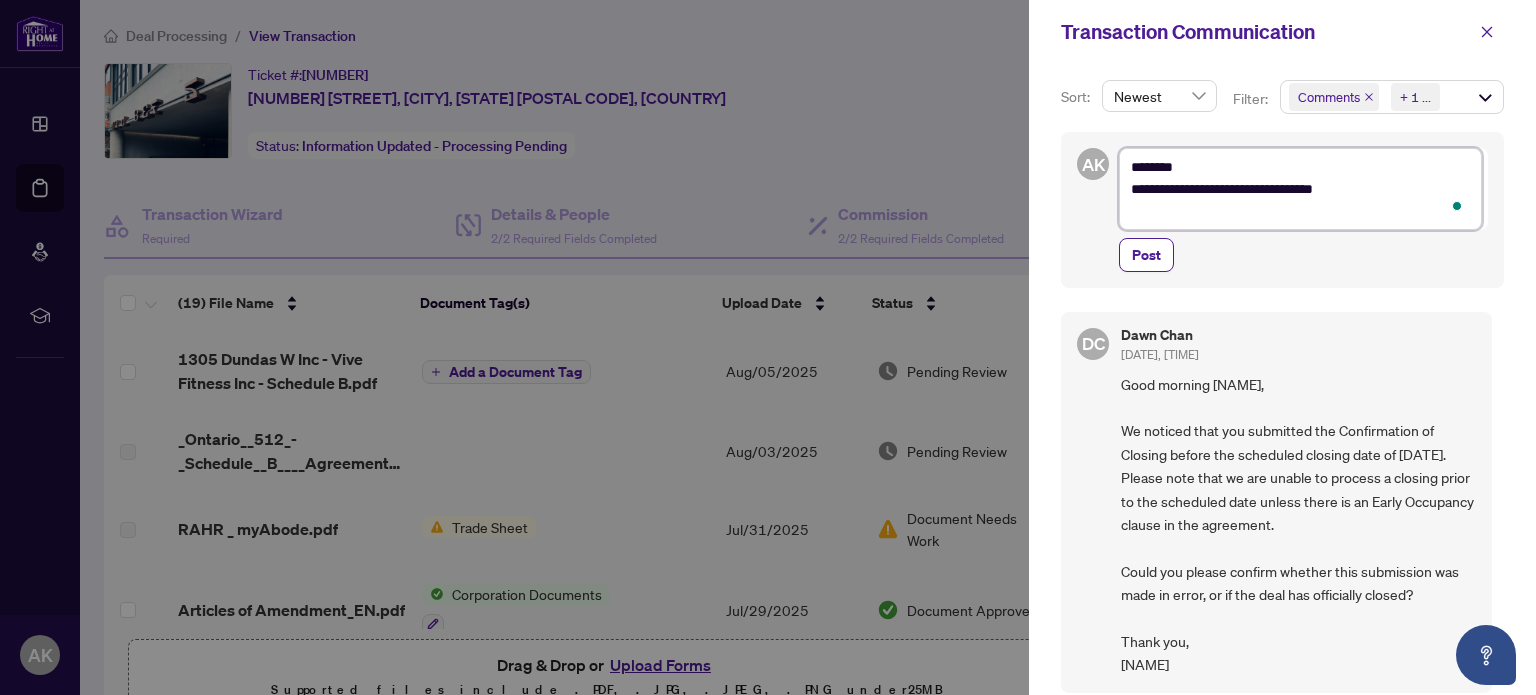 type on "**********" 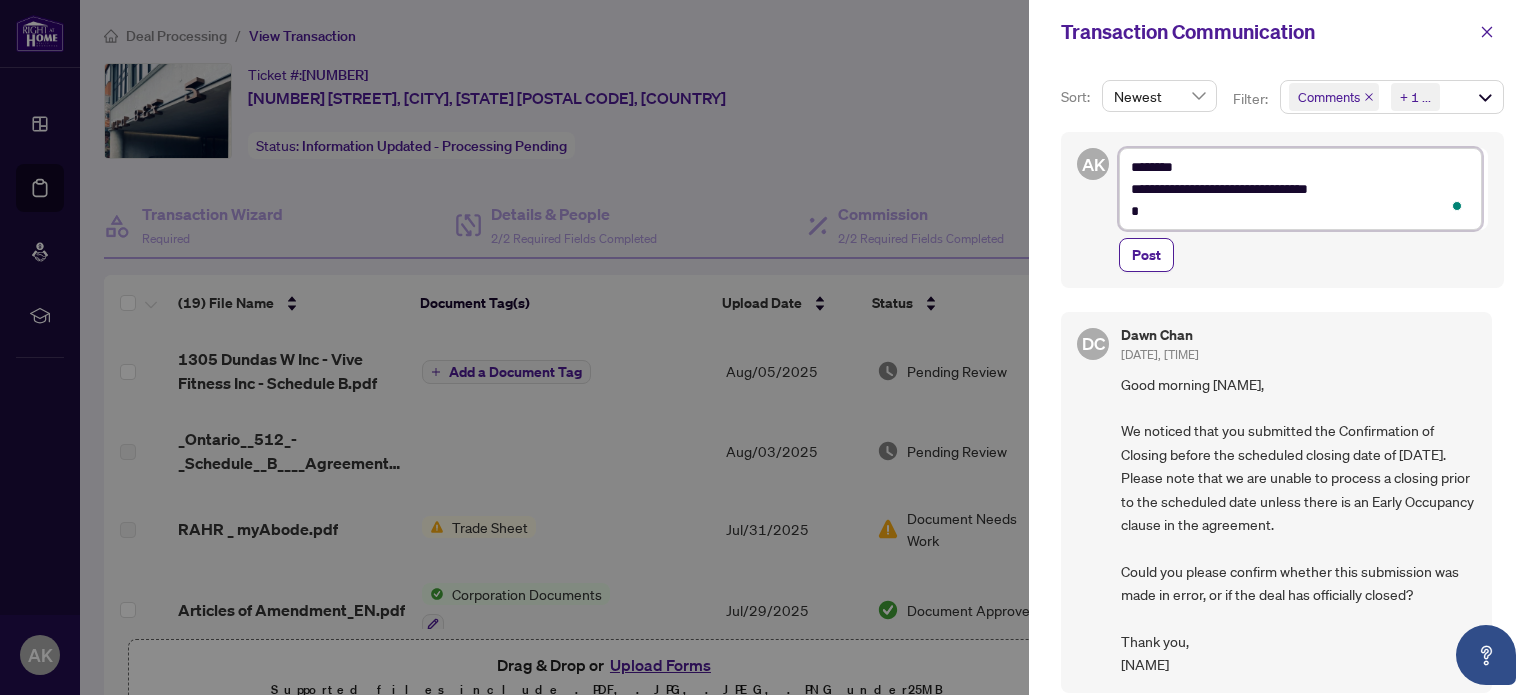 type on "**********" 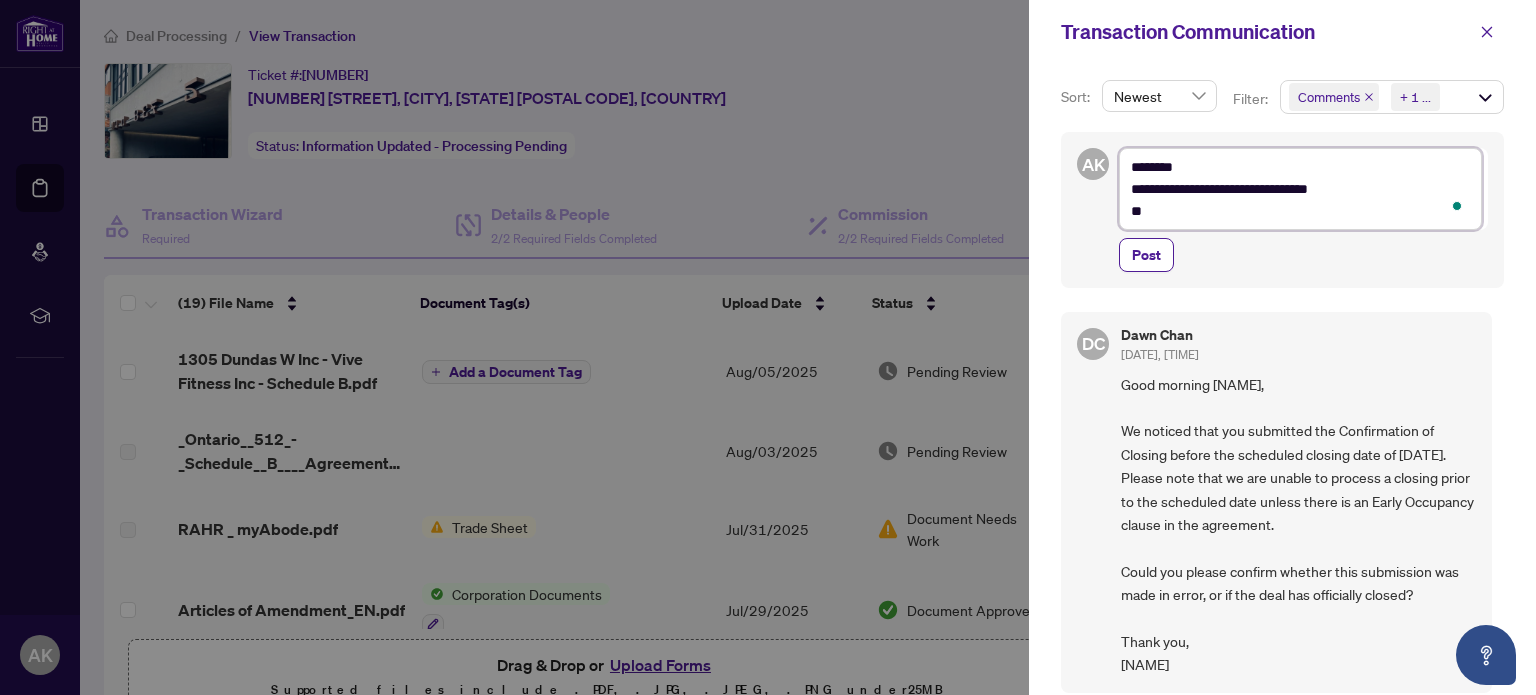 type on "**********" 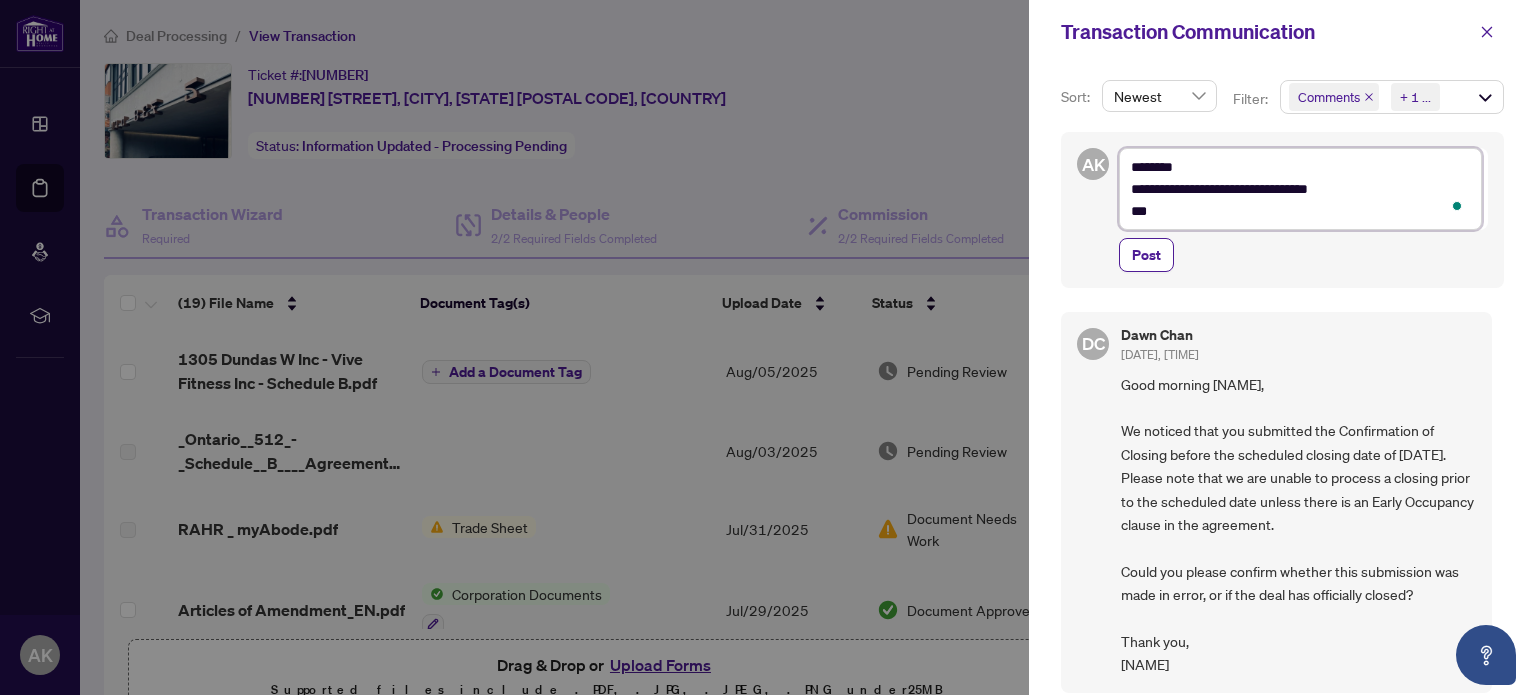 type on "**********" 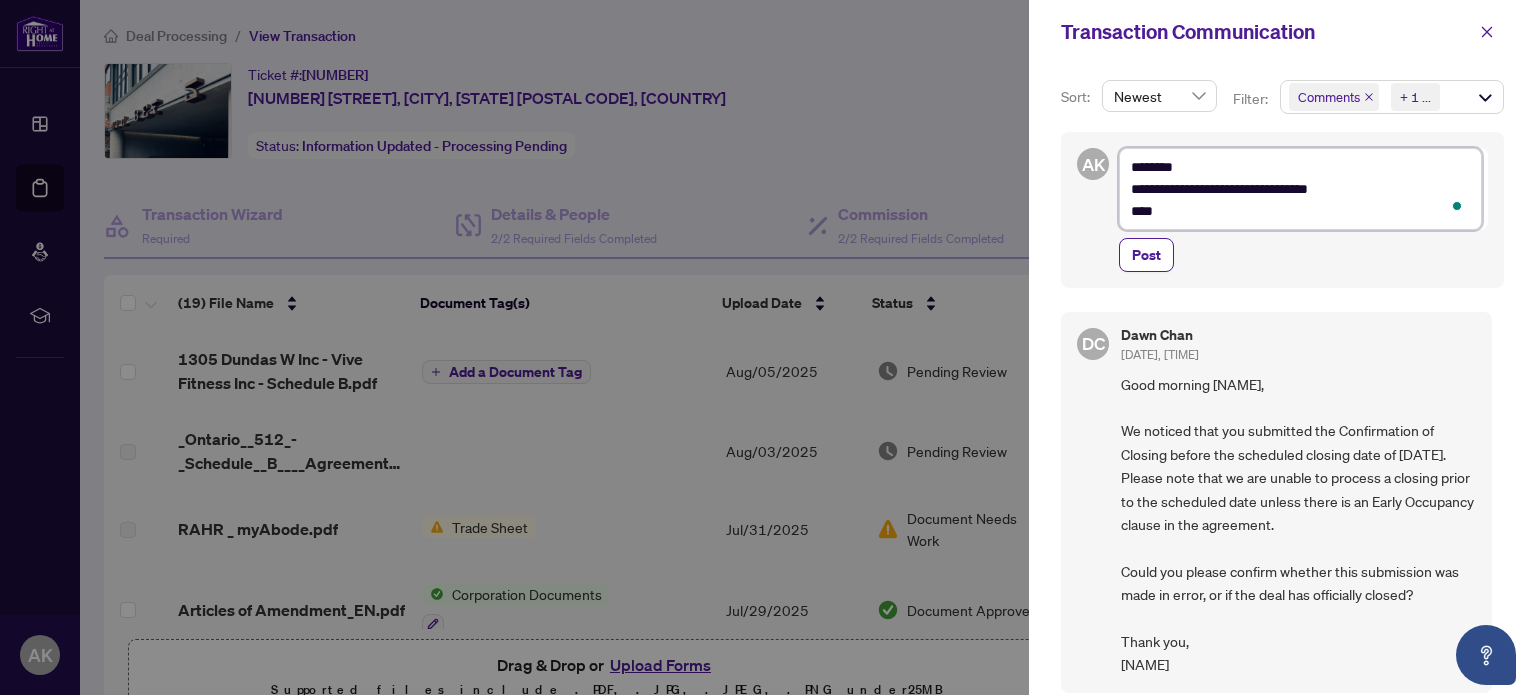 type on "**********" 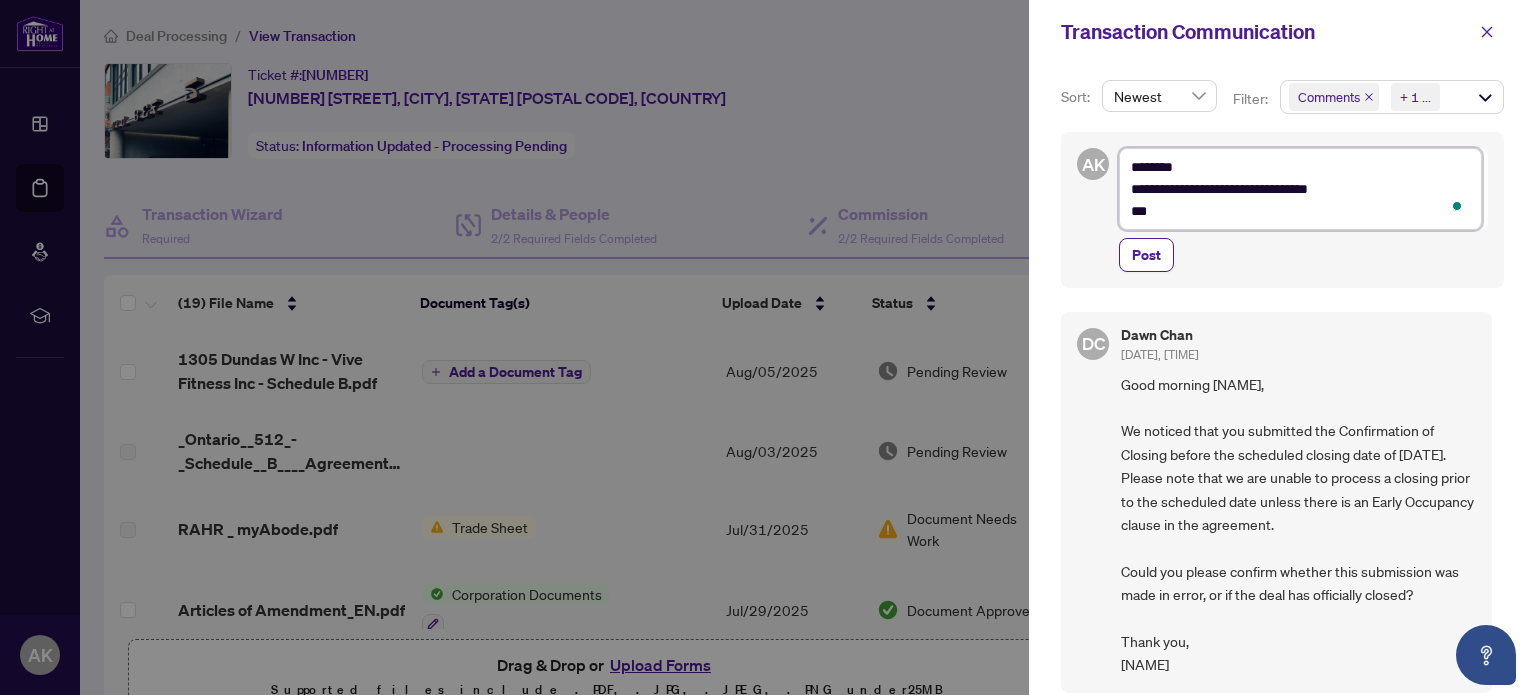 type on "**********" 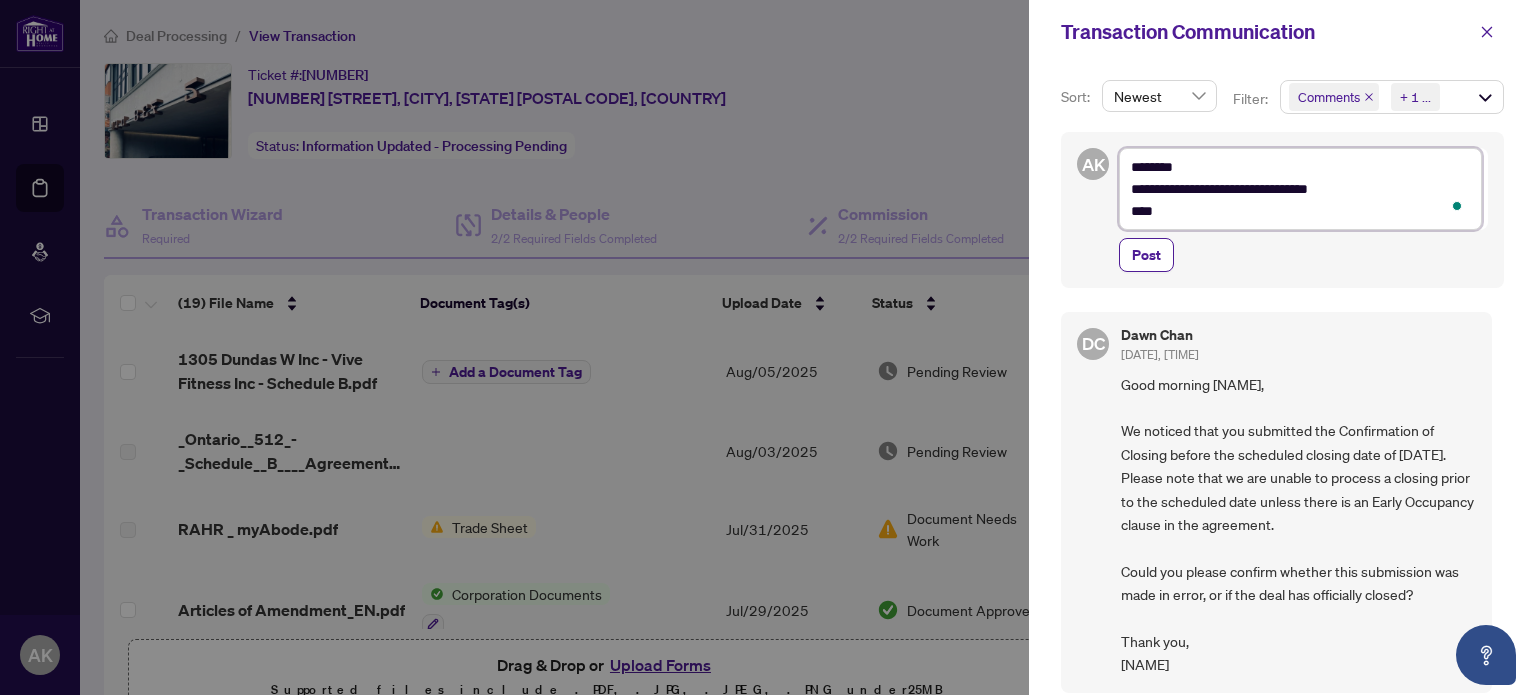 type on "**********" 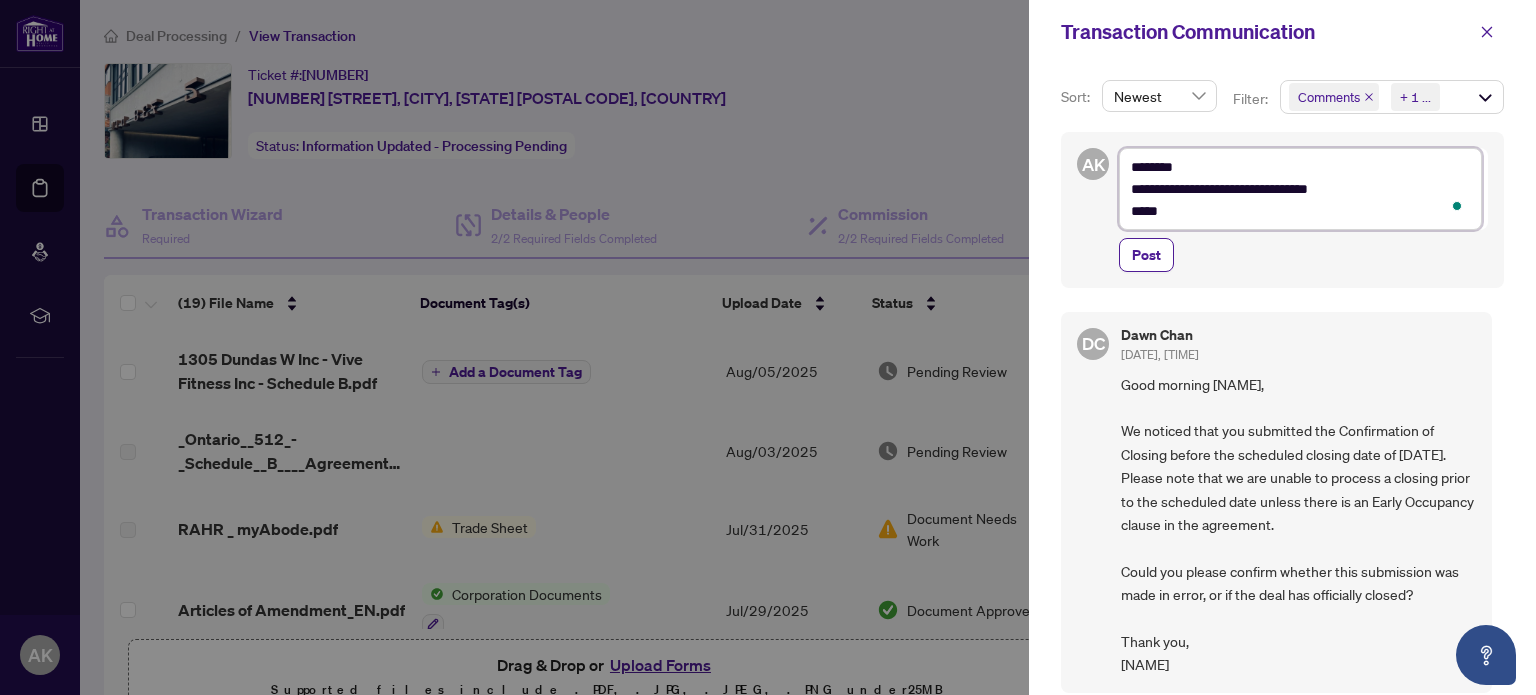 type on "**********" 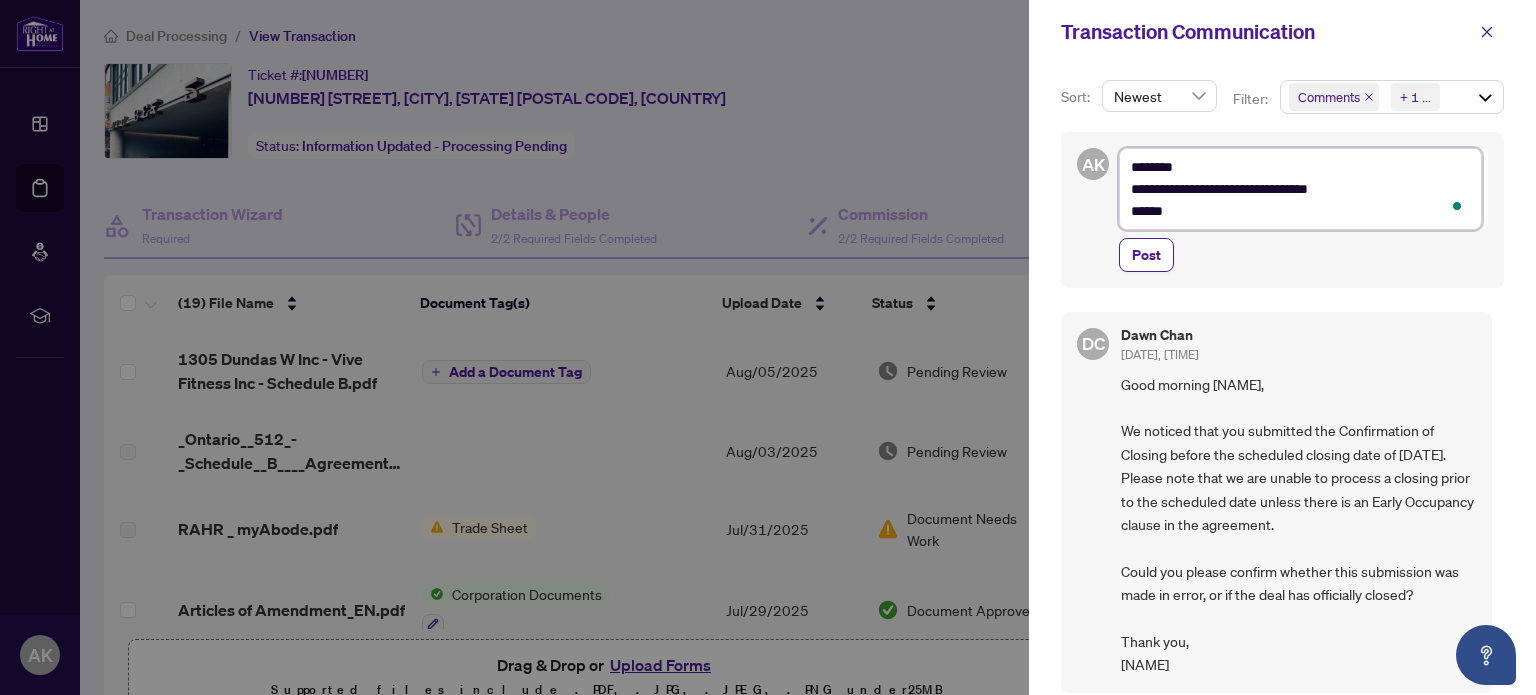type on "**********" 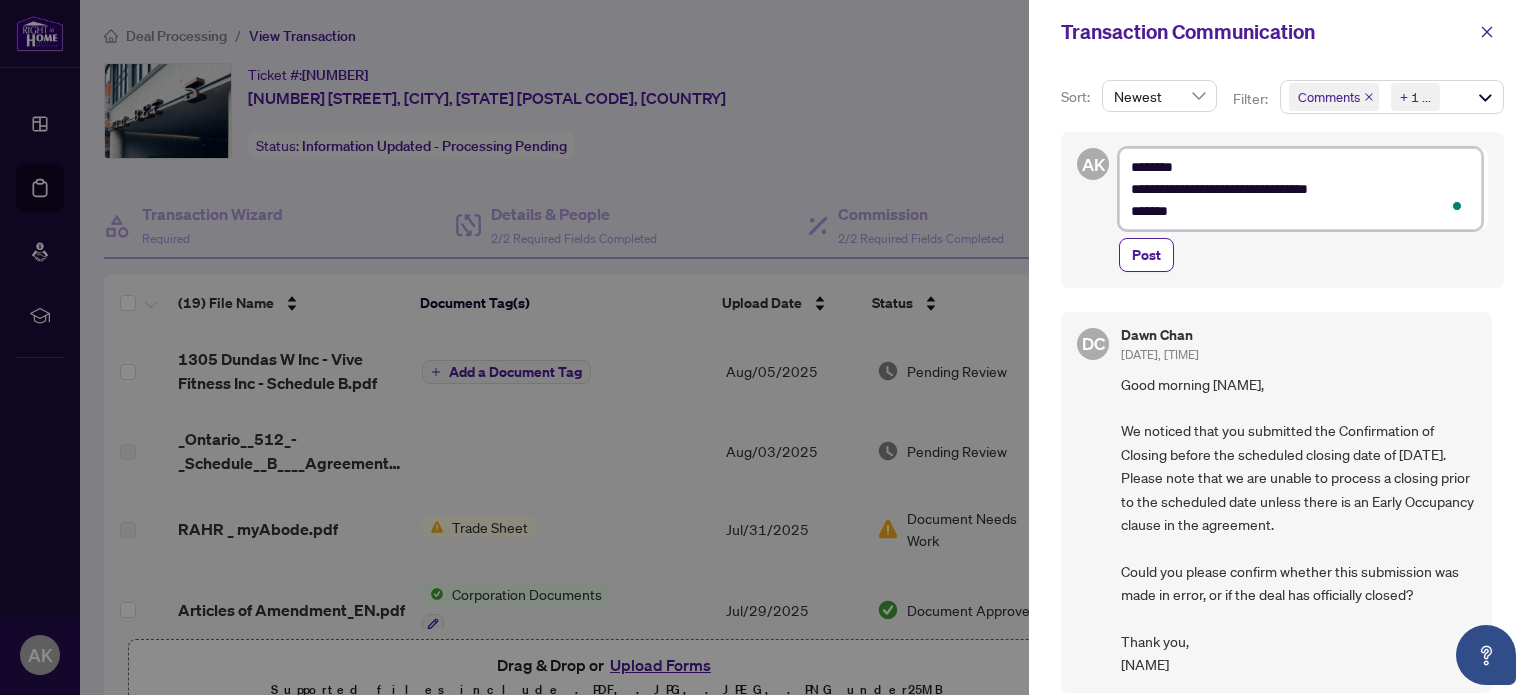 type on "**********" 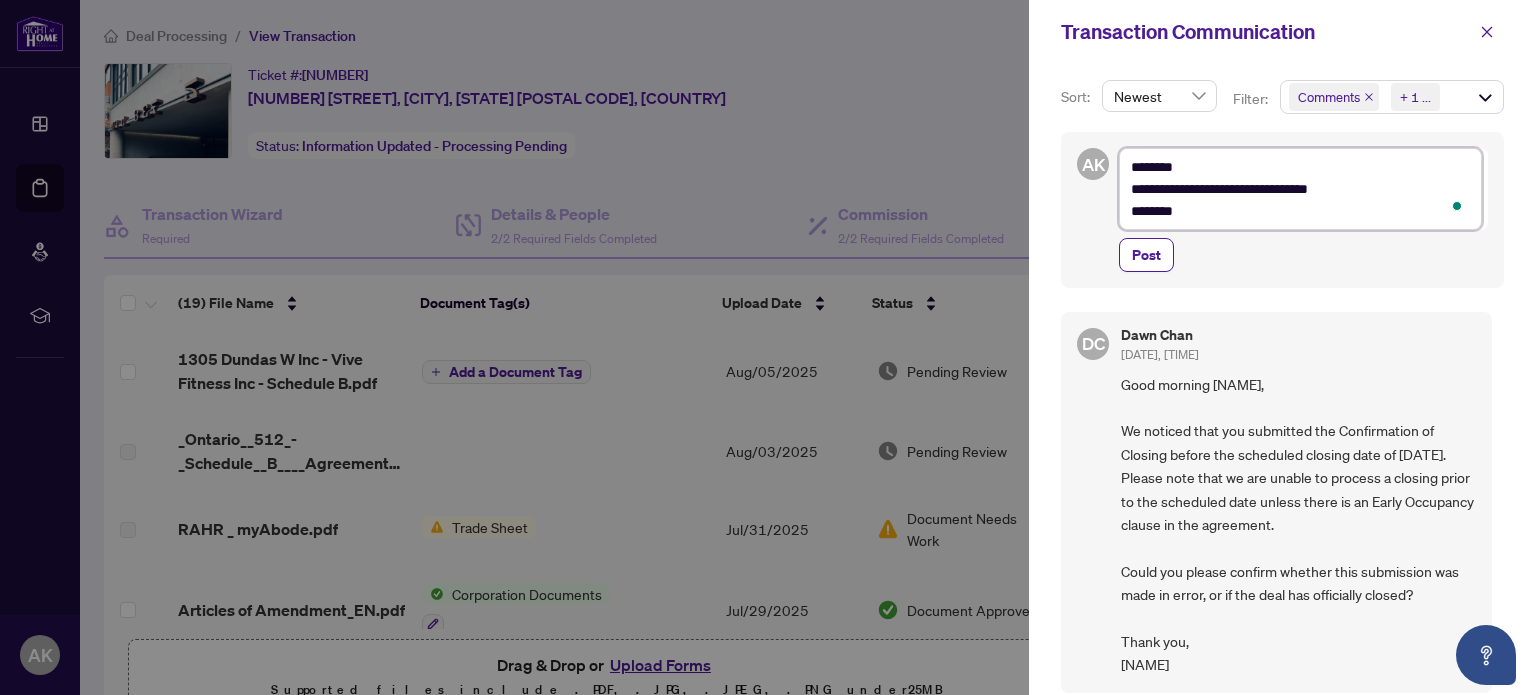 type on "**********" 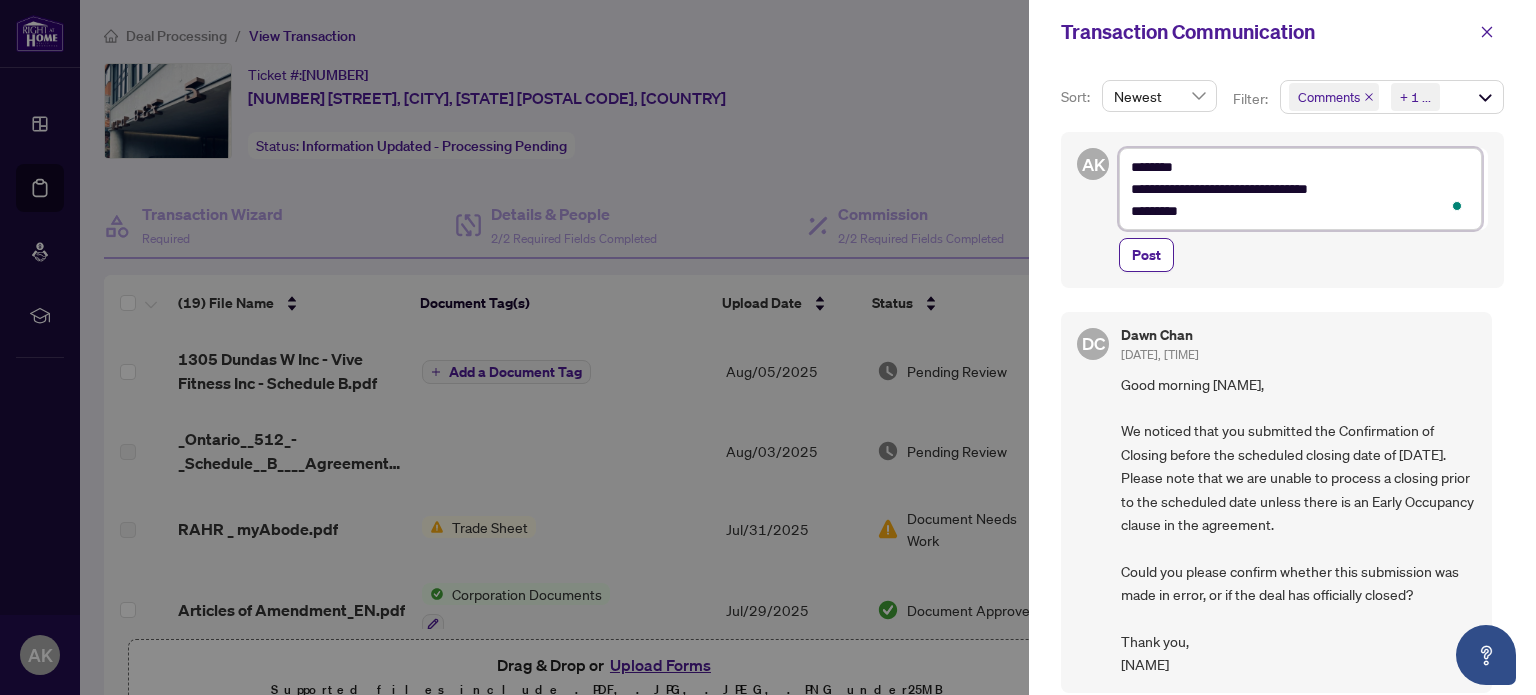 type on "**********" 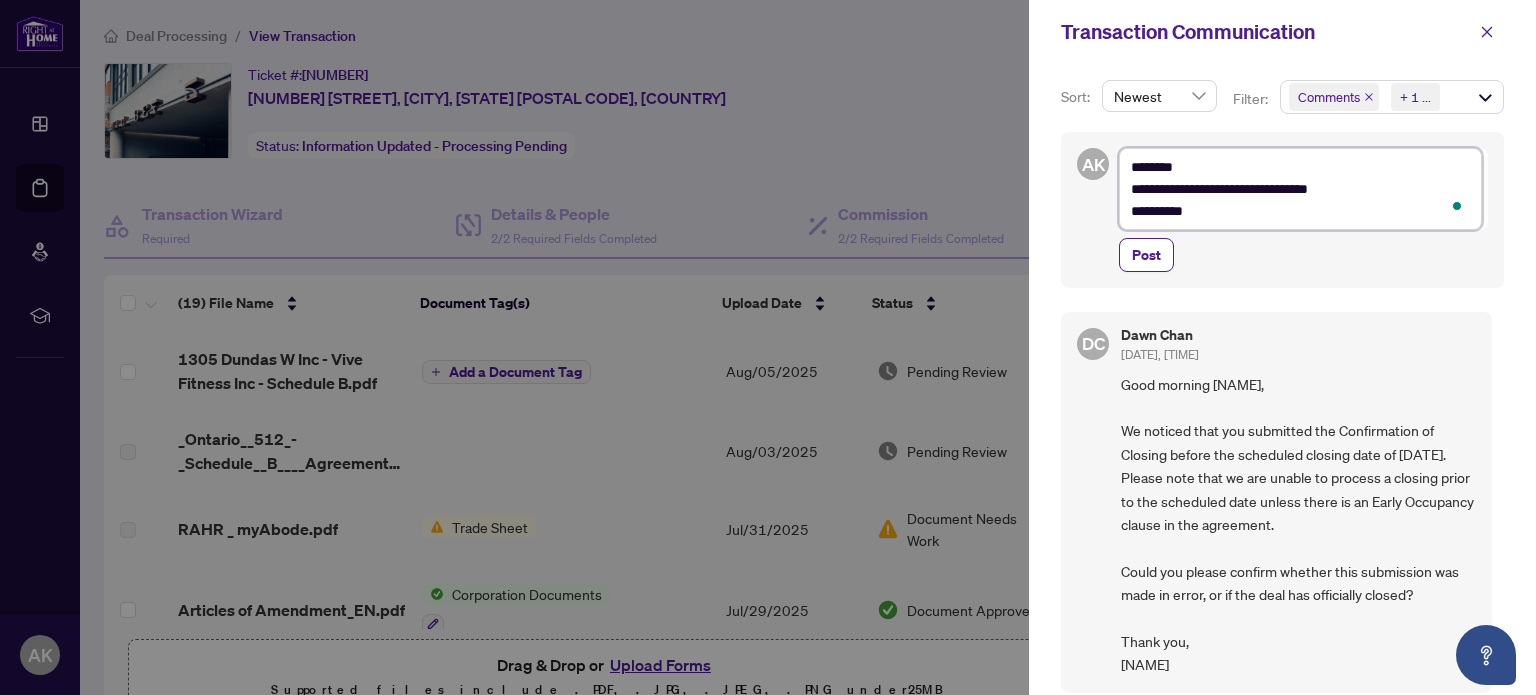 type on "**********" 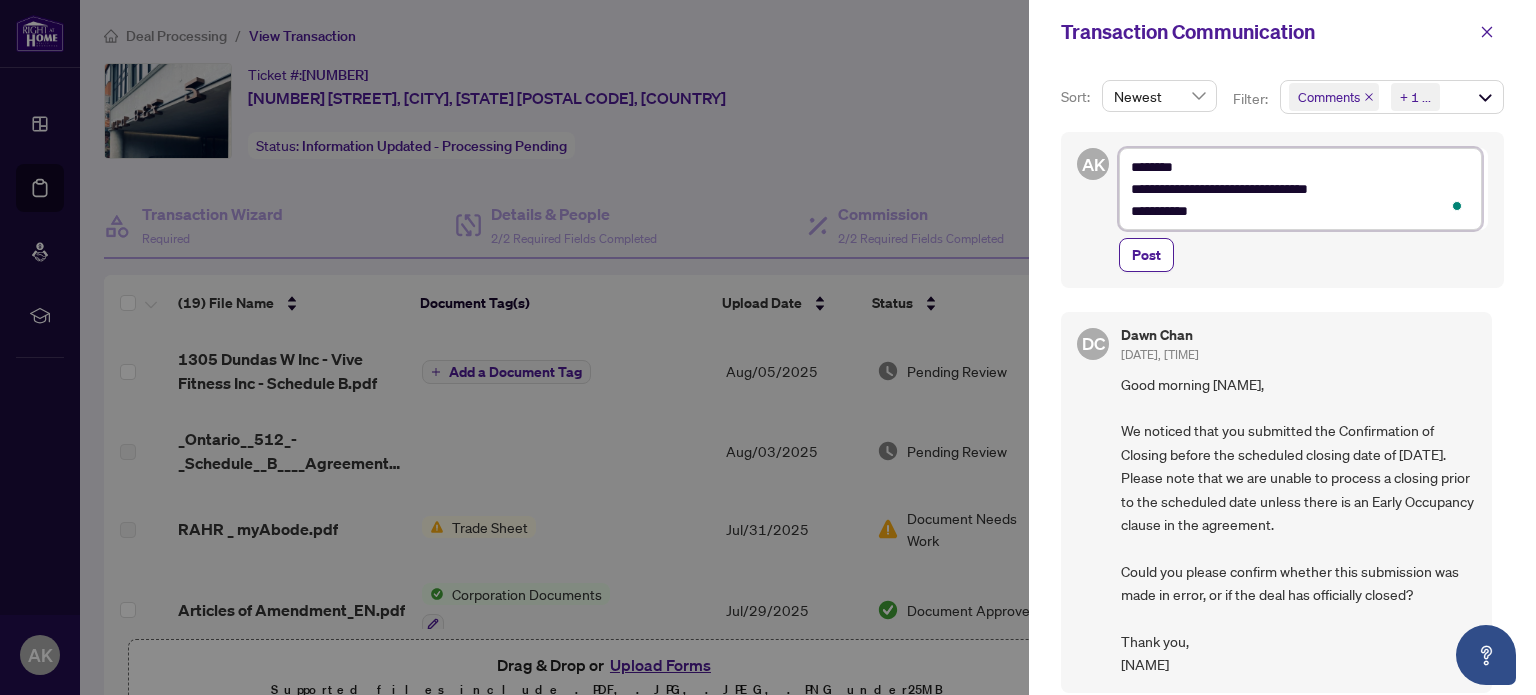 type on "**********" 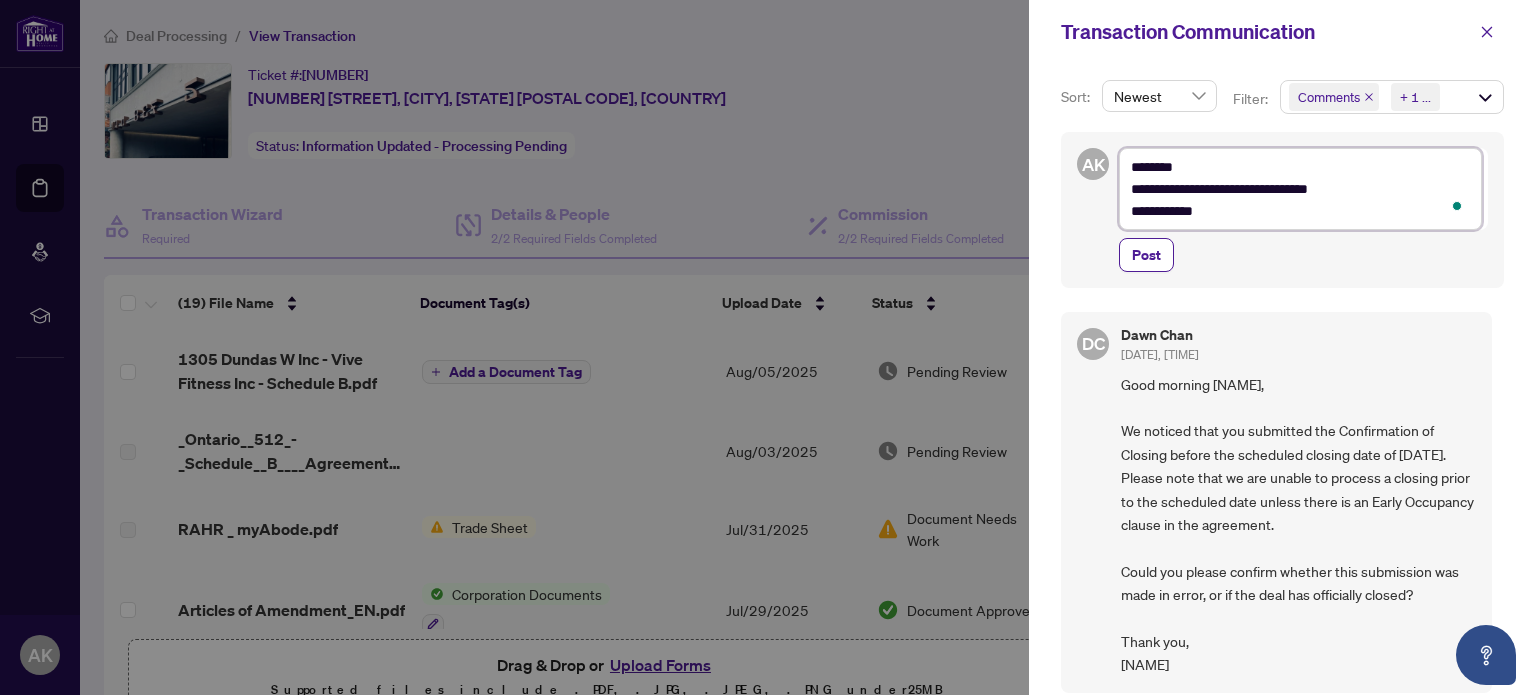 type on "**********" 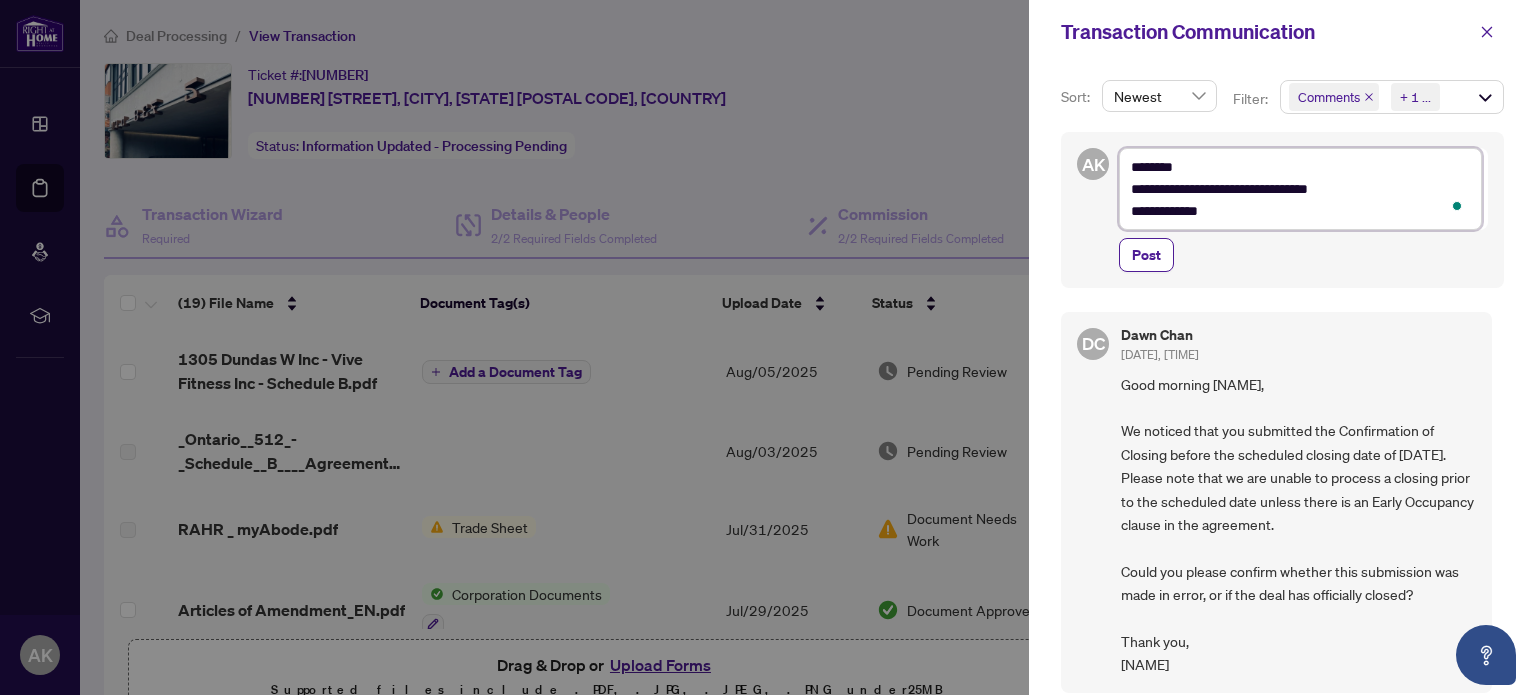 type on "**********" 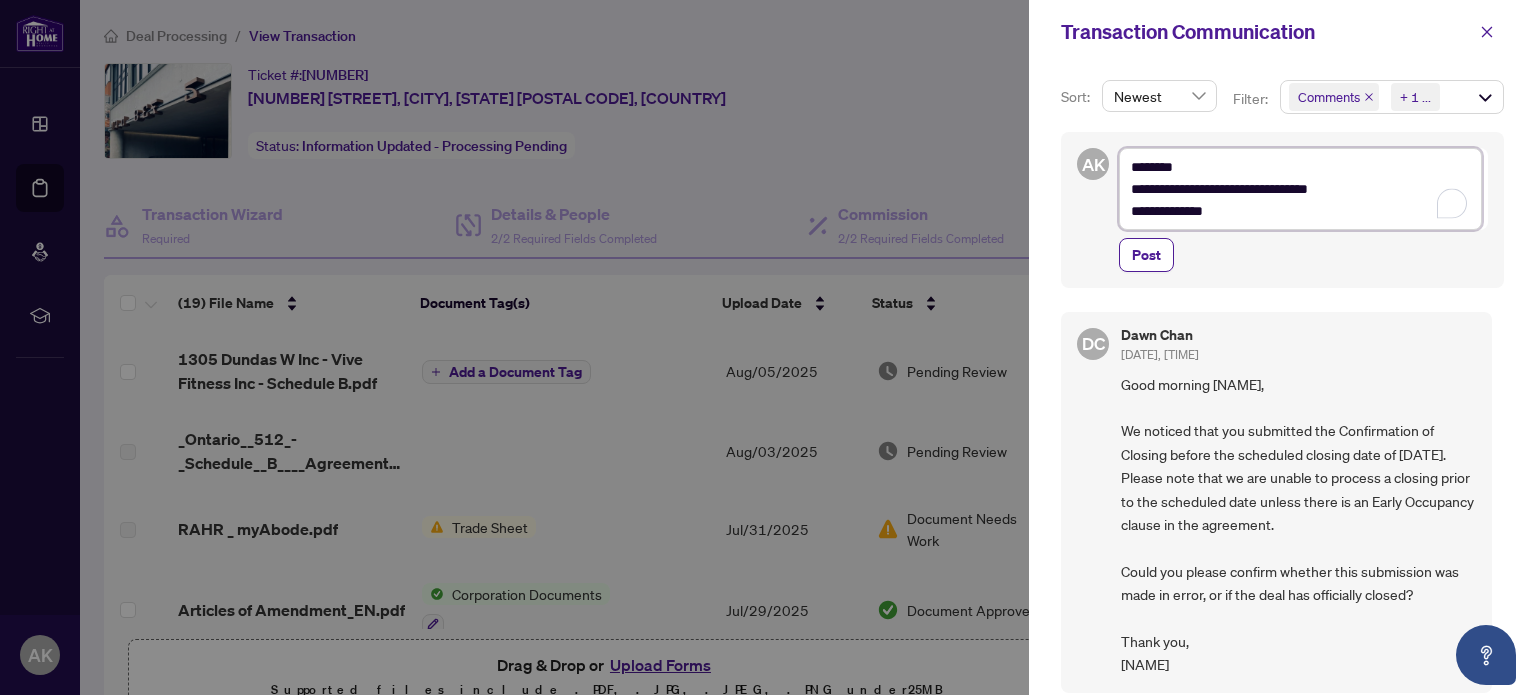 type on "**********" 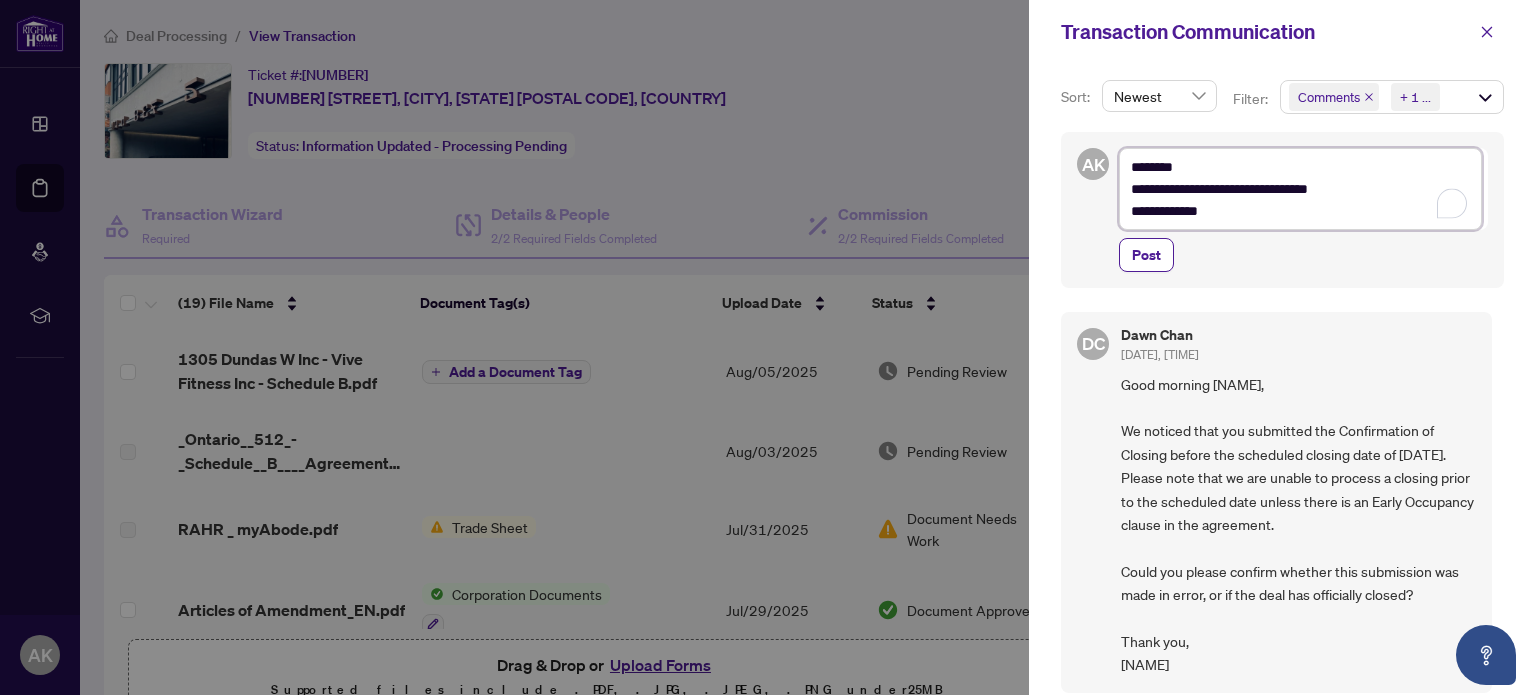 type on "**********" 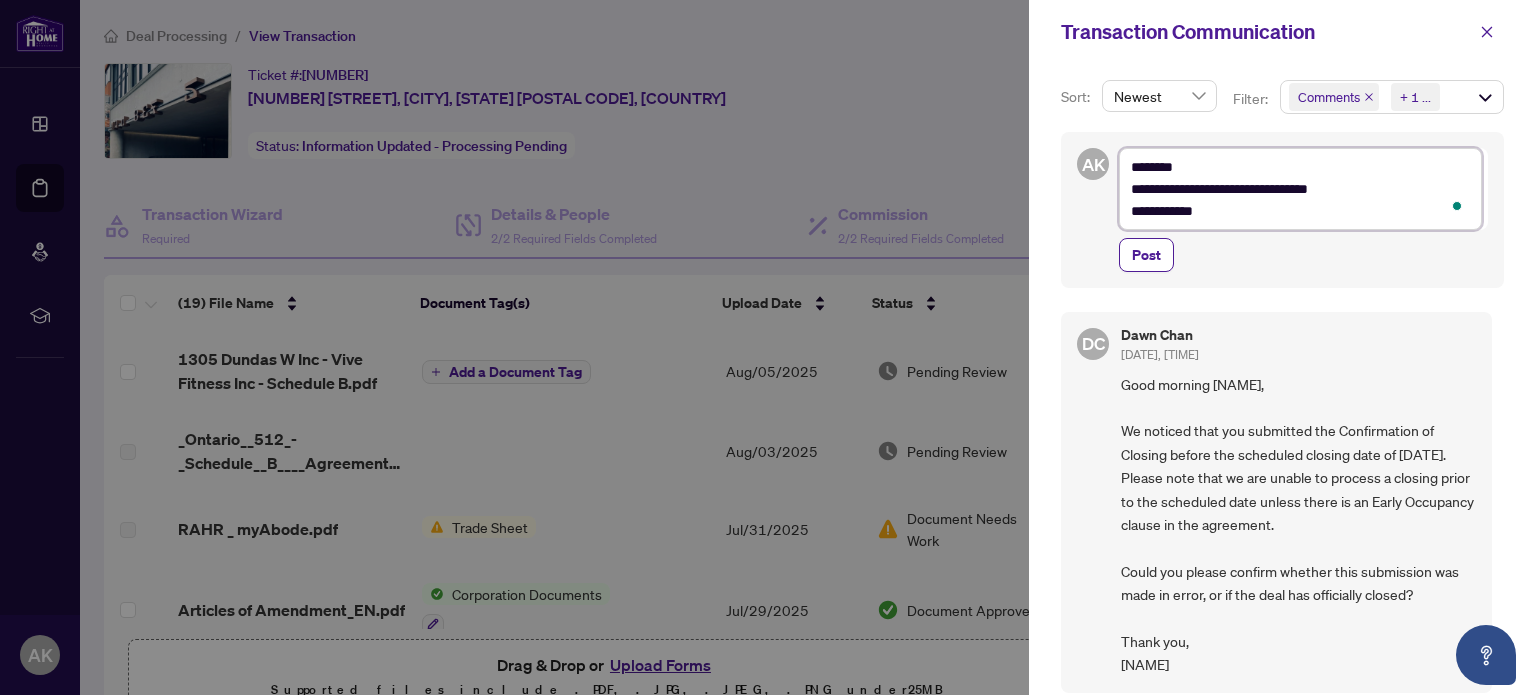 type on "**********" 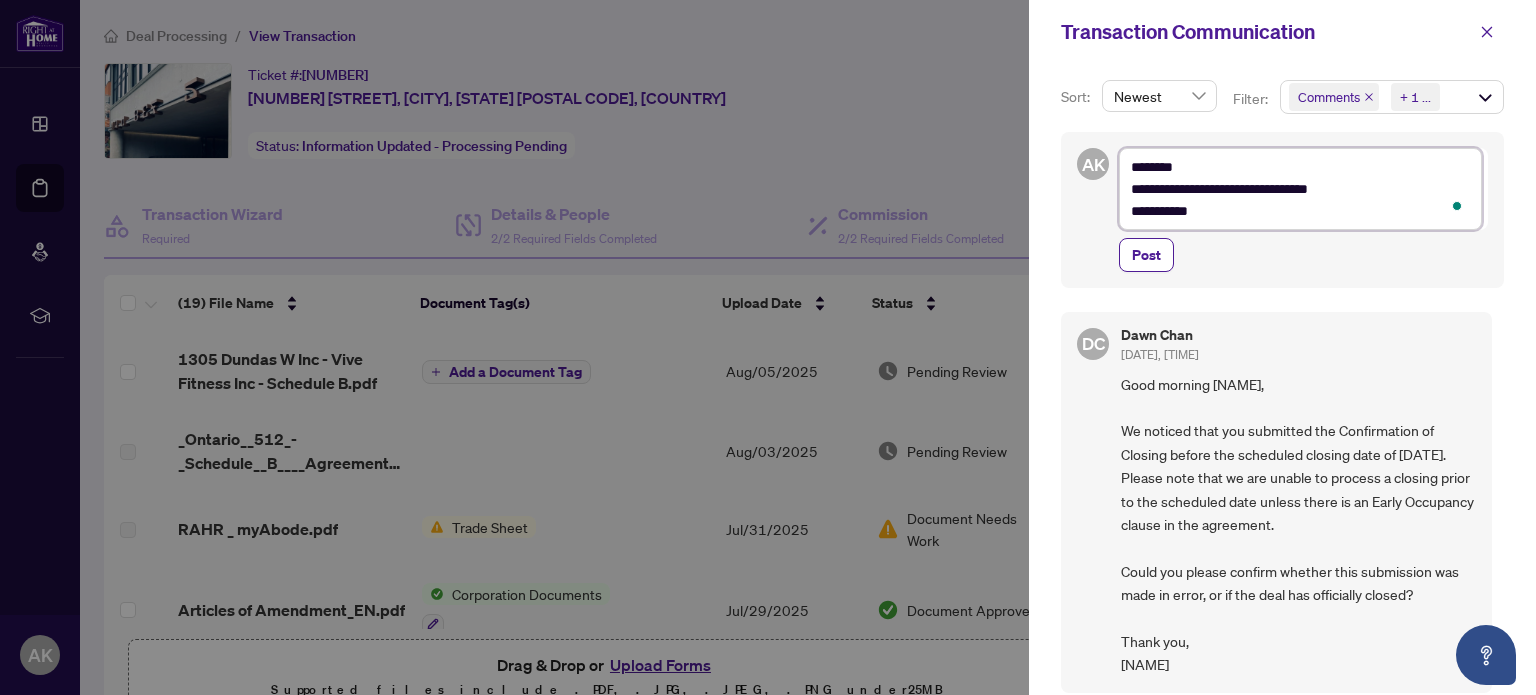 type on "**********" 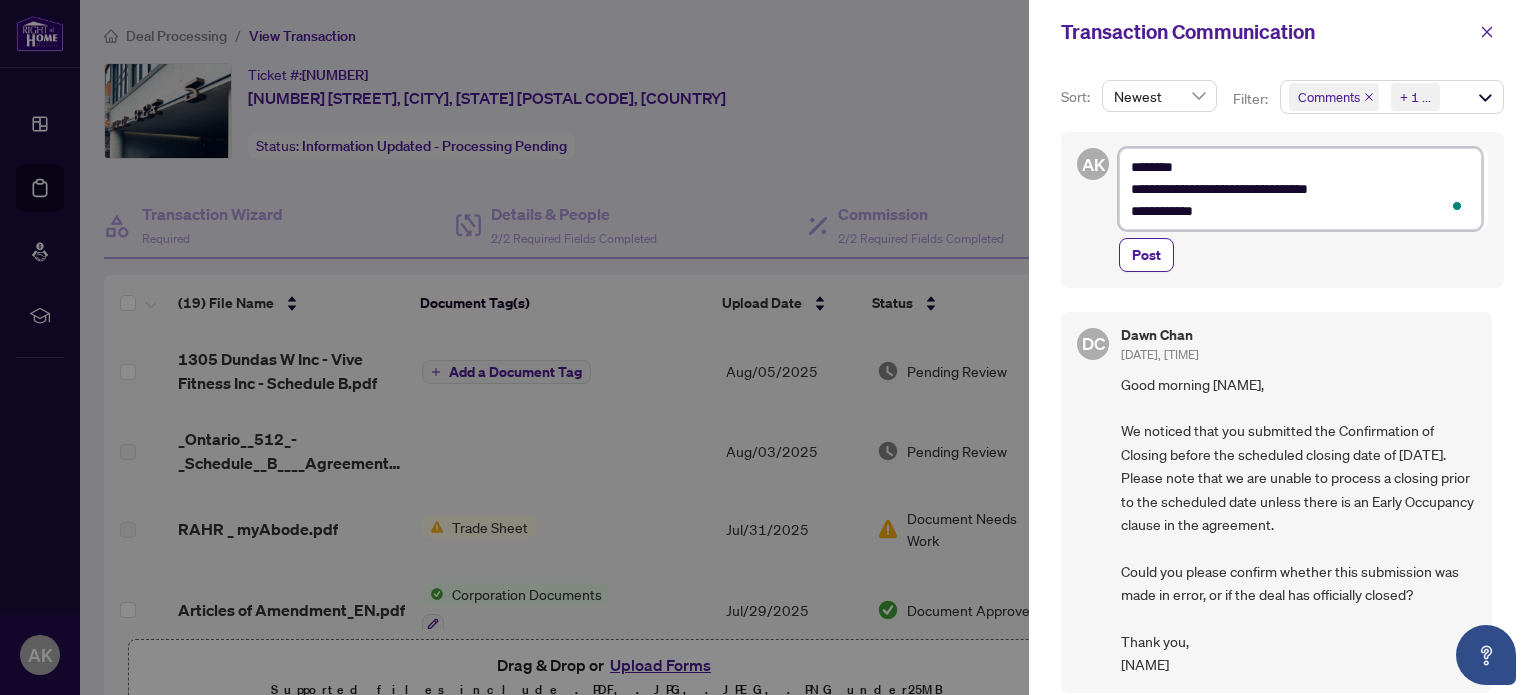 type on "**********" 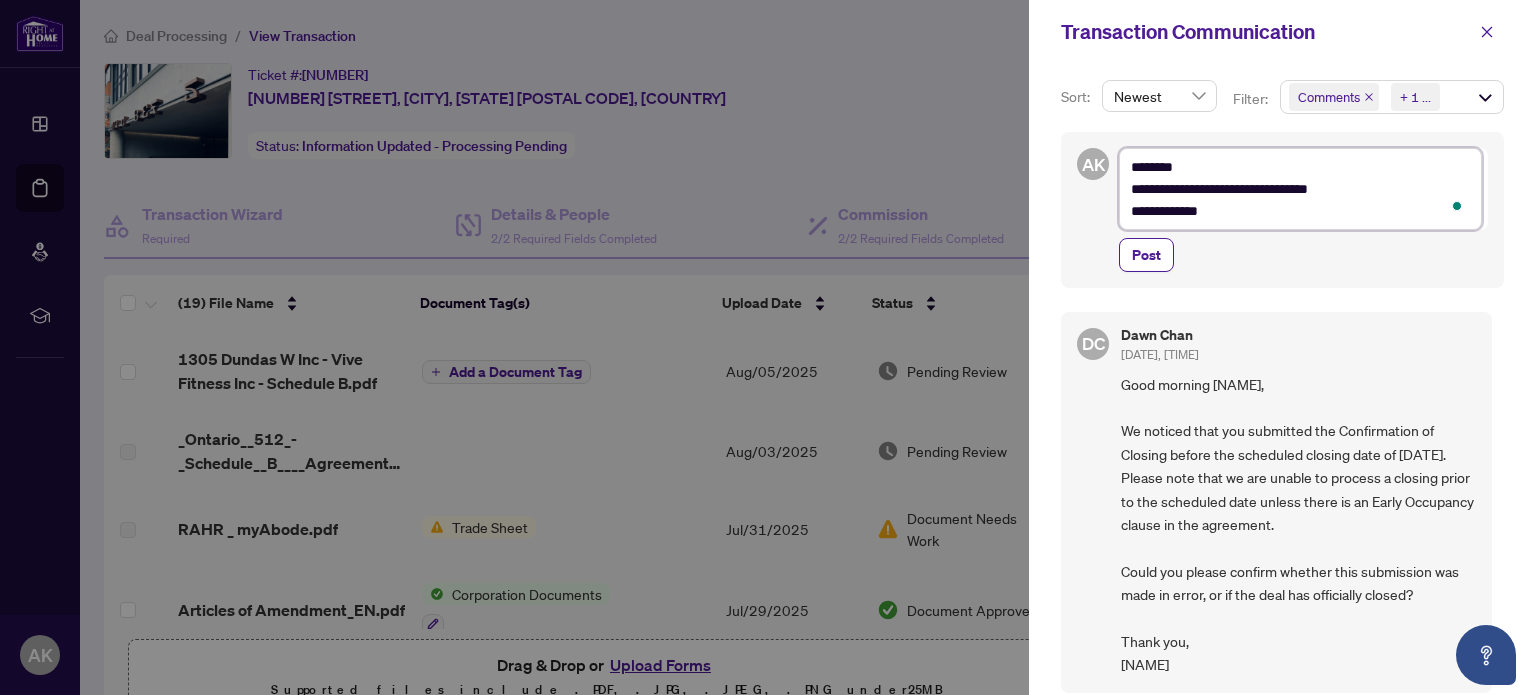 type on "**********" 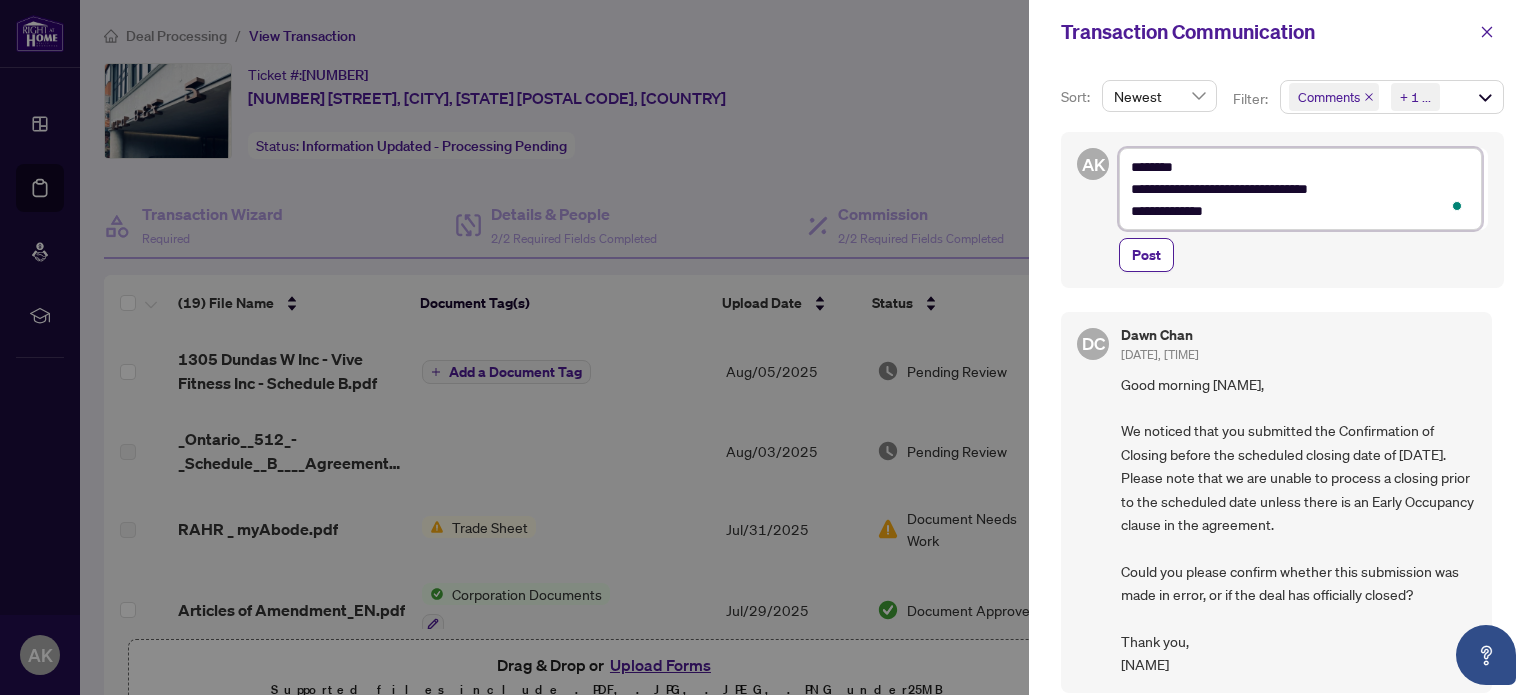 type on "**********" 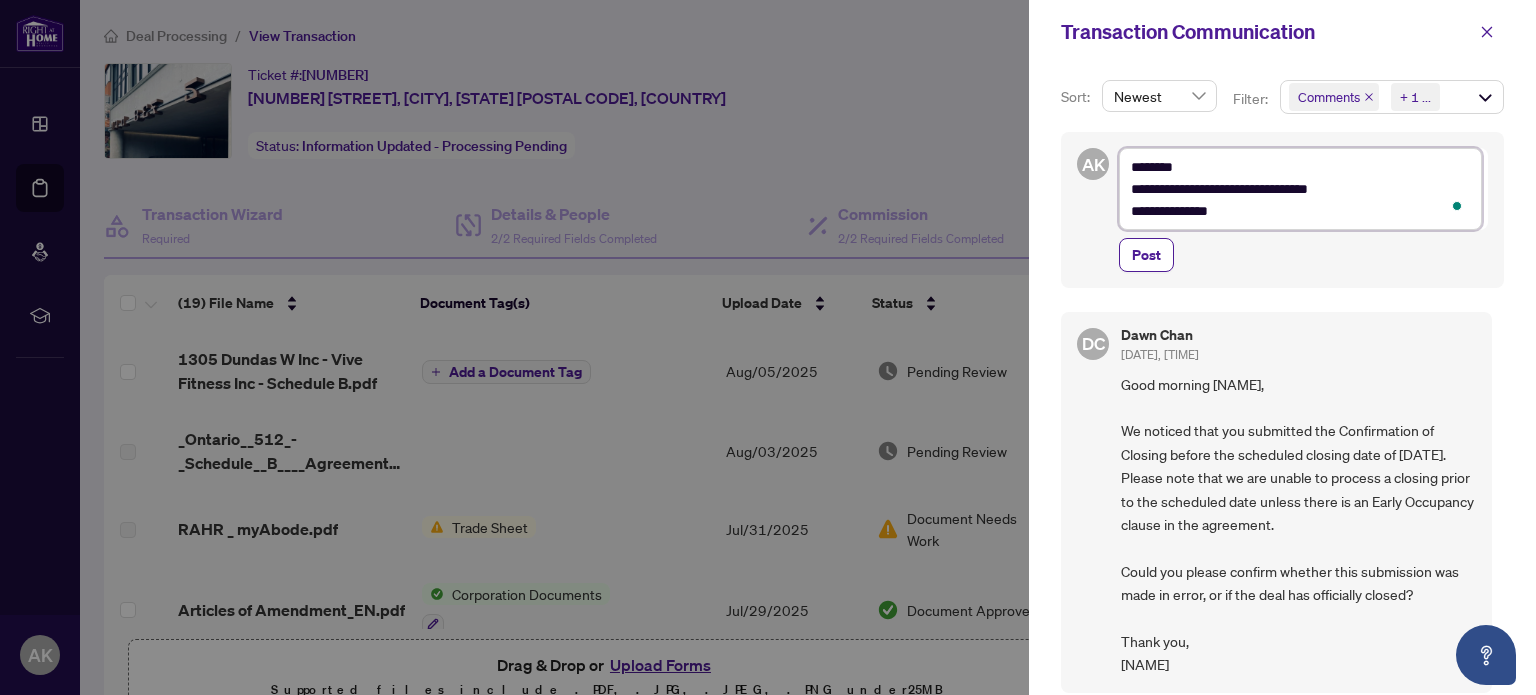 type on "**********" 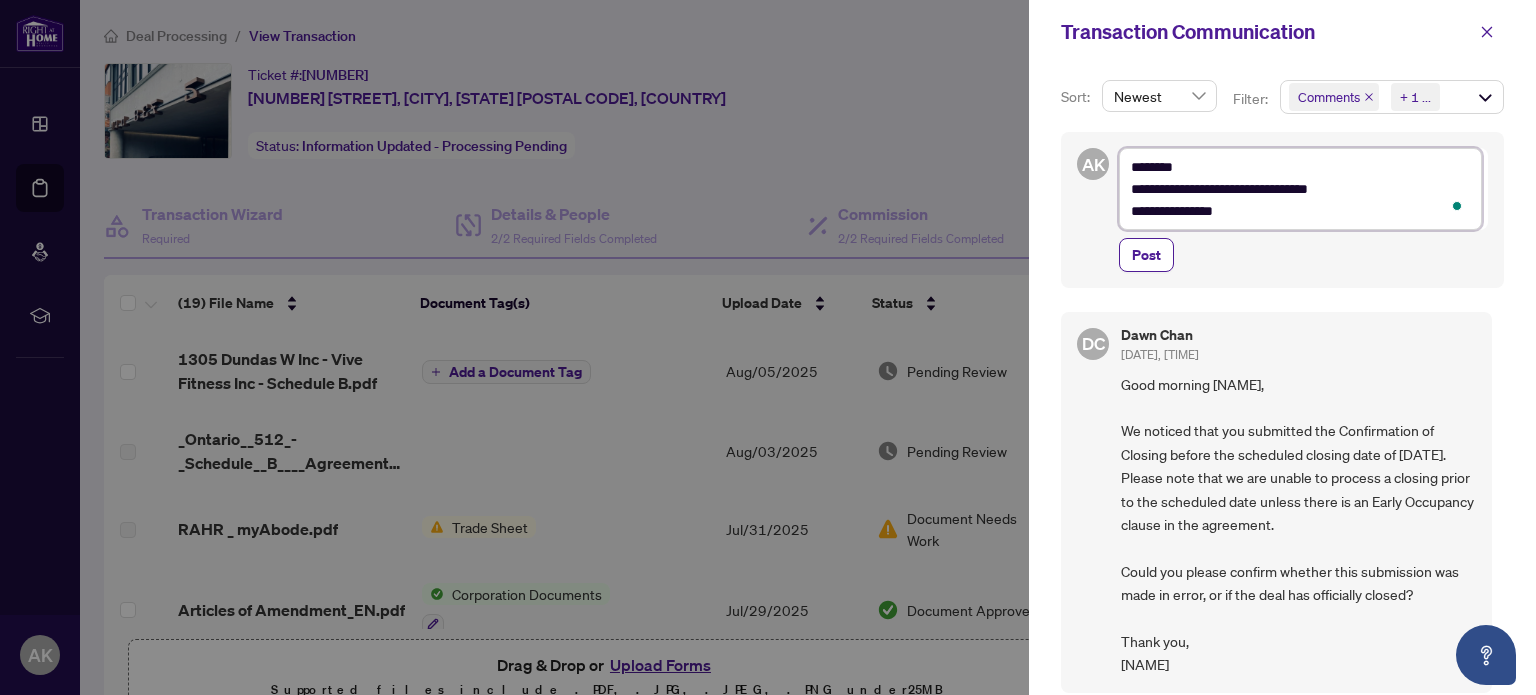 type on "**********" 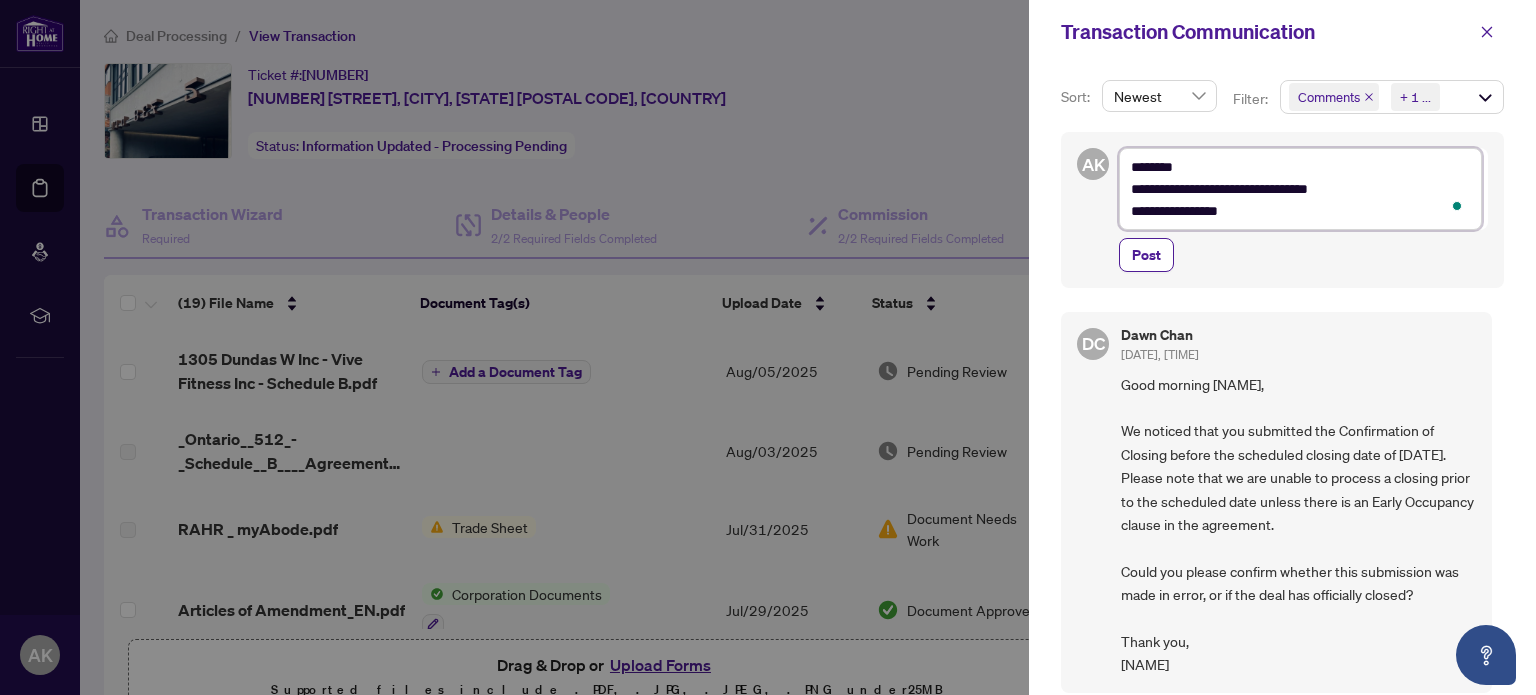 type on "**********" 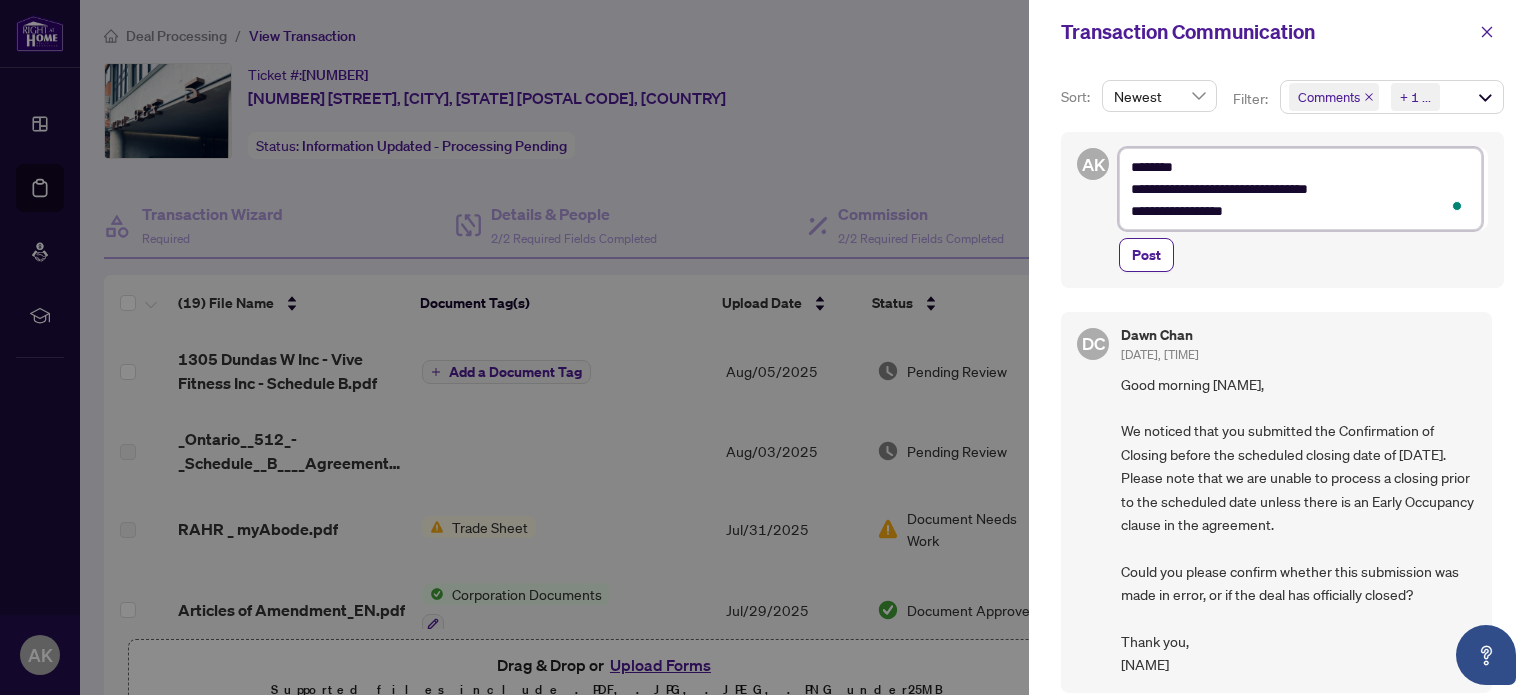 type on "**********" 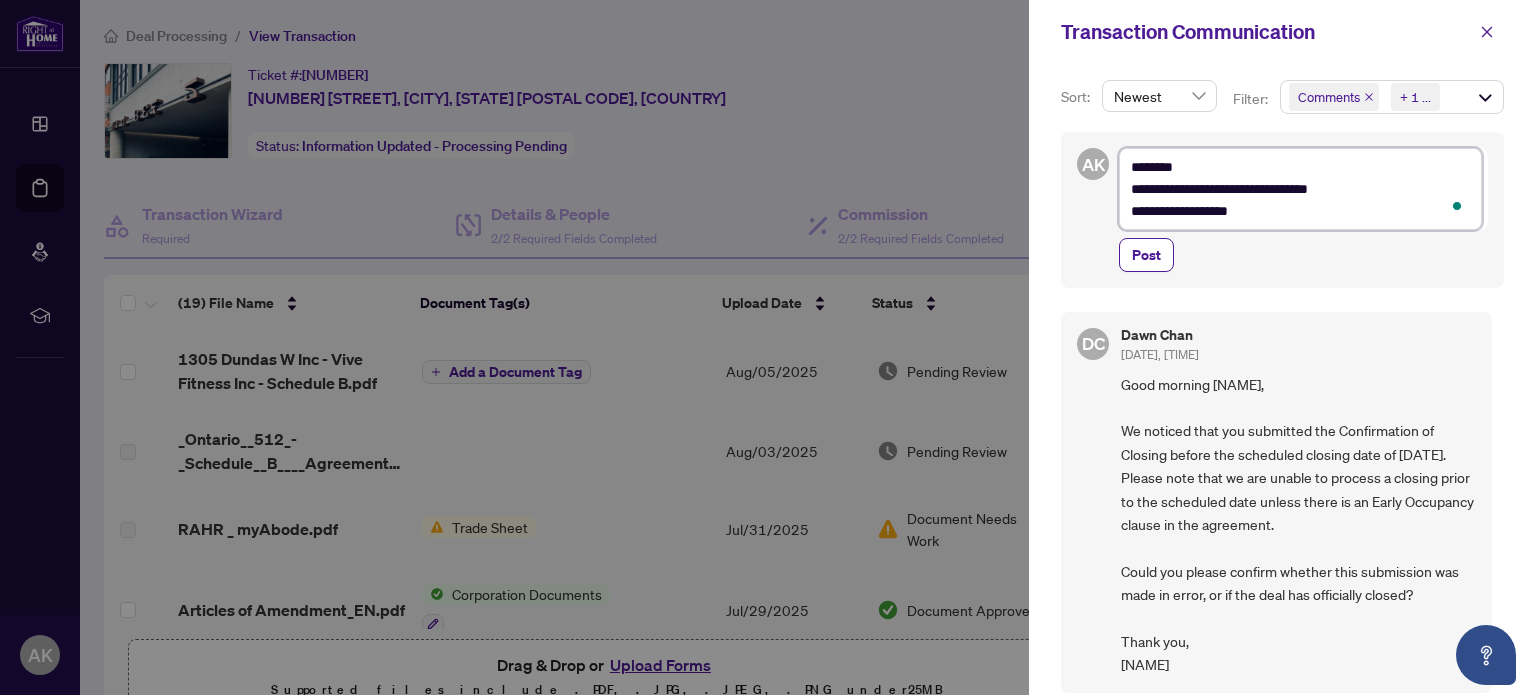 type on "**********" 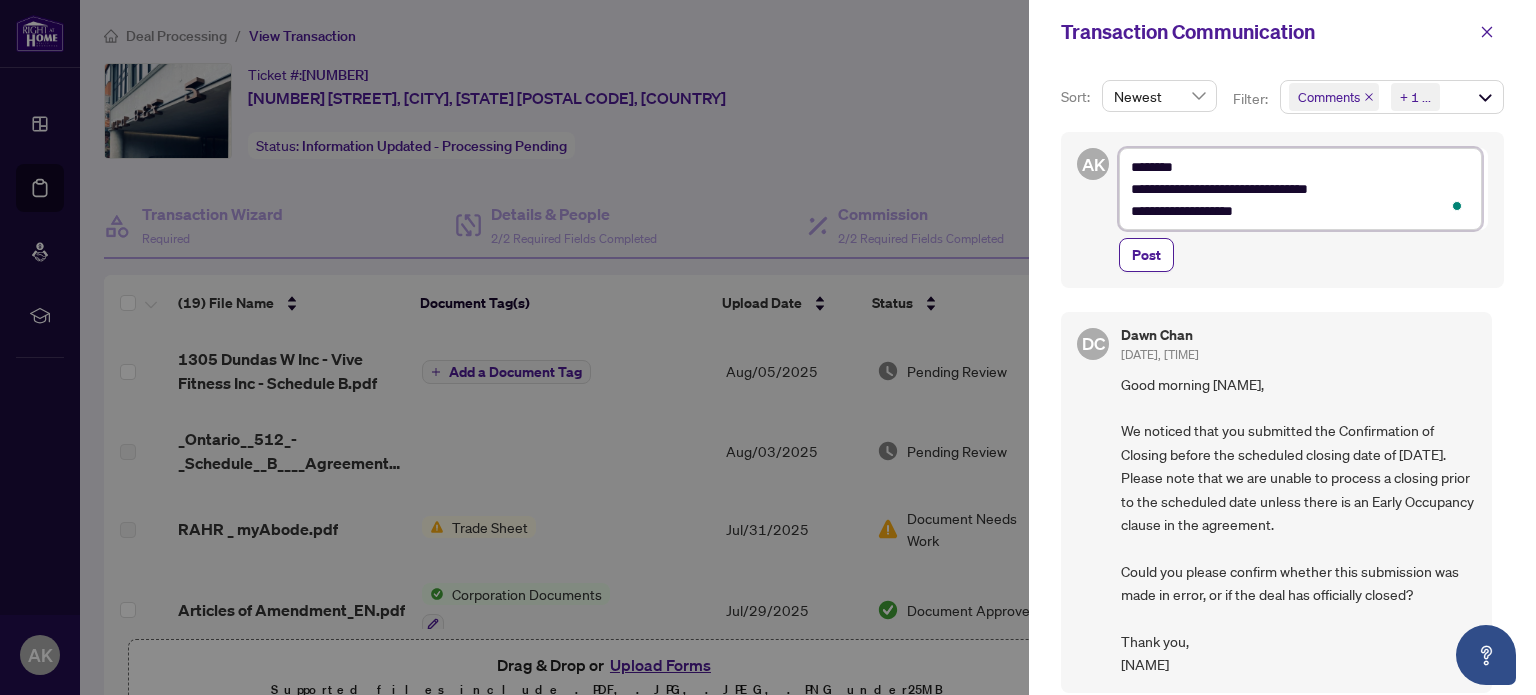type on "**********" 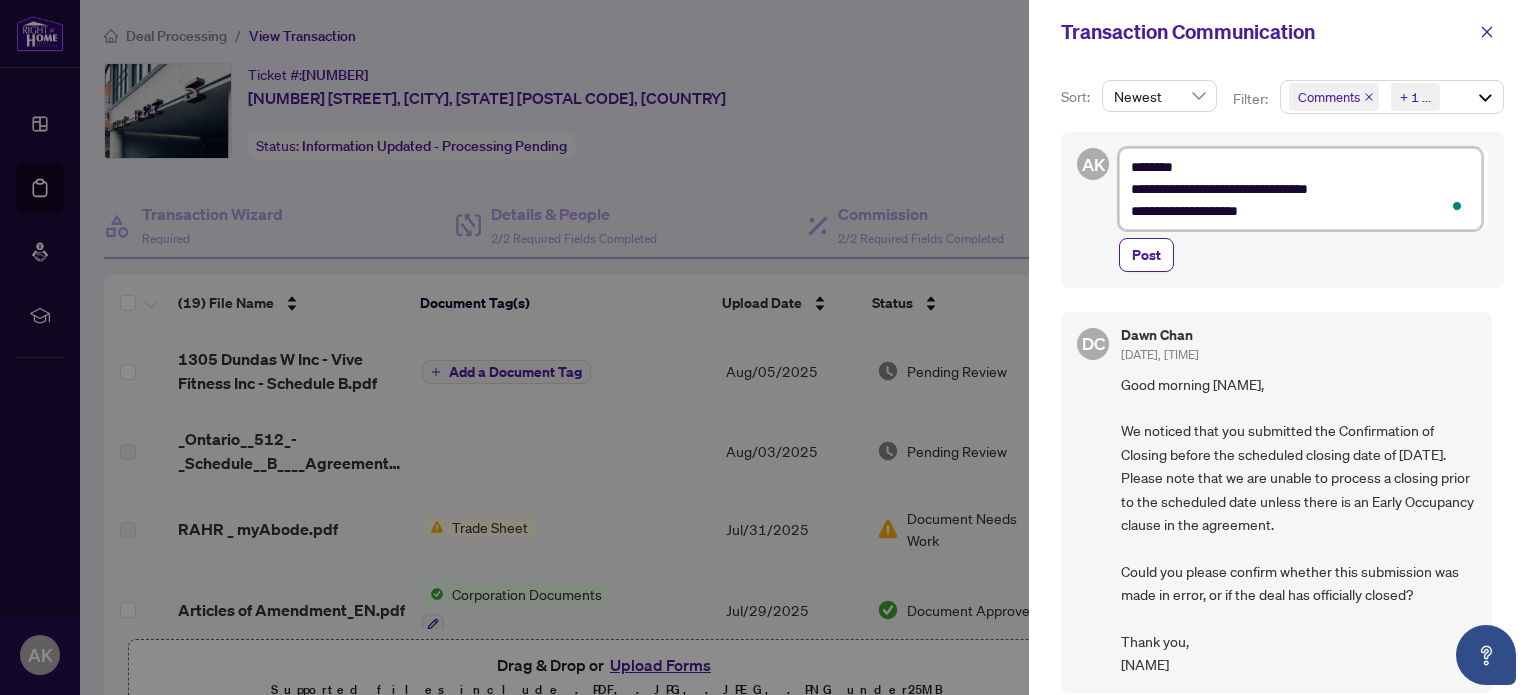 type on "**********" 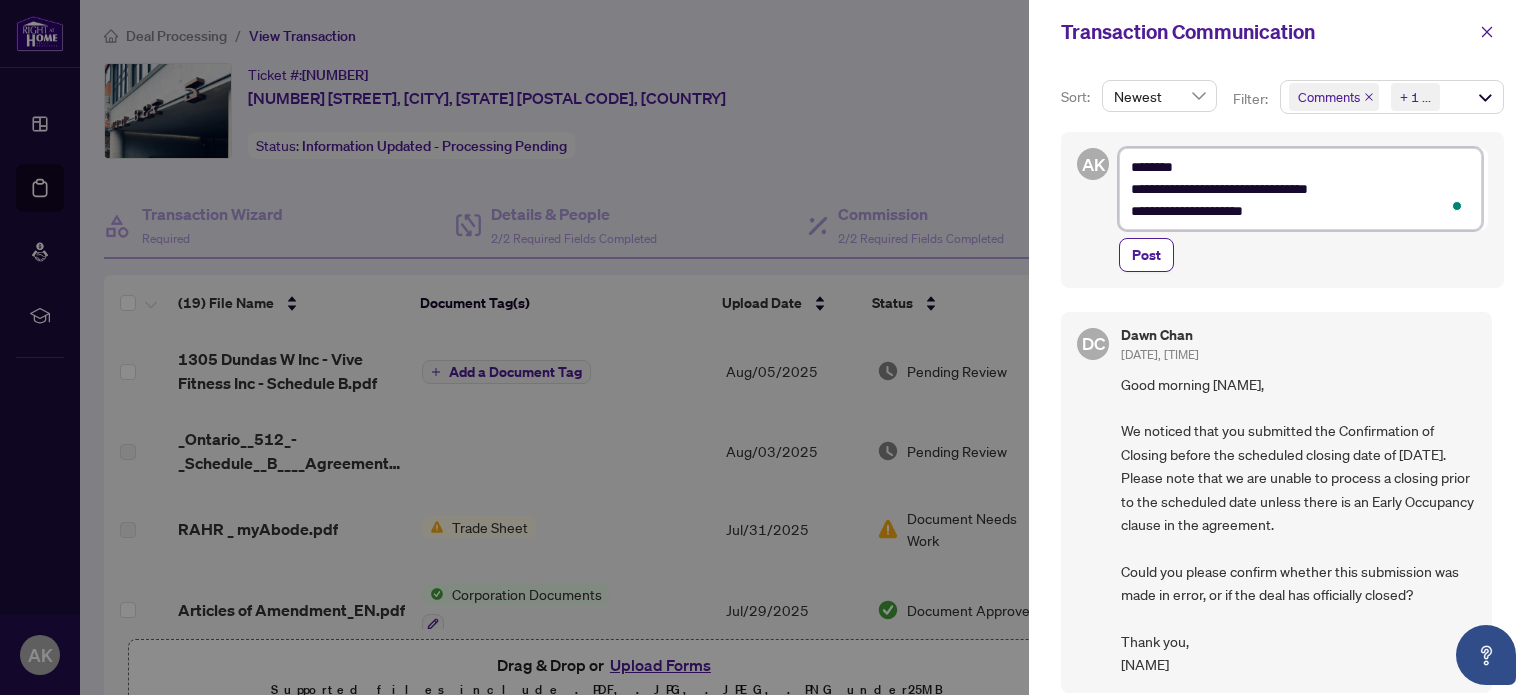 type on "**********" 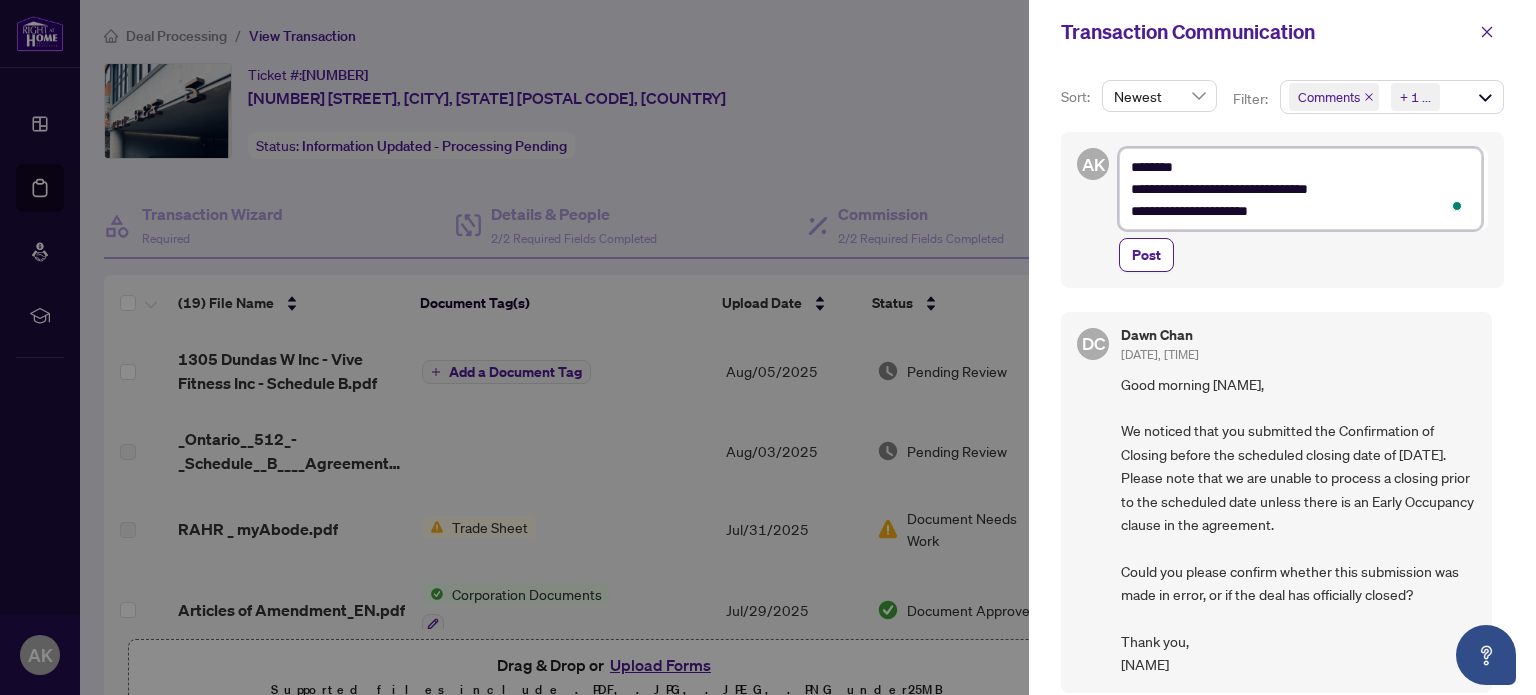 type on "**********" 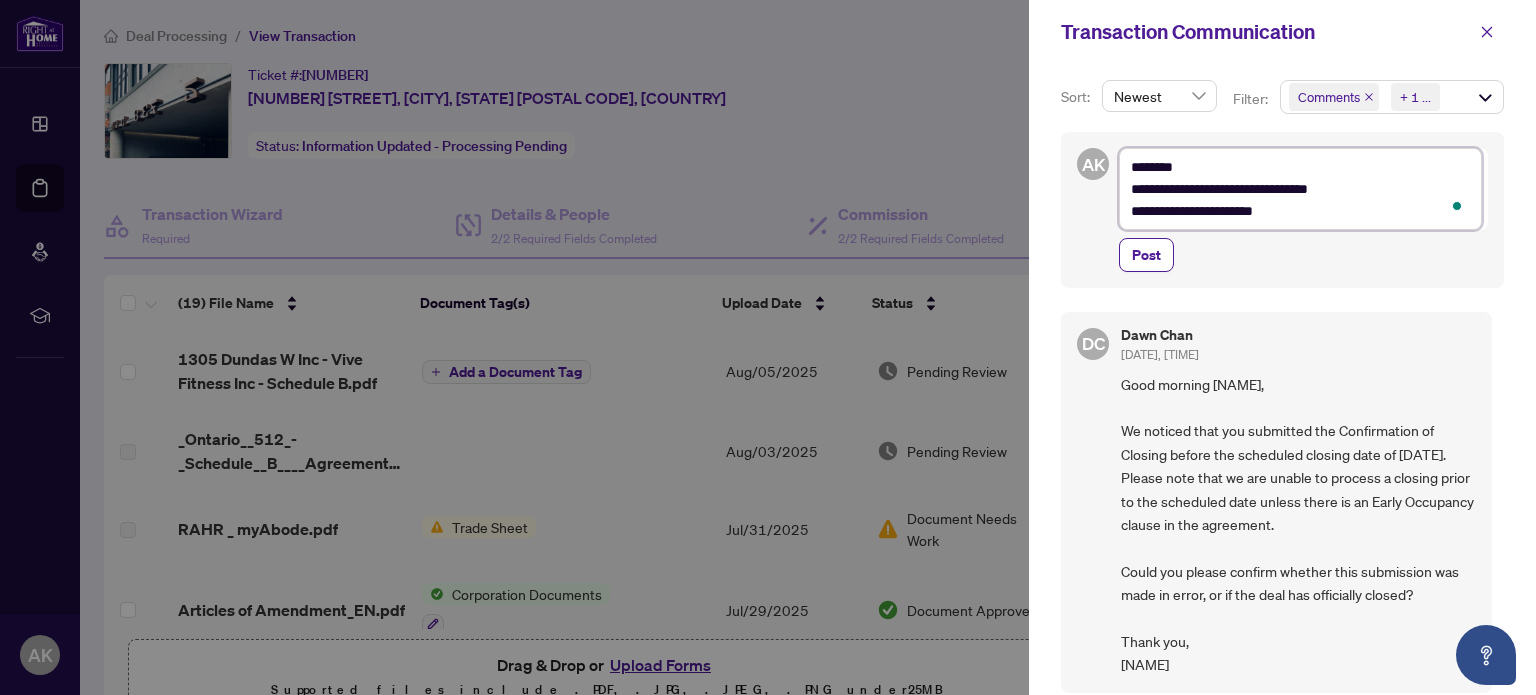 type on "**********" 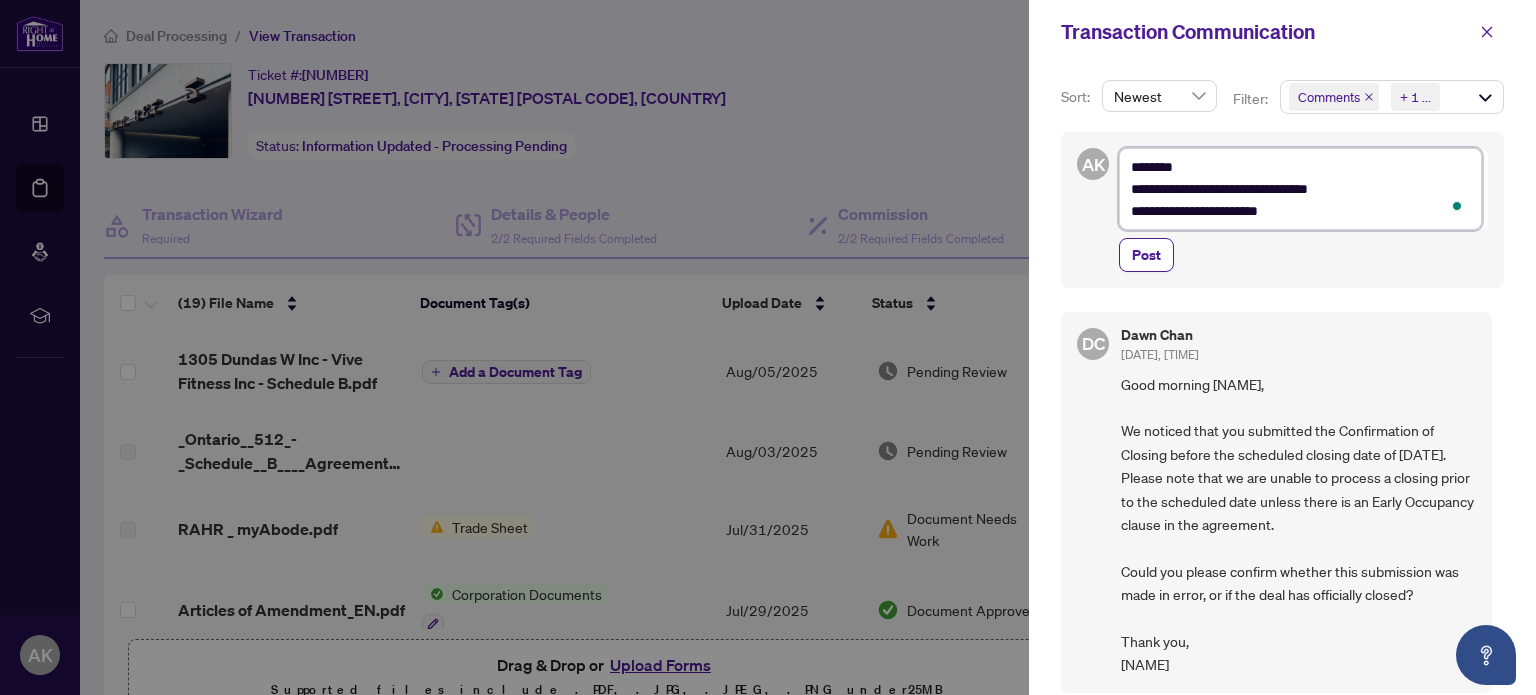type on "**********" 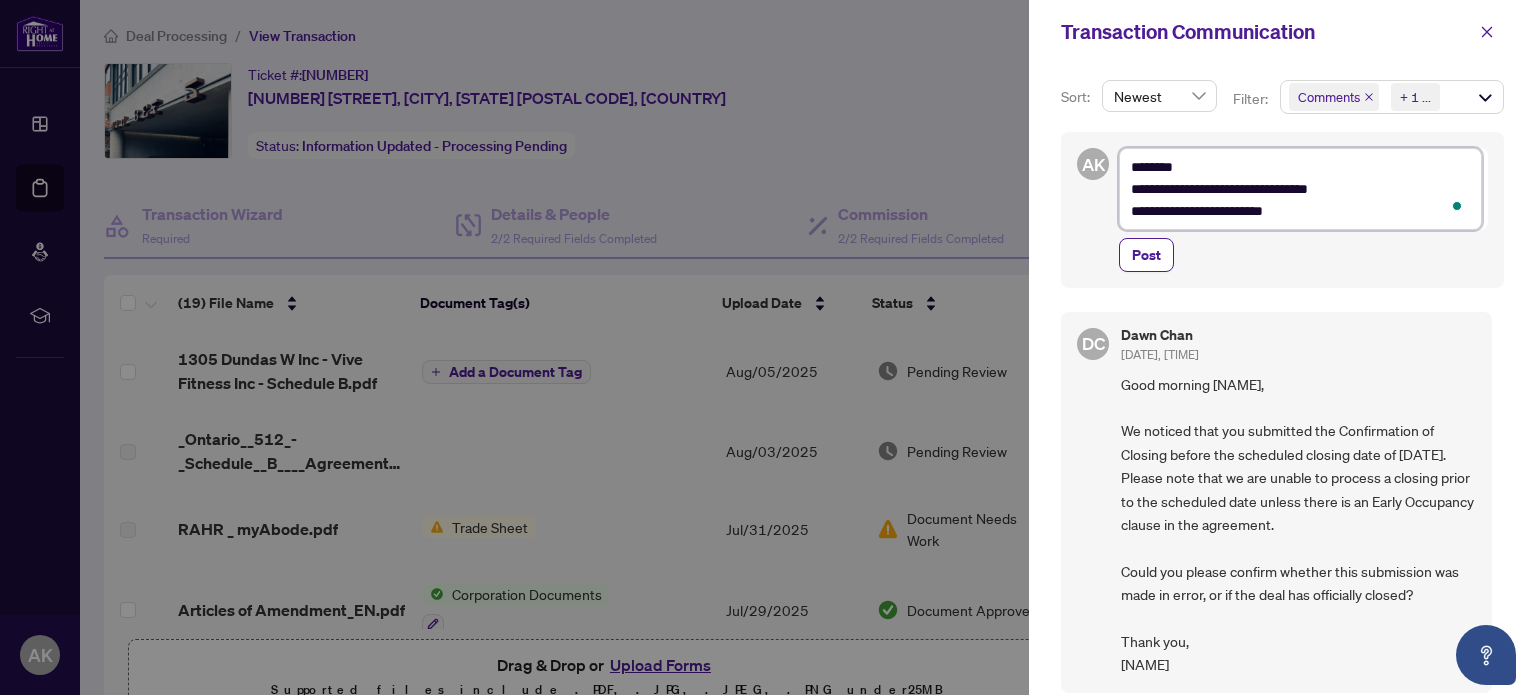 type on "**********" 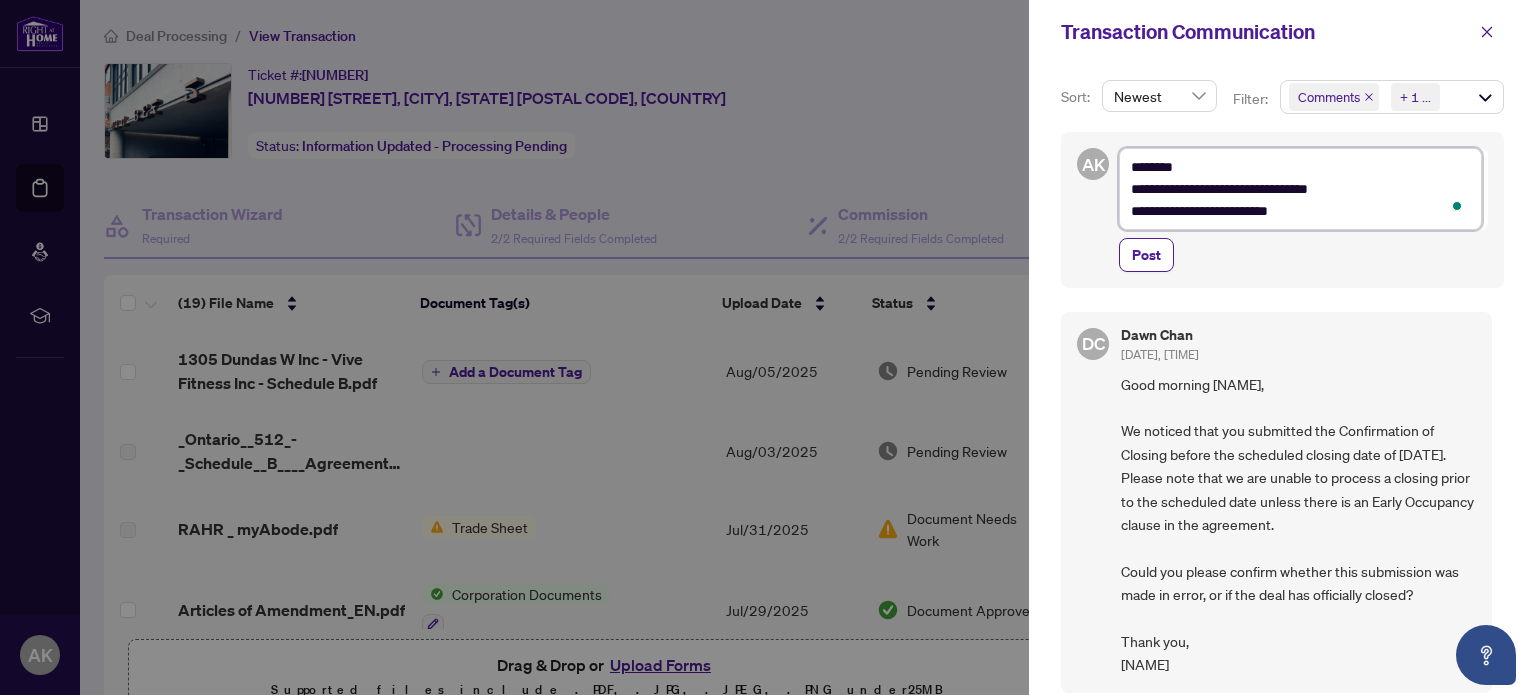 type on "**********" 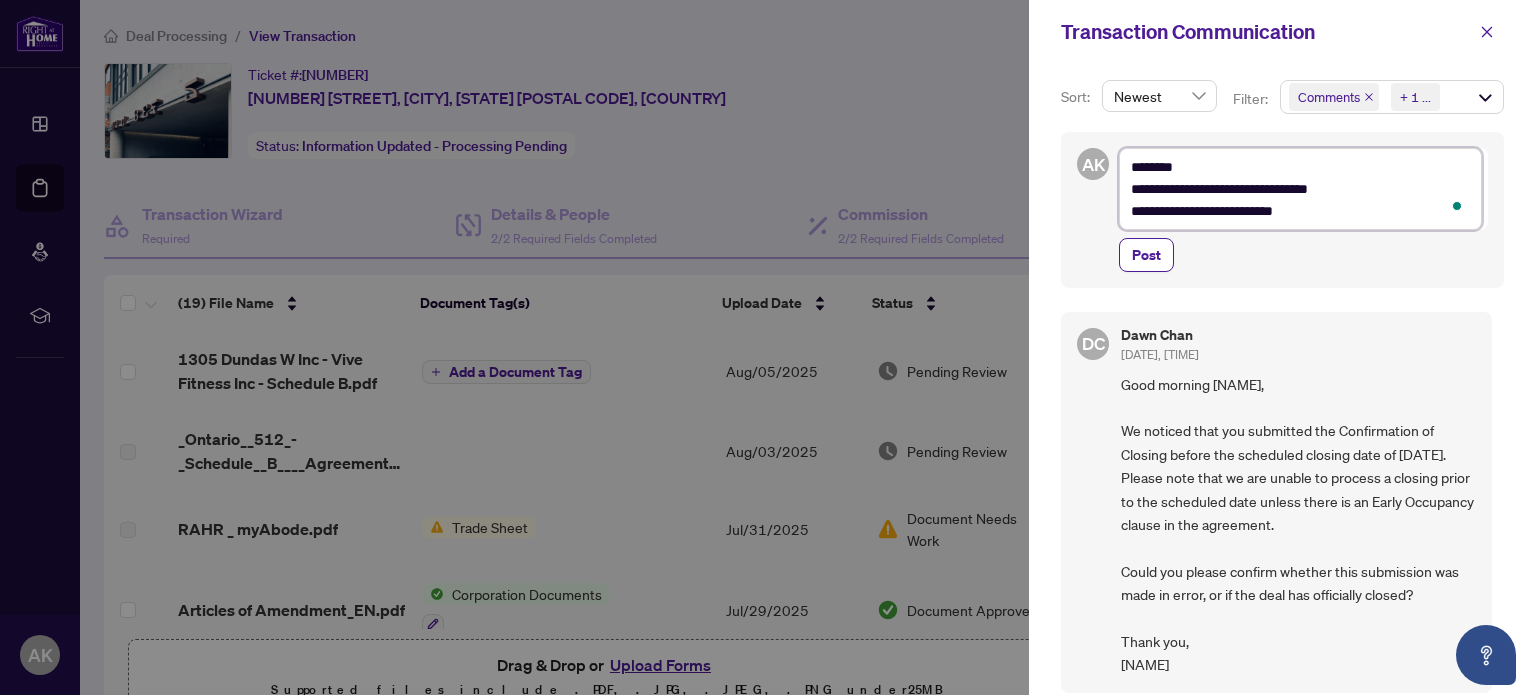 type on "**********" 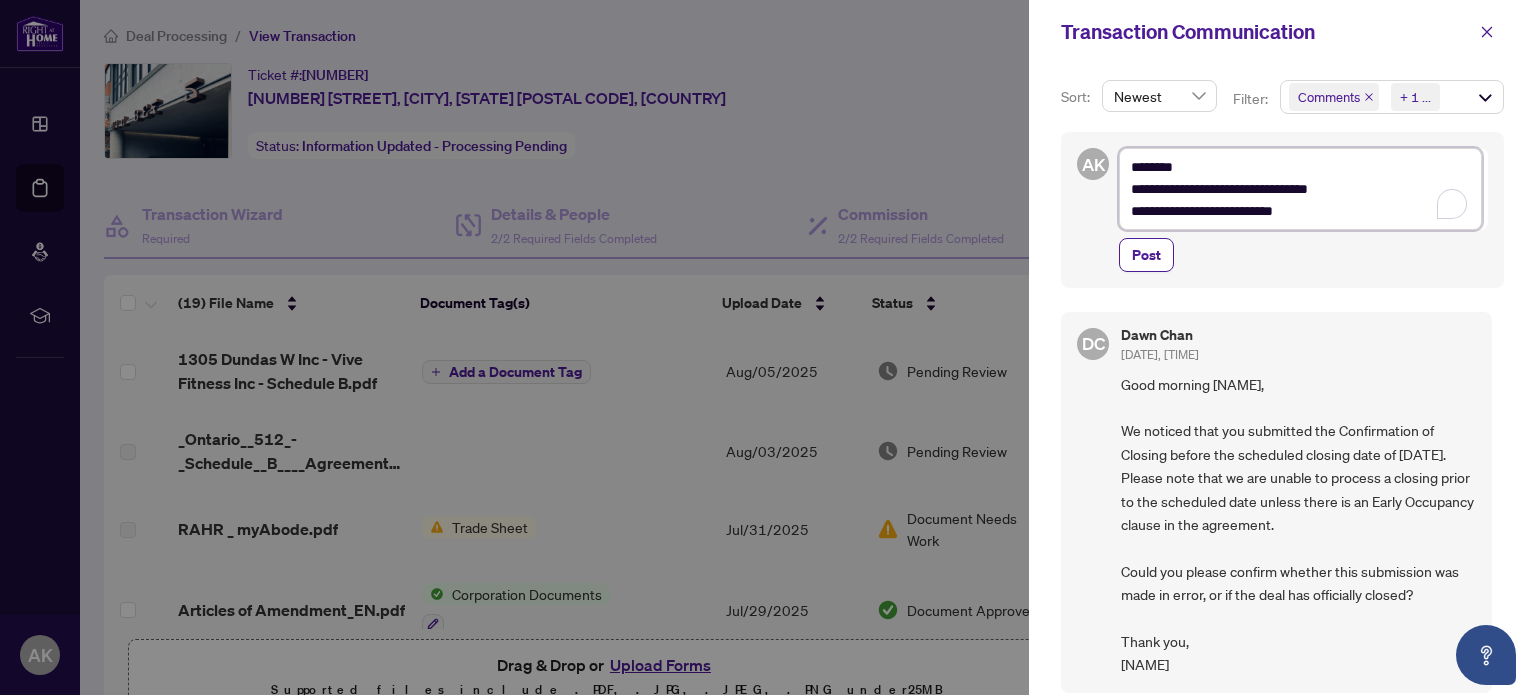 type on "**********" 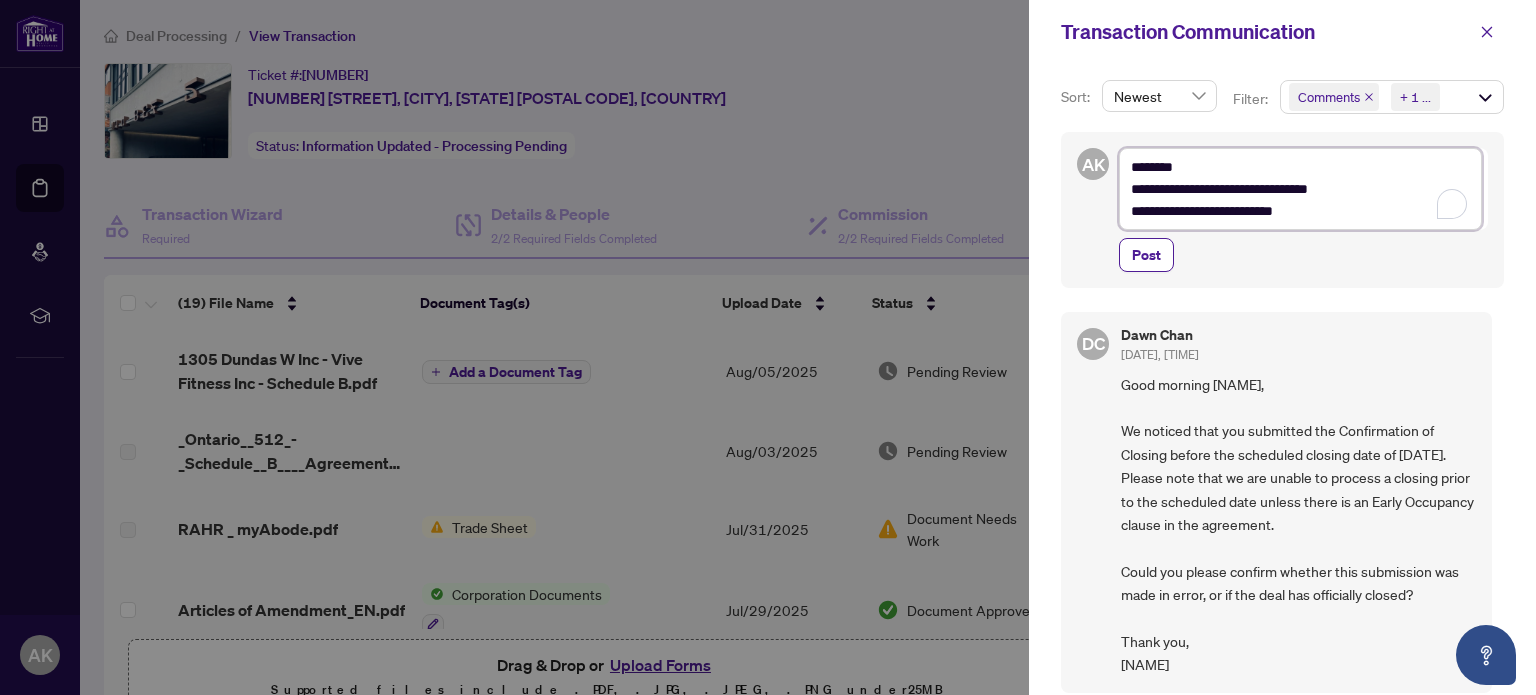 type on "**********" 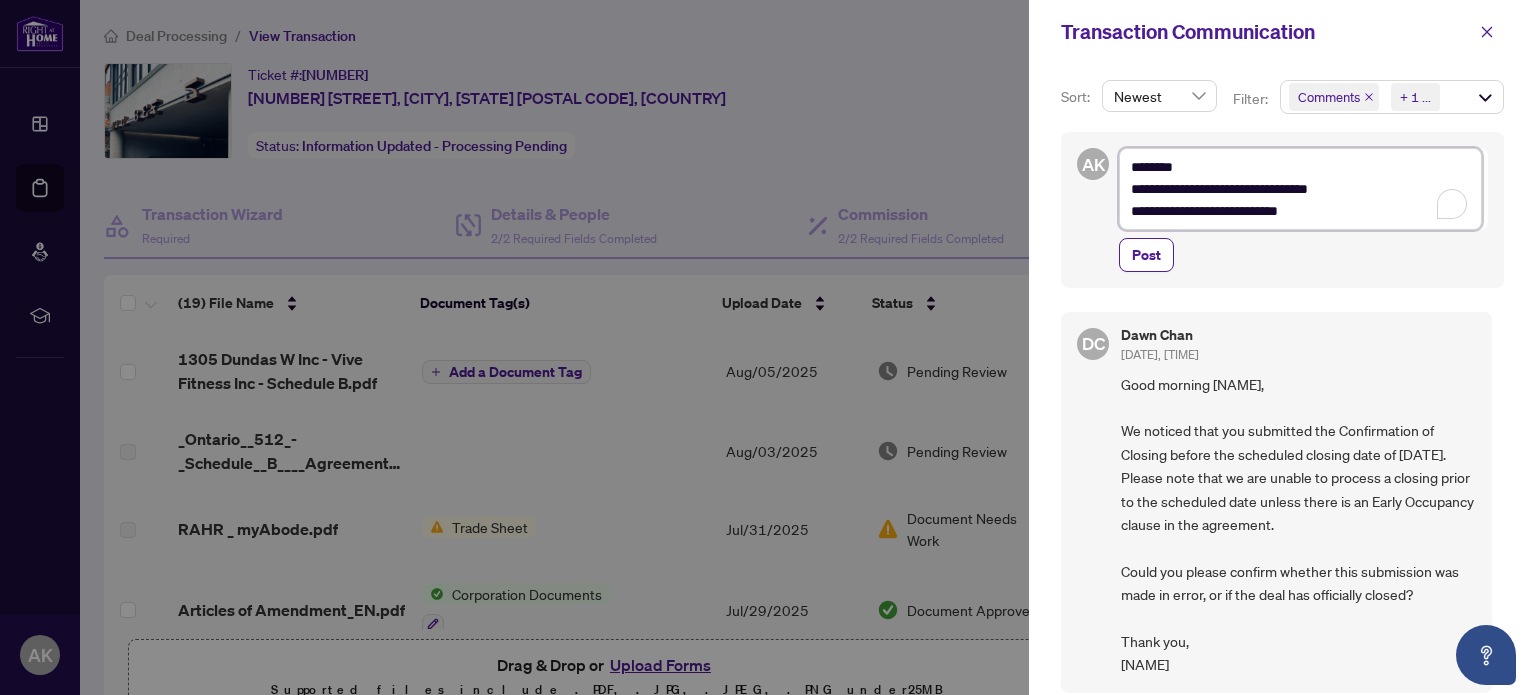 type on "**********" 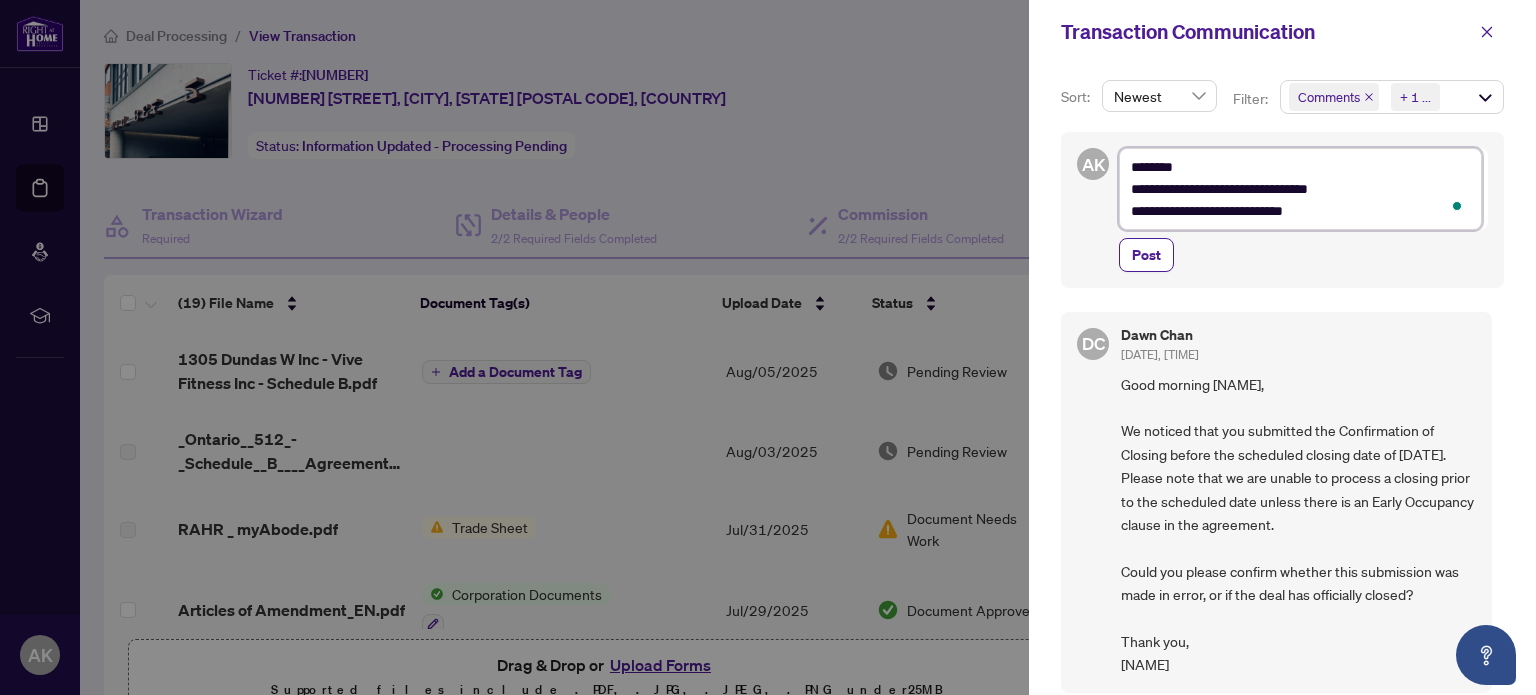 type on "**********" 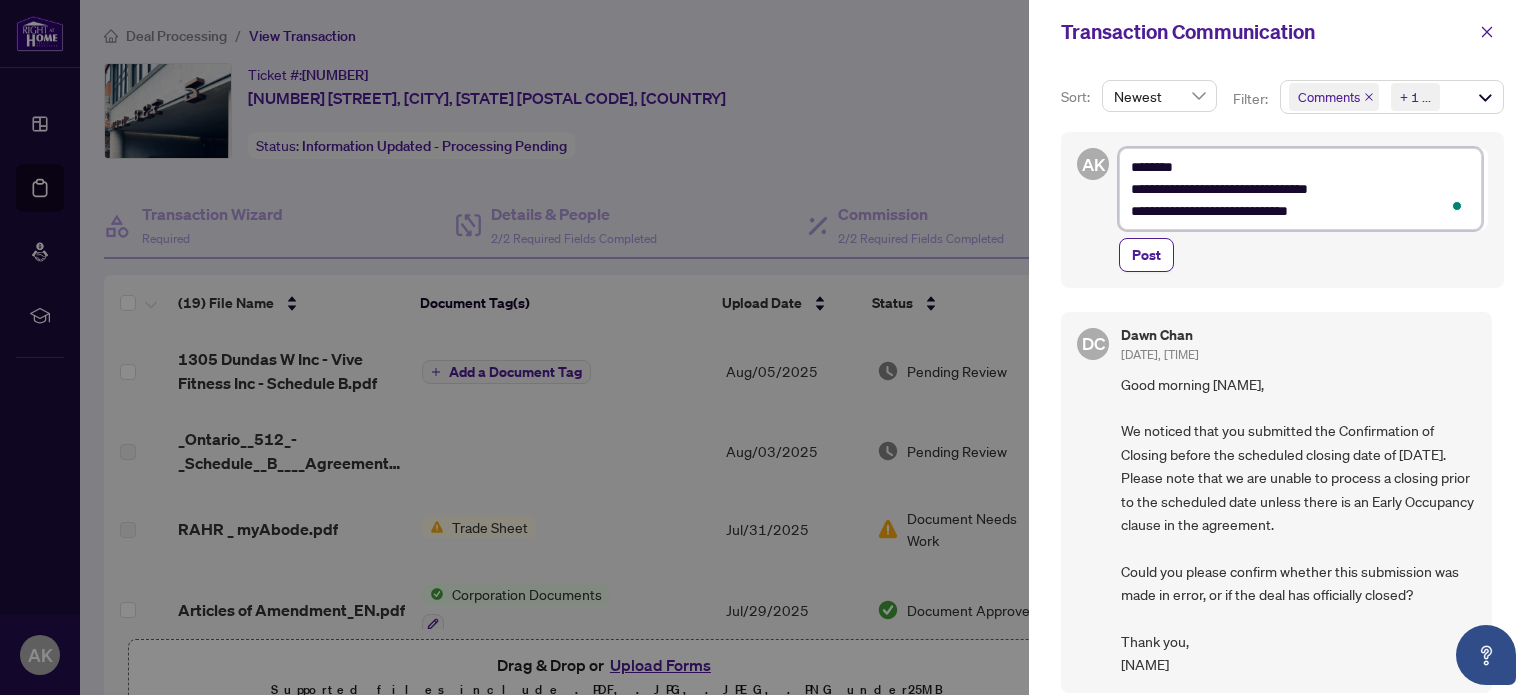 type on "**********" 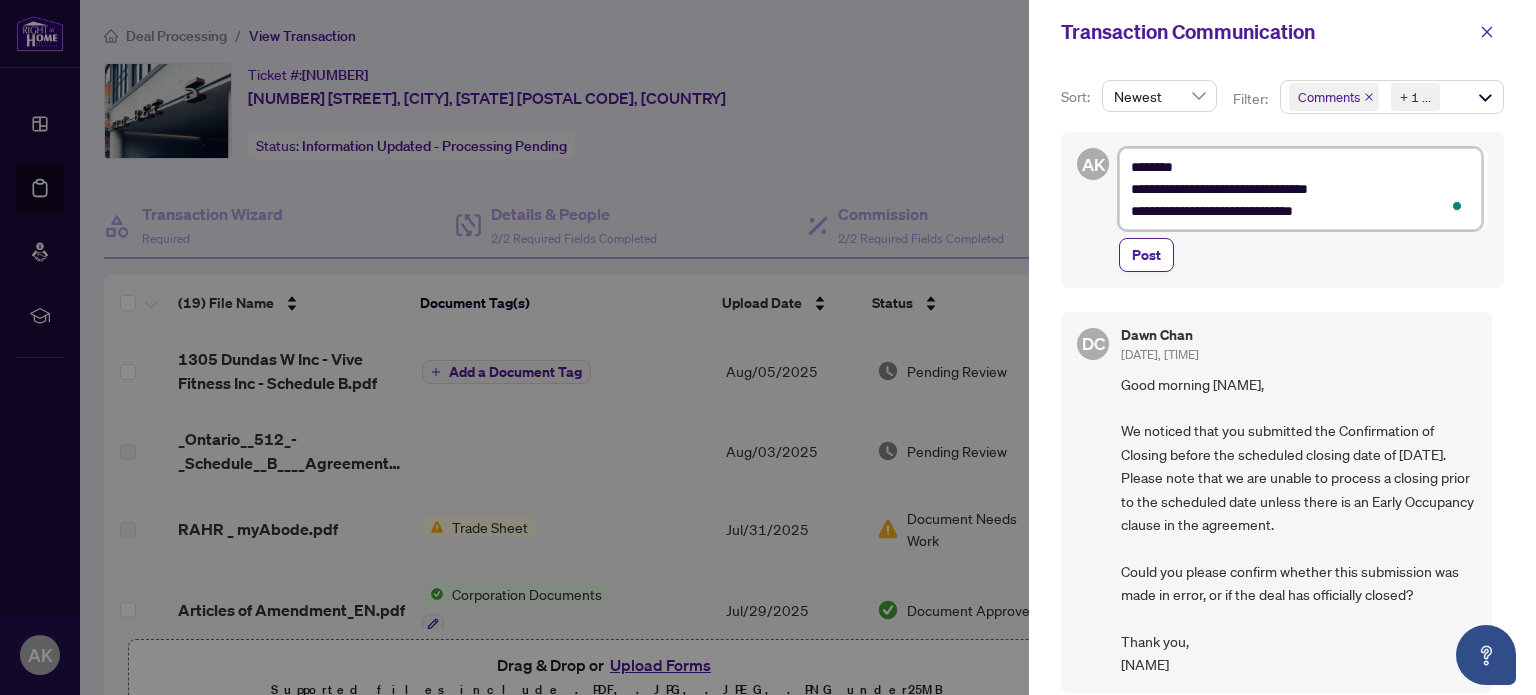 type on "**********" 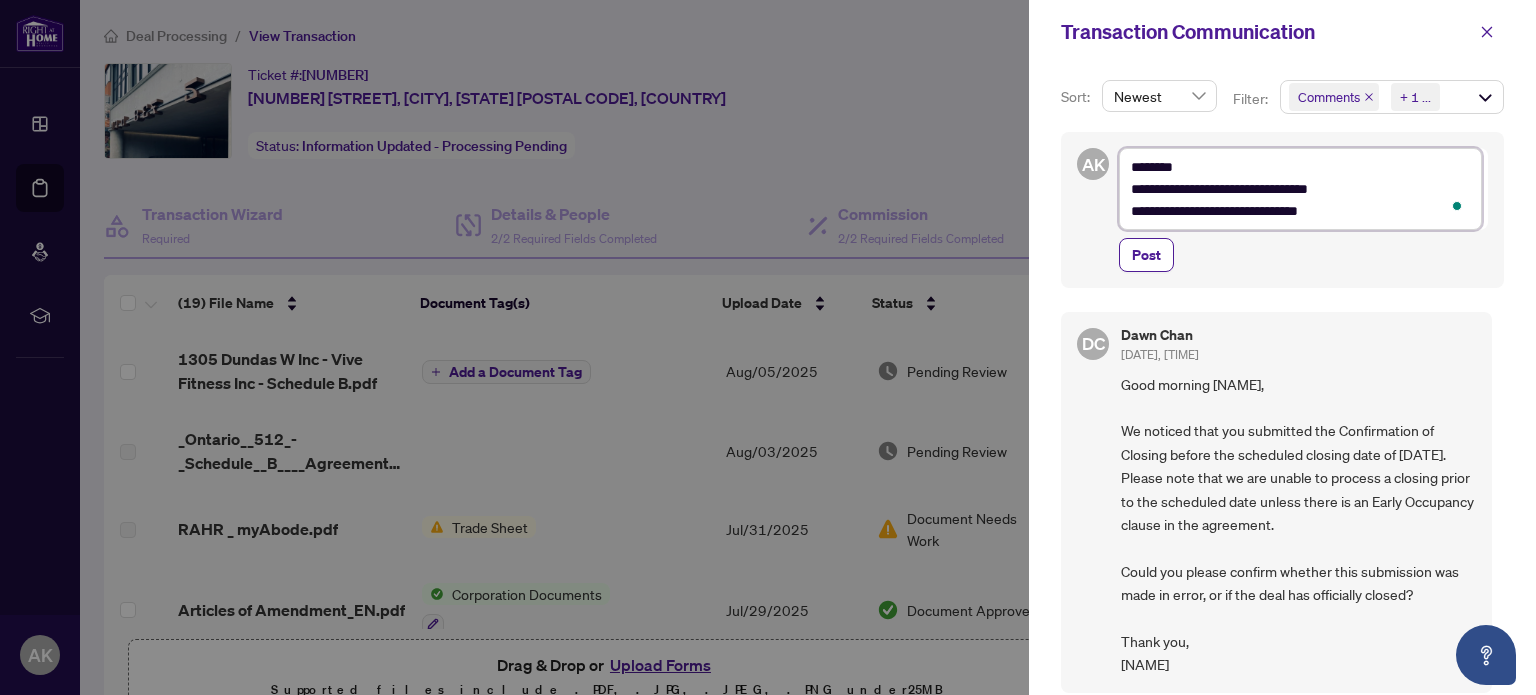 type on "**********" 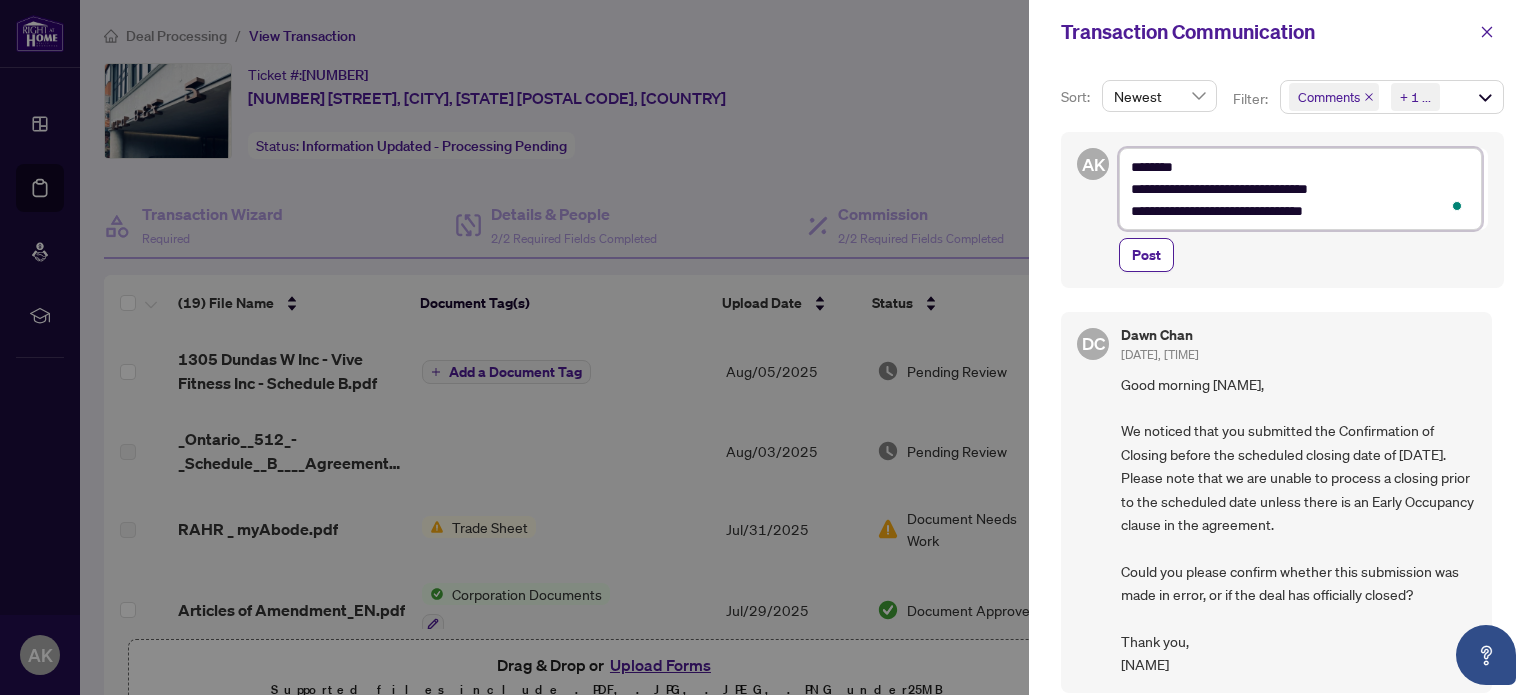 type on "**********" 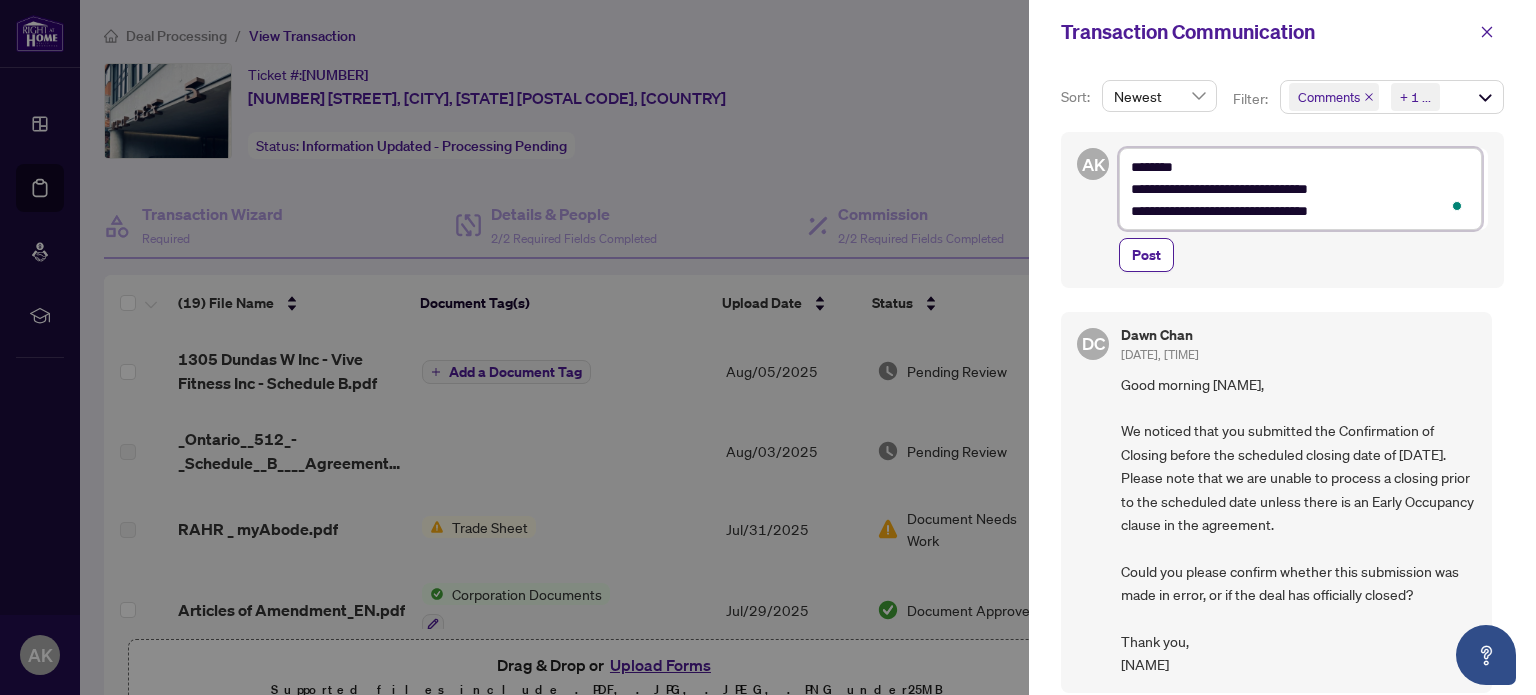 type on "**********" 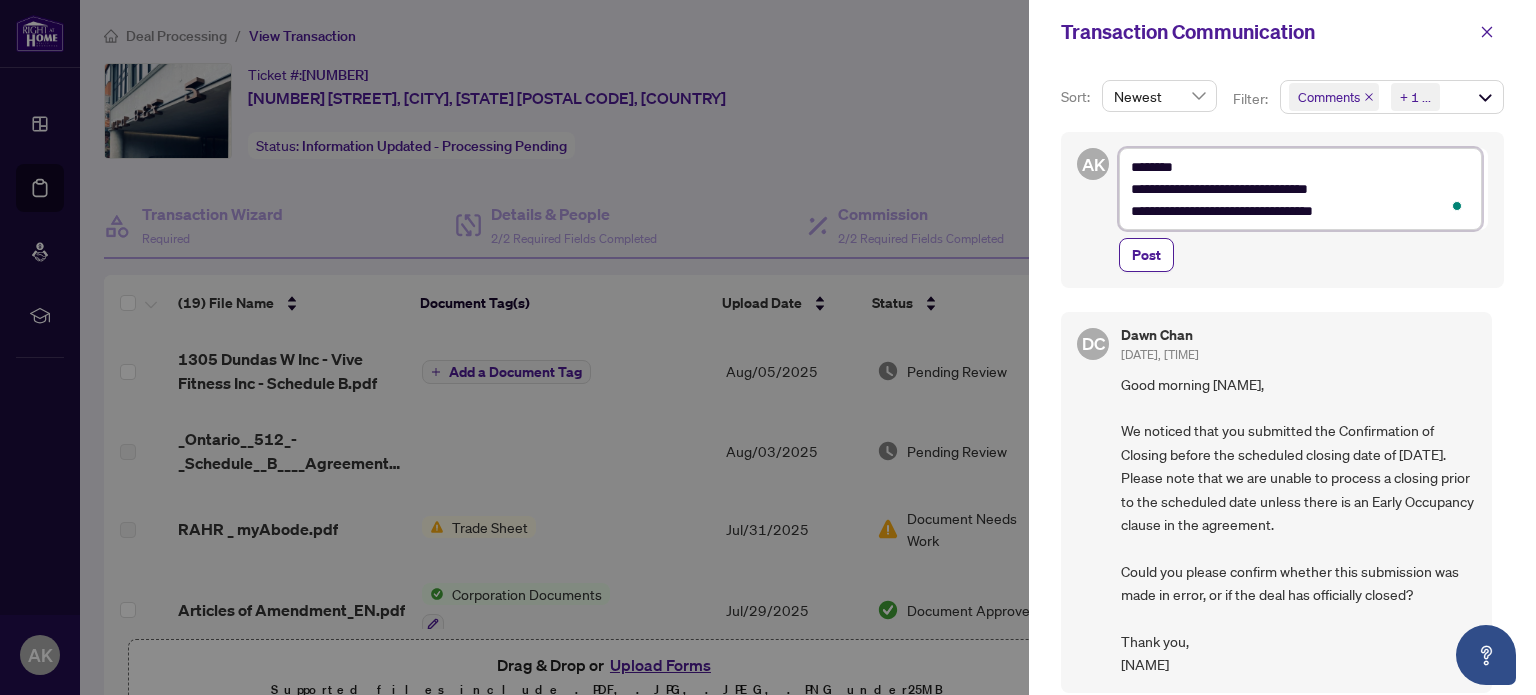 type on "**********" 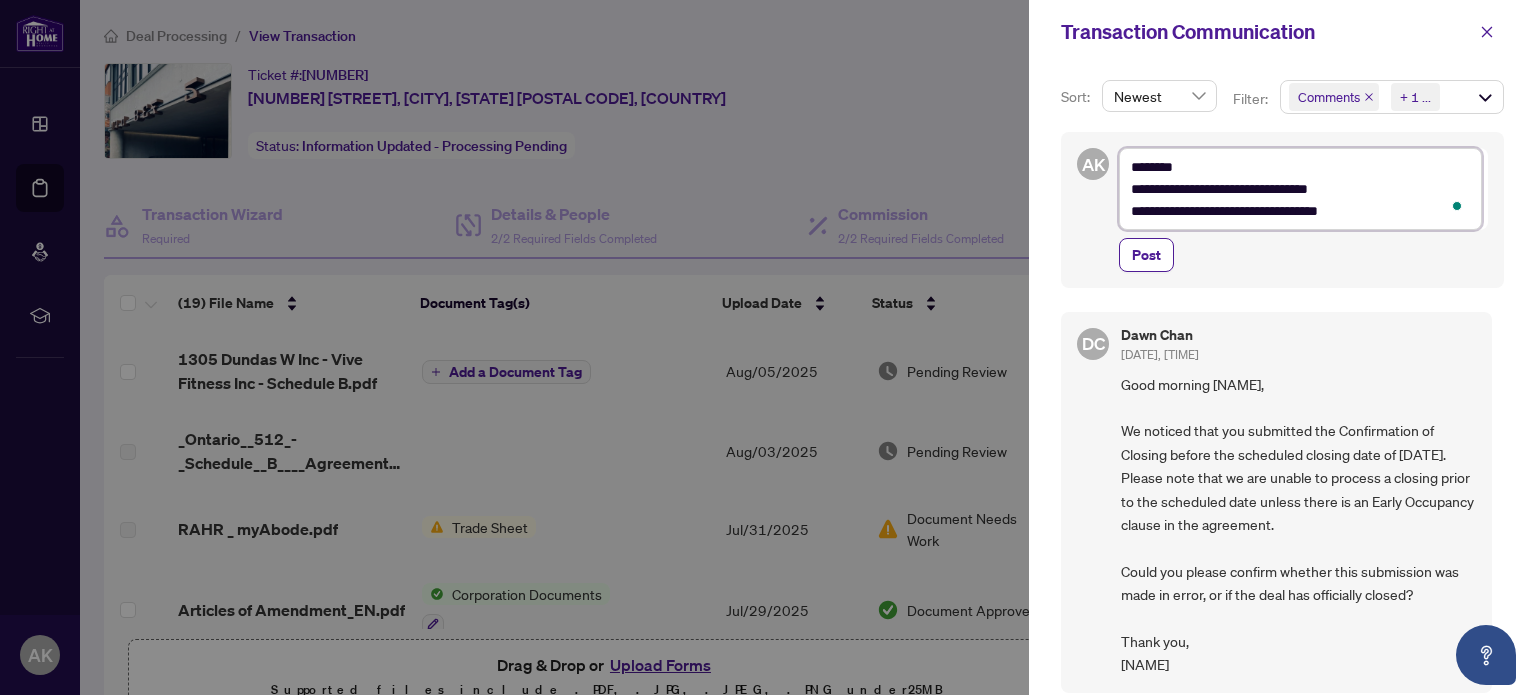 type on "**********" 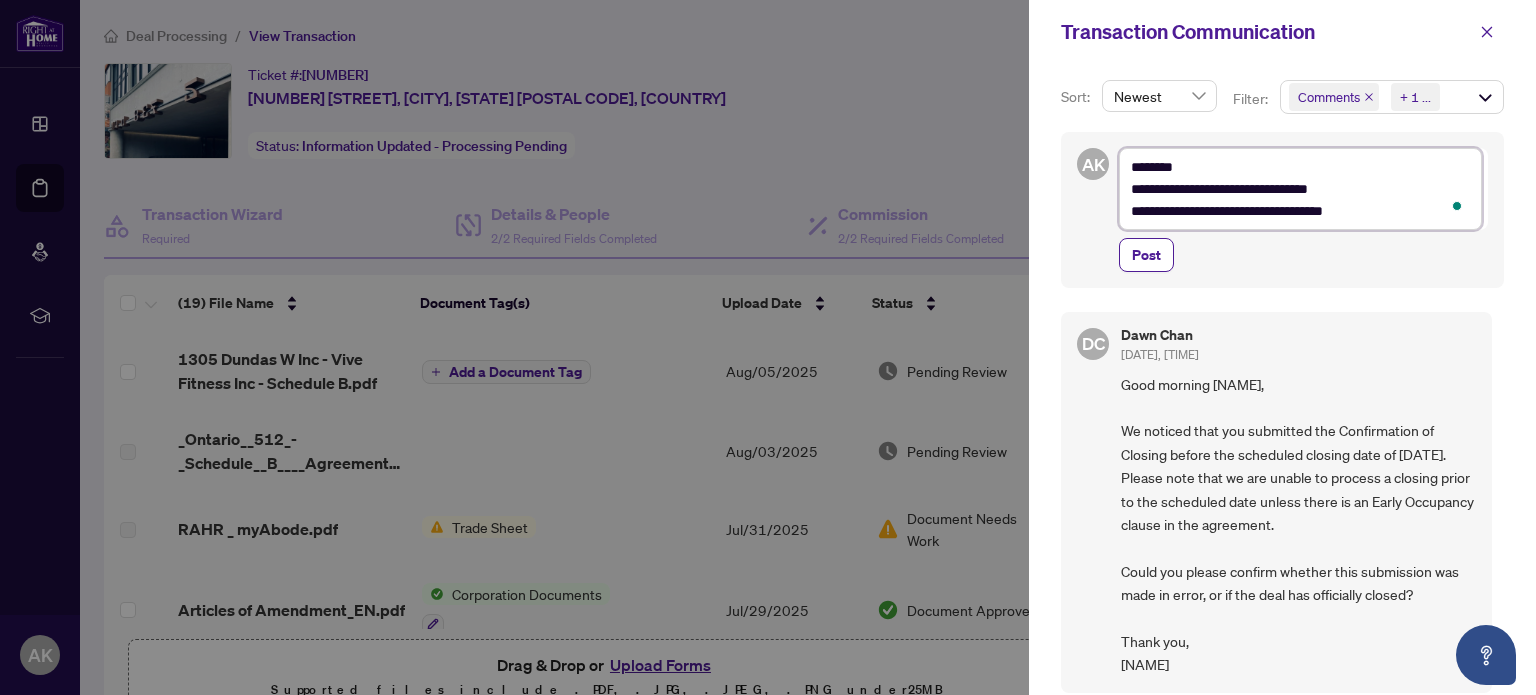 type on "**********" 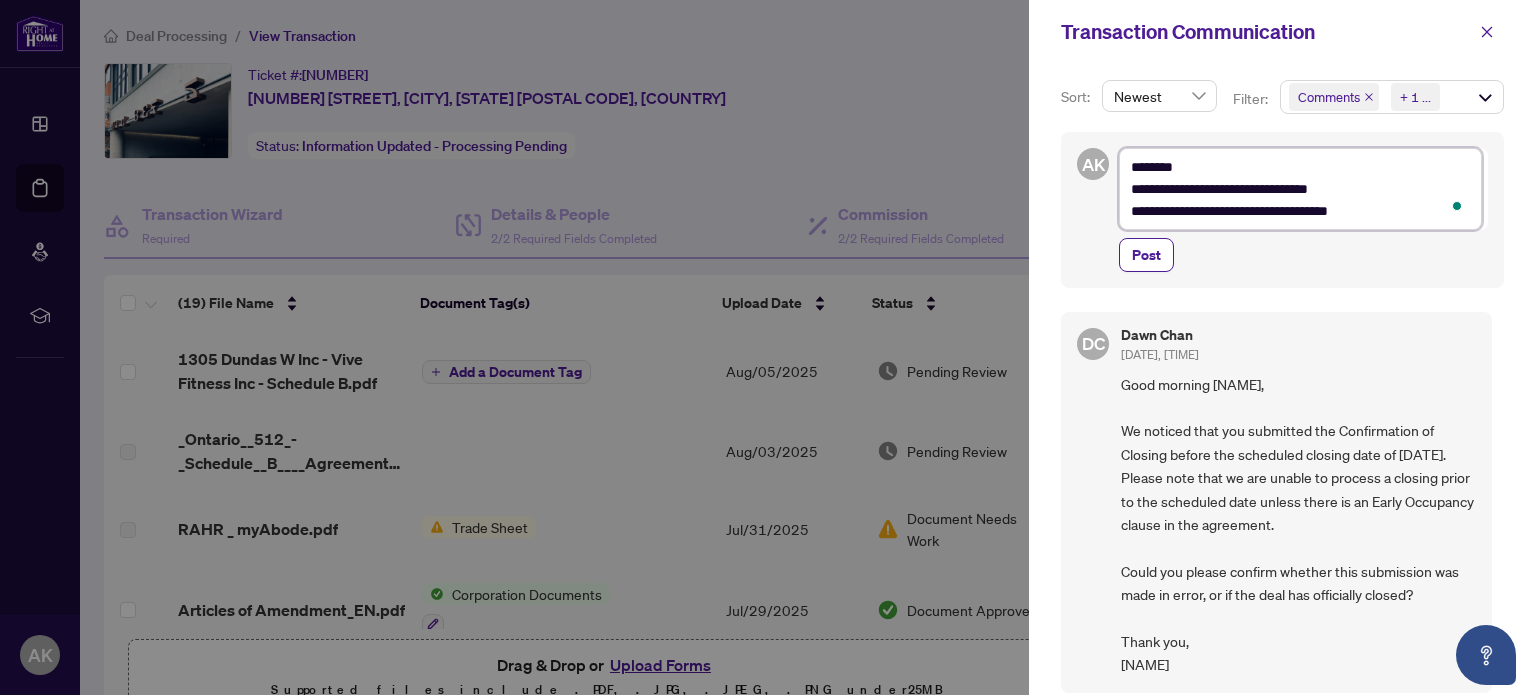 type on "**********" 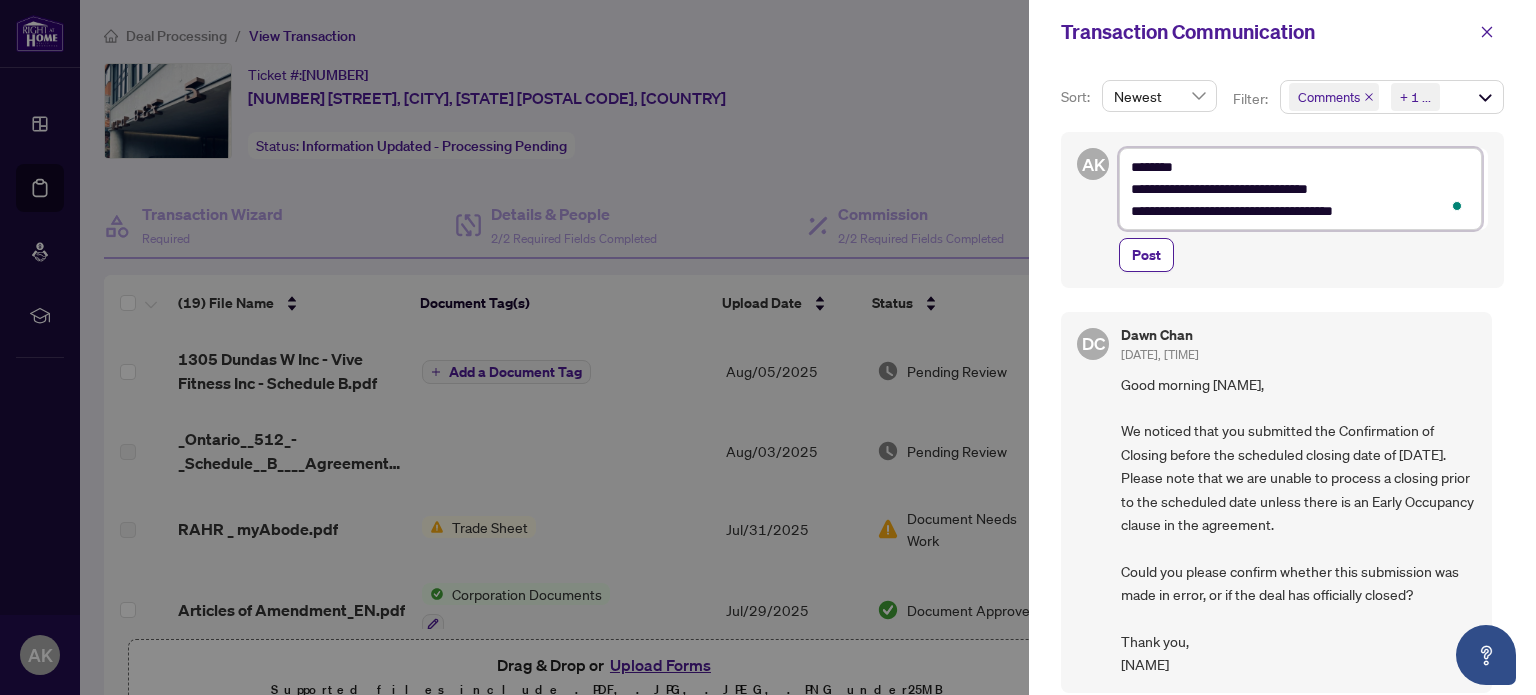 type on "**********" 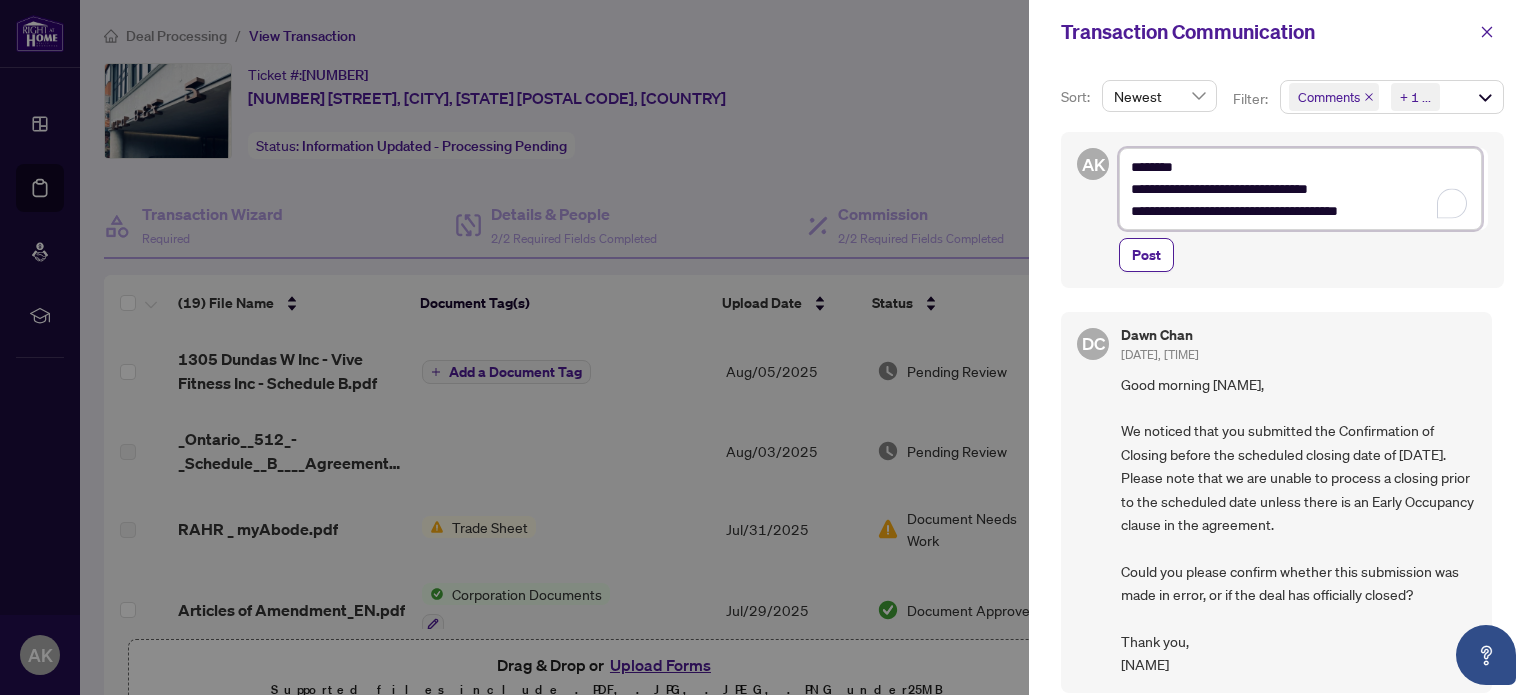 type on "**********" 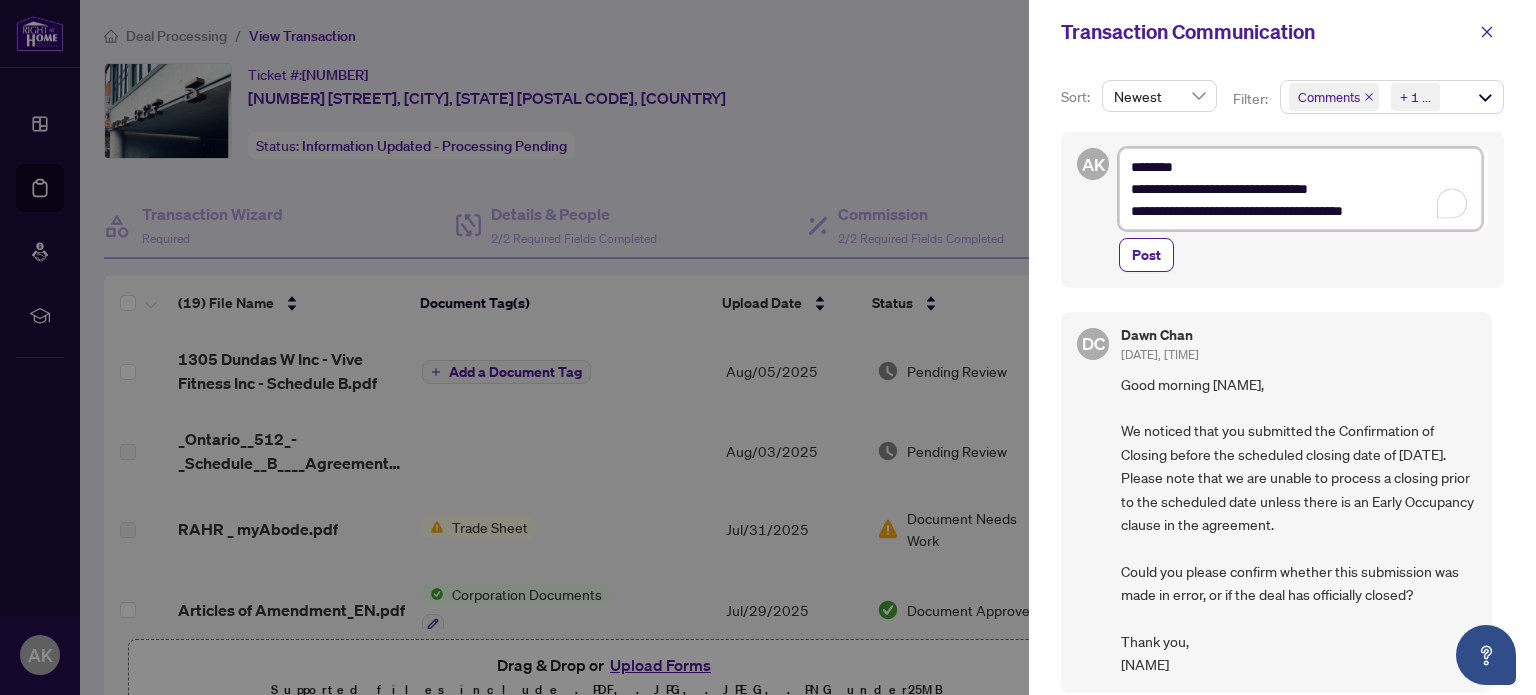type on "**********" 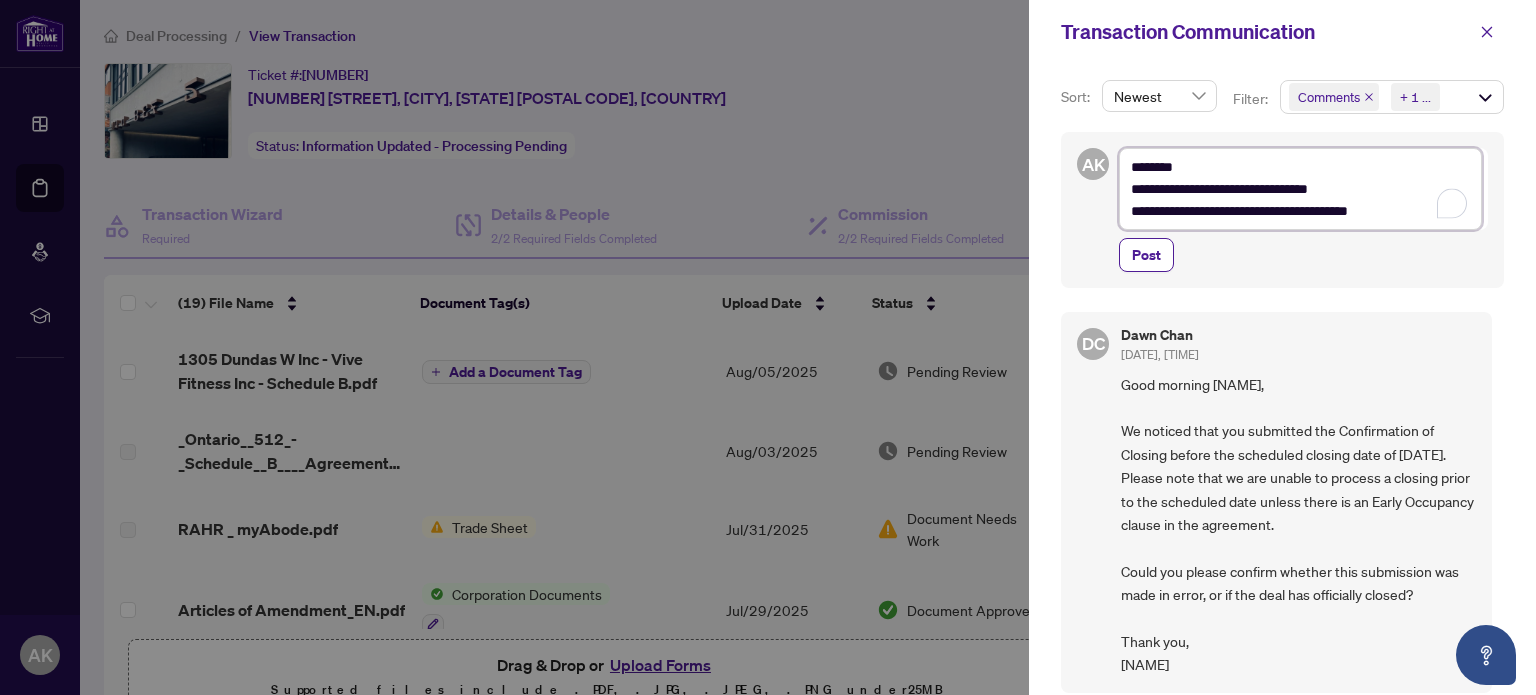 type on "**********" 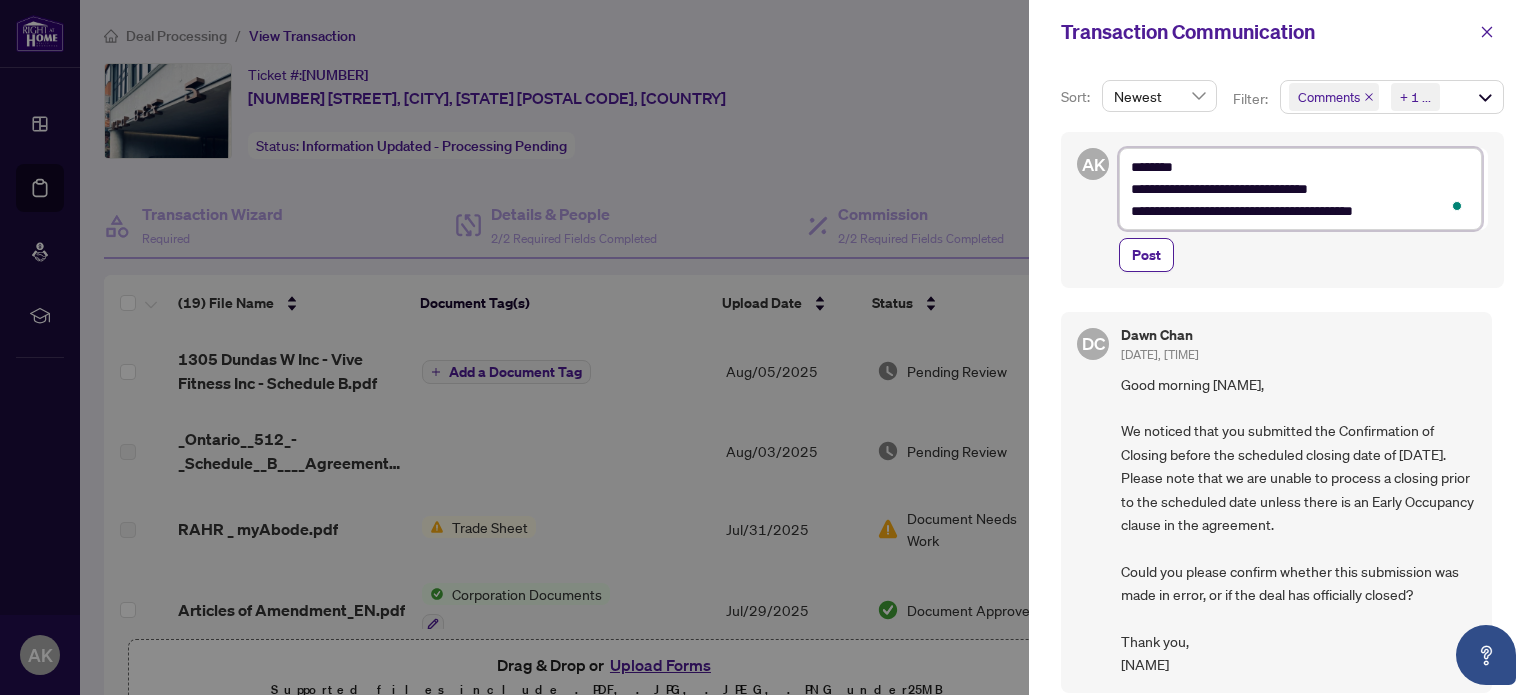 type 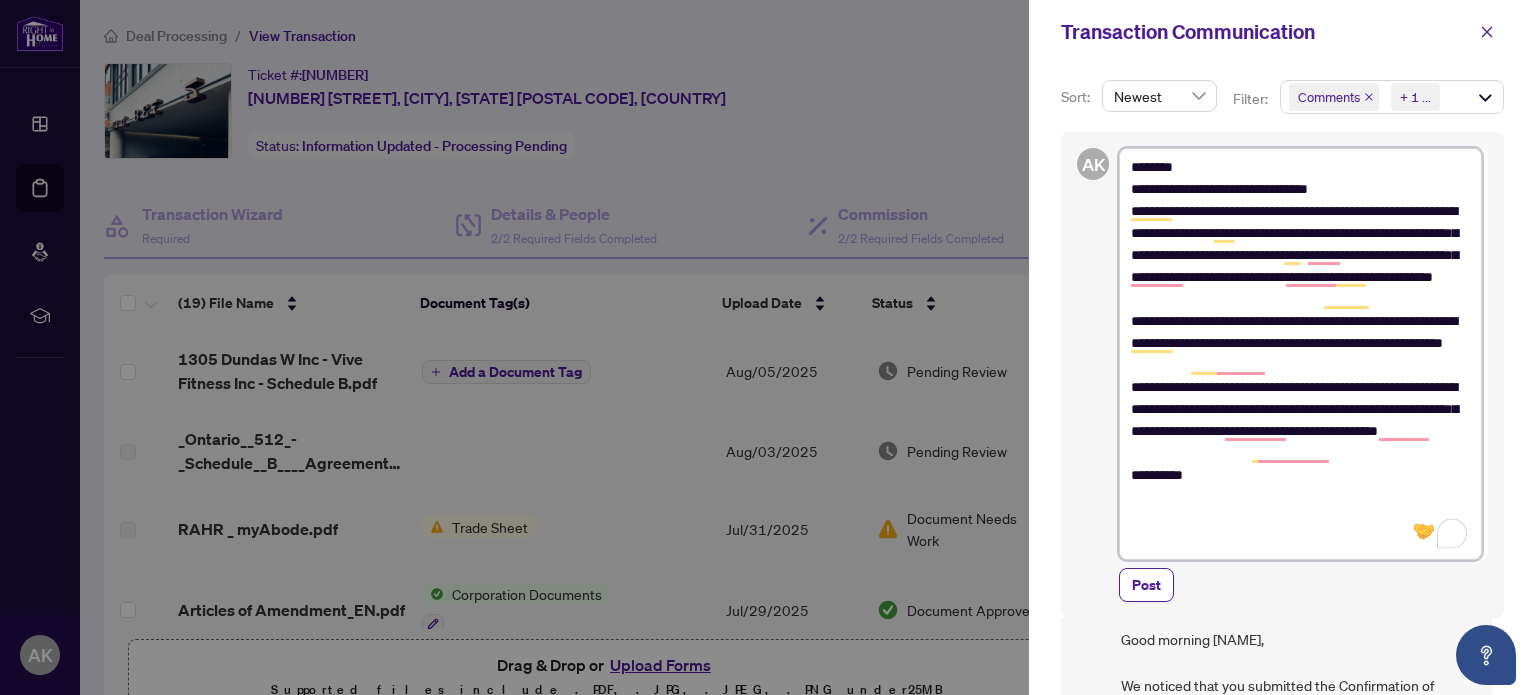 scroll, scrollTop: 0, scrollLeft: 0, axis: both 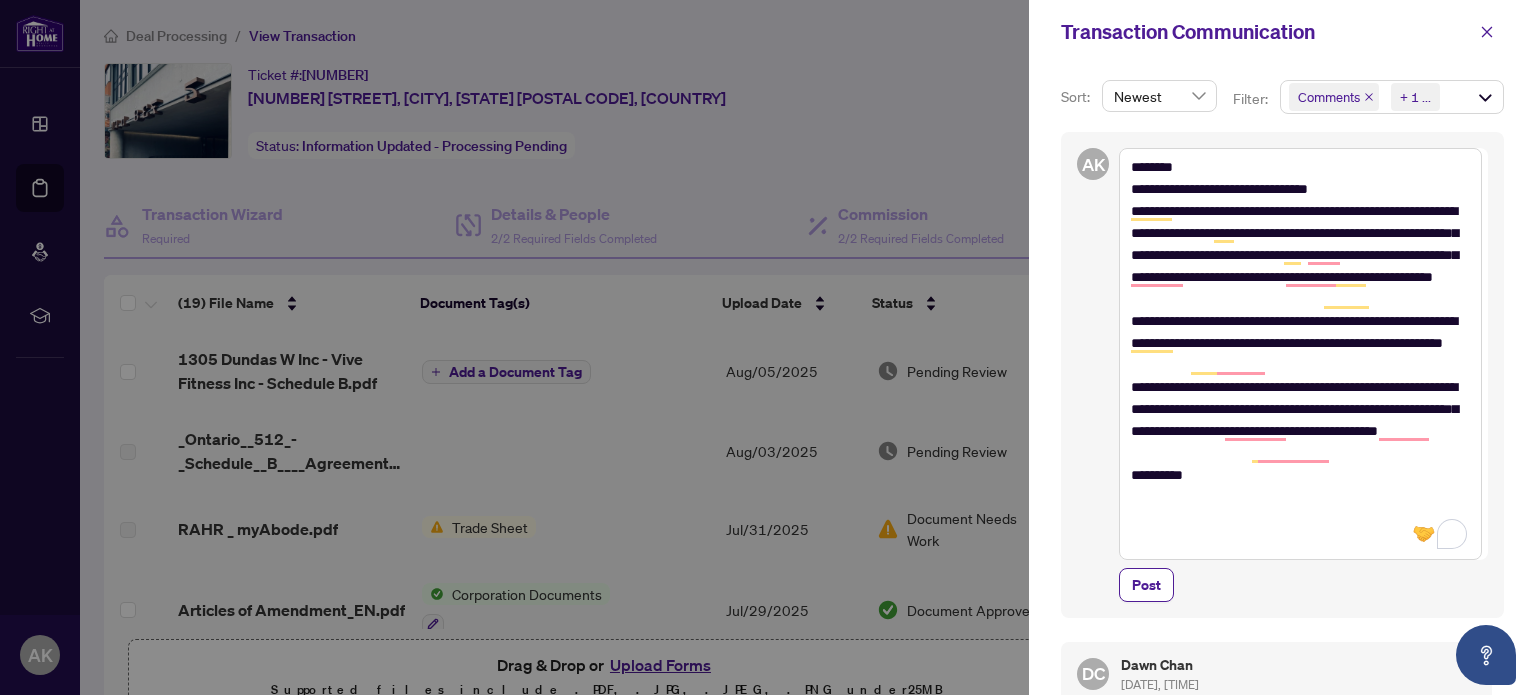 drag, startPoint x: 1529, startPoint y: 419, endPoint x: 1535, endPoint y: 444, distance: 25.70992 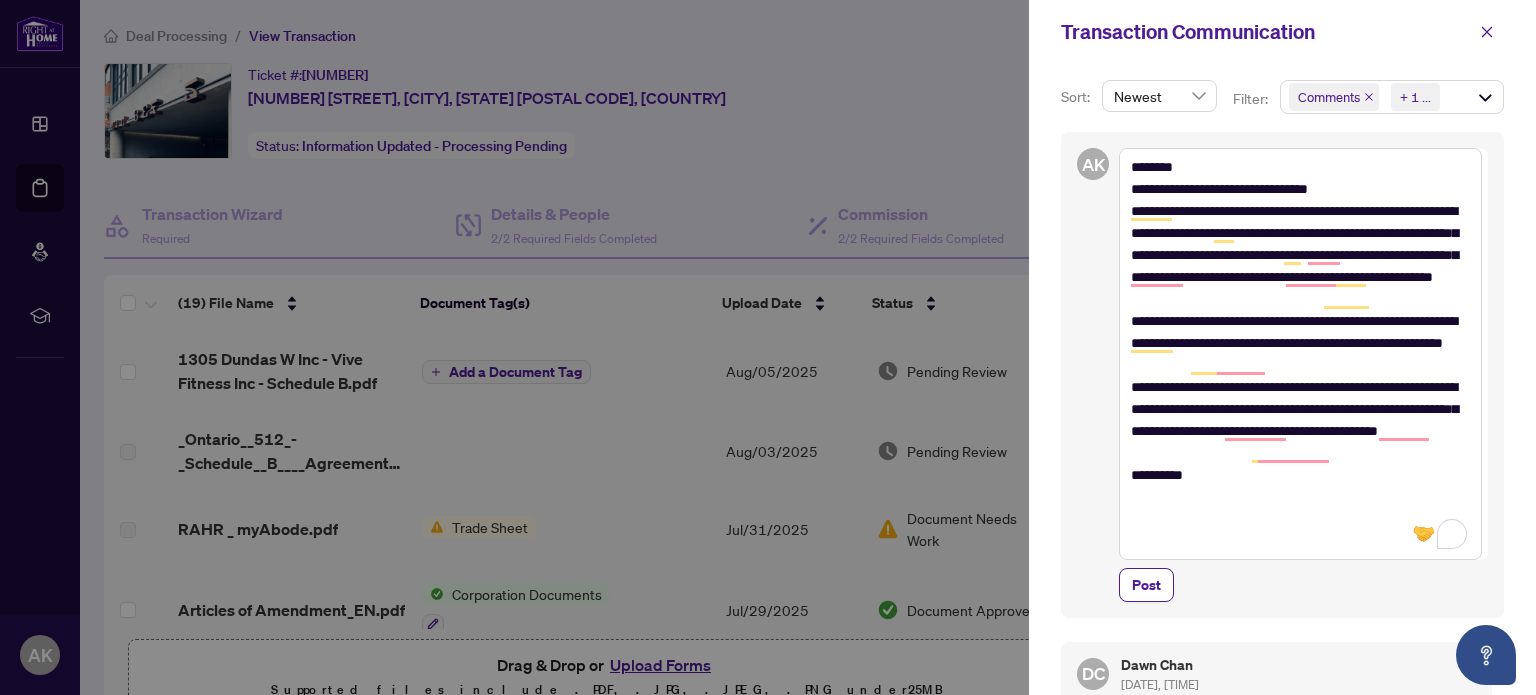 click on "**********" at bounding box center [1282, 379] 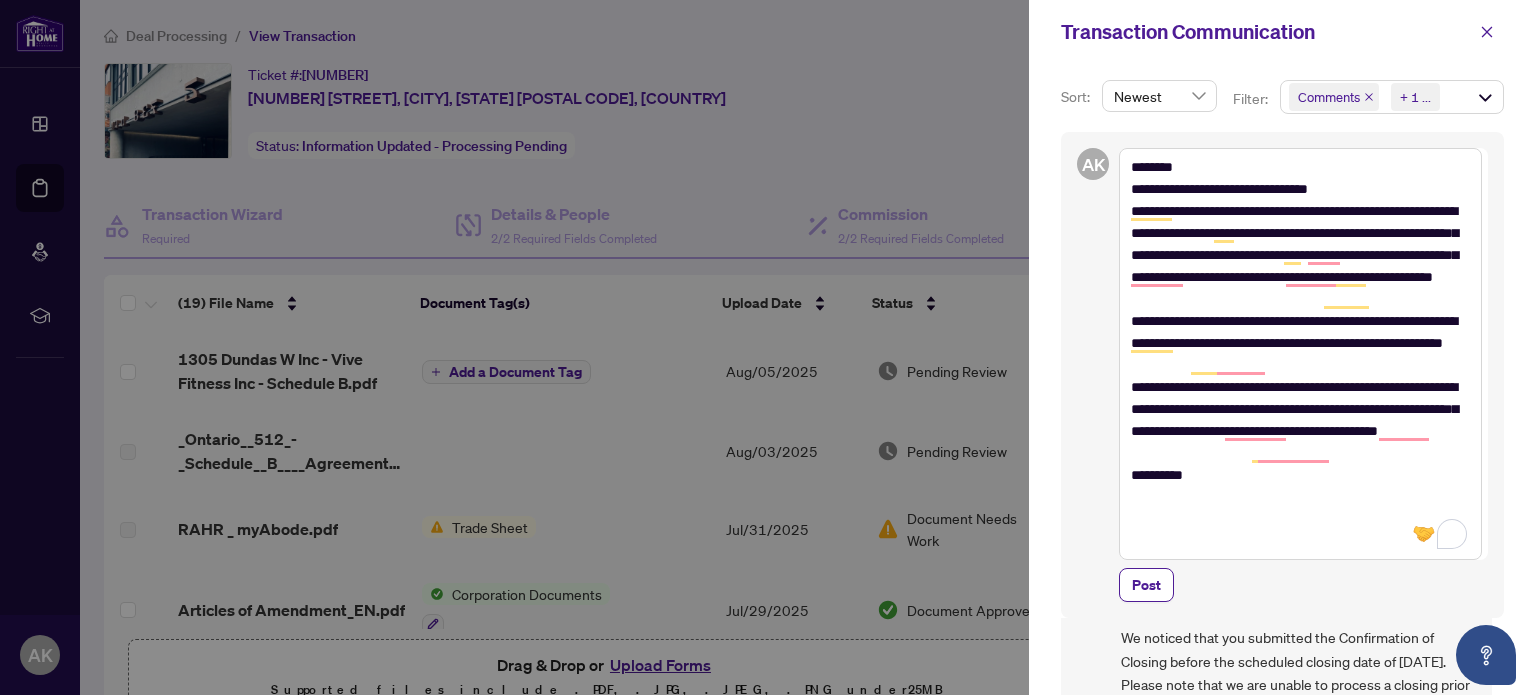 scroll, scrollTop: 105, scrollLeft: 0, axis: vertical 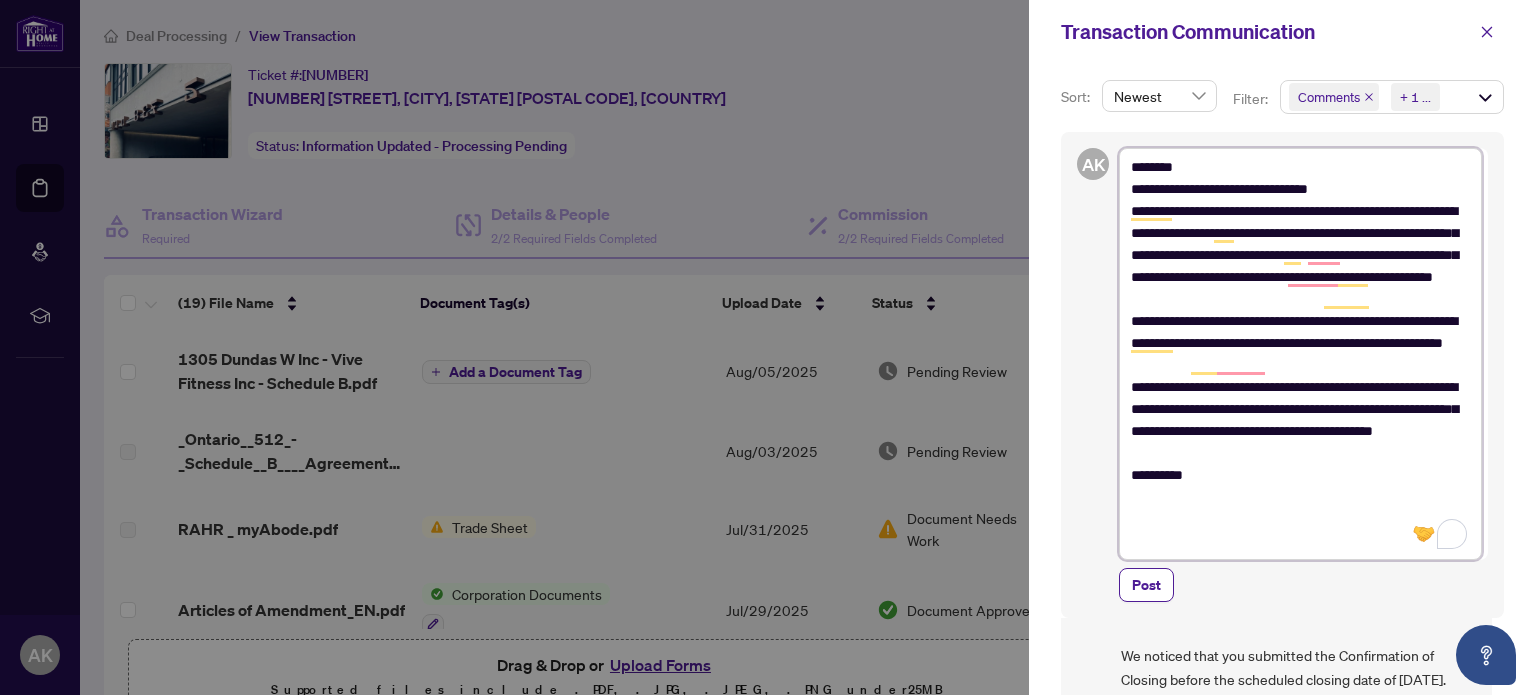 click on "**********" at bounding box center [1300, 354] 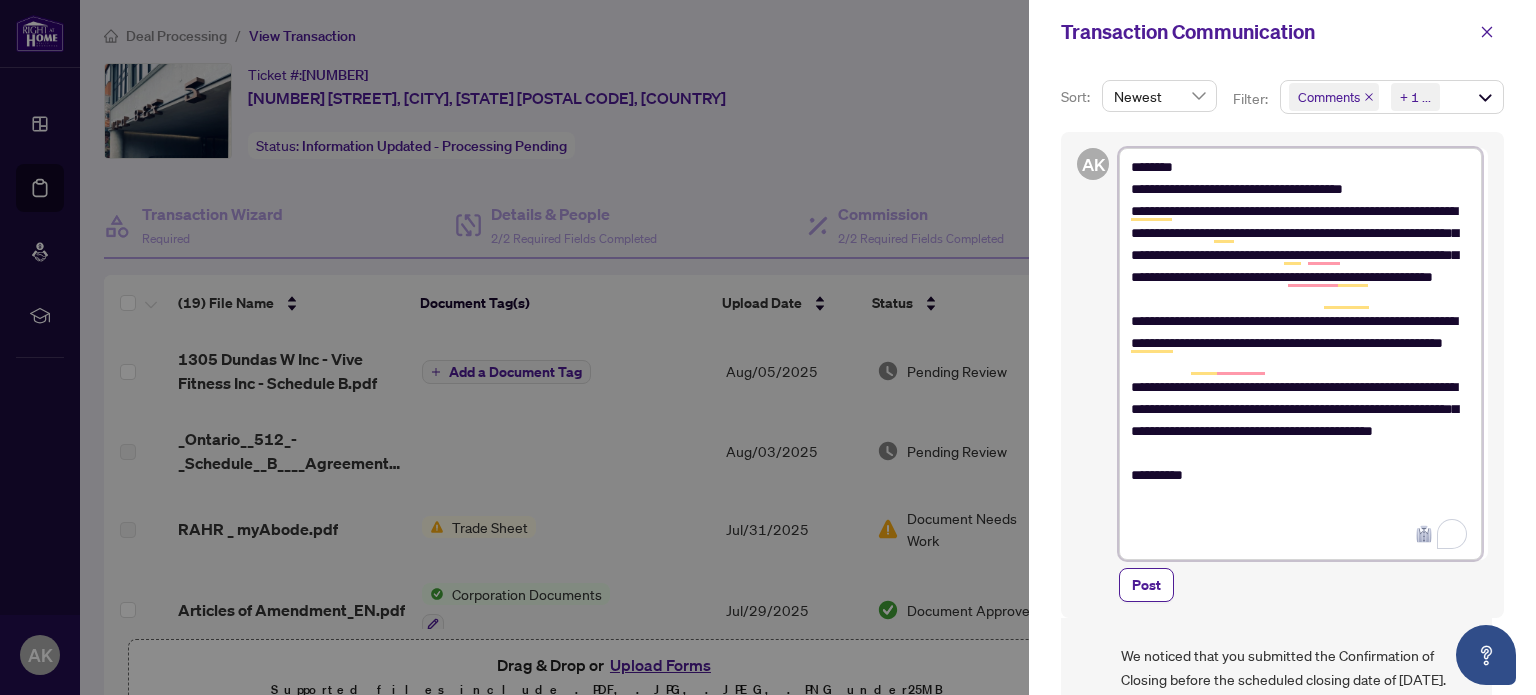 click on "**********" at bounding box center [1300, 354] 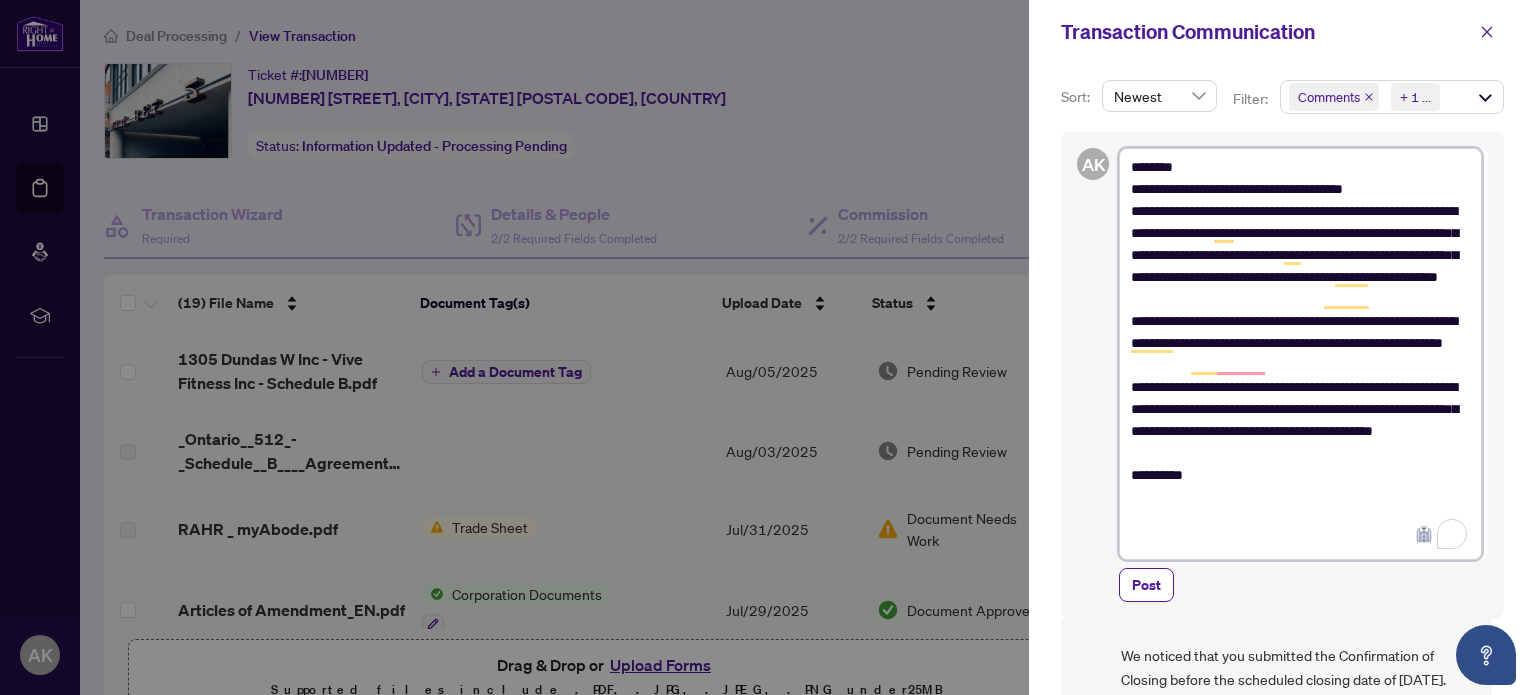 click on "**********" at bounding box center (1300, 354) 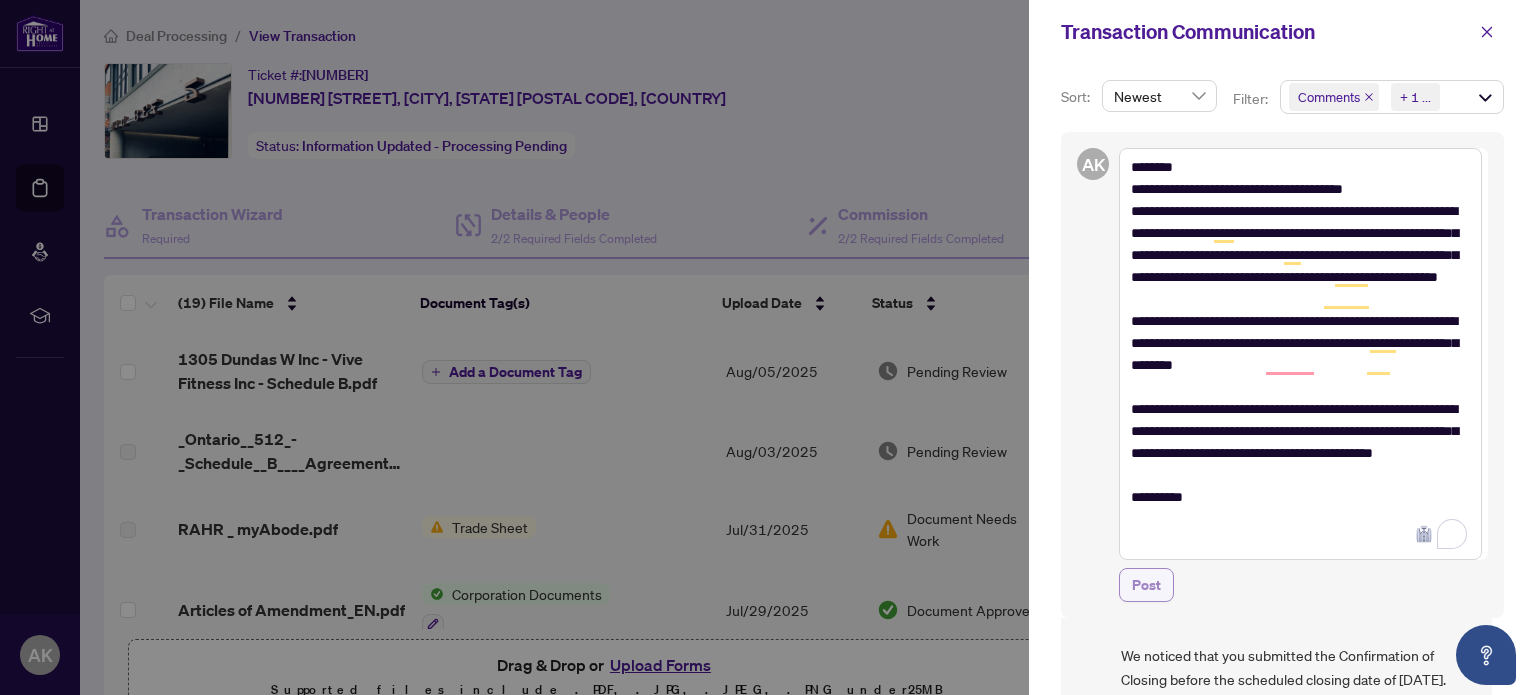 click on "Post" at bounding box center (1146, 585) 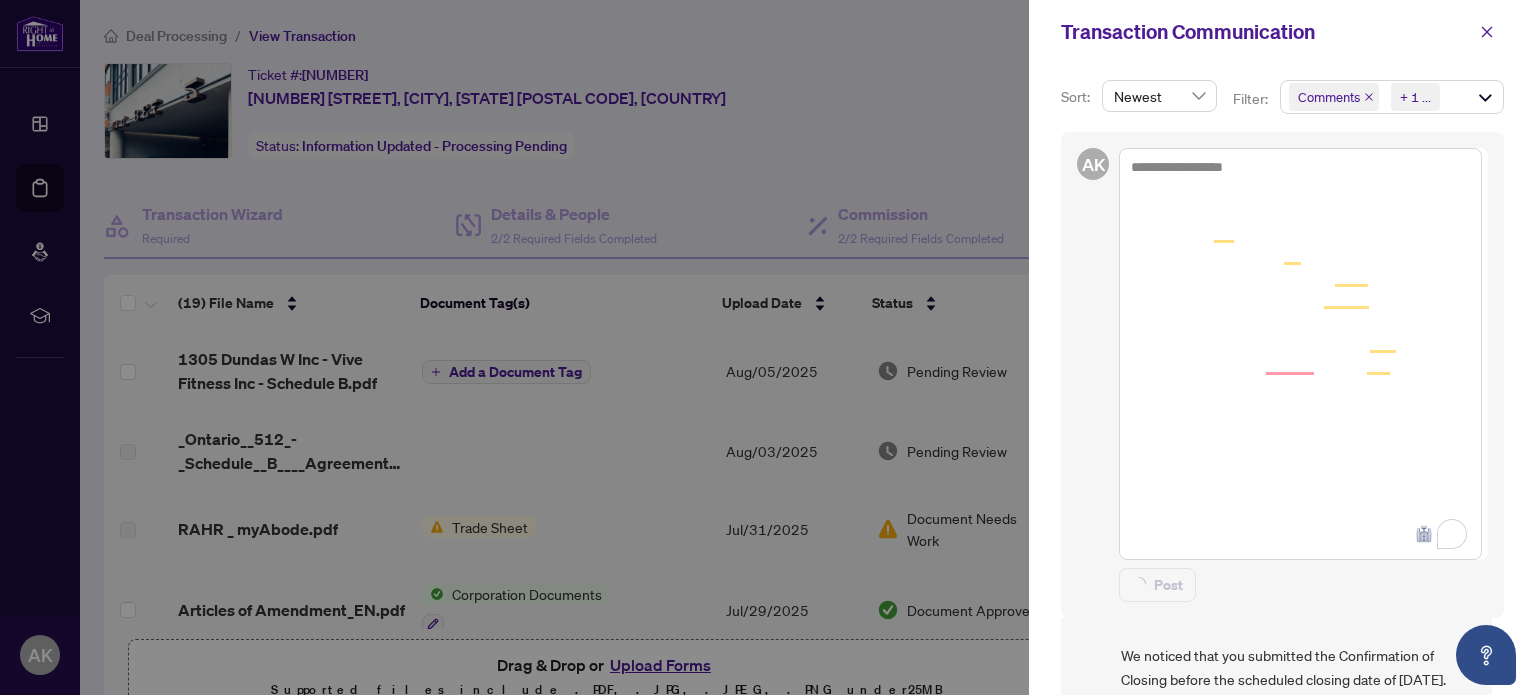 scroll, scrollTop: 3, scrollLeft: 0, axis: vertical 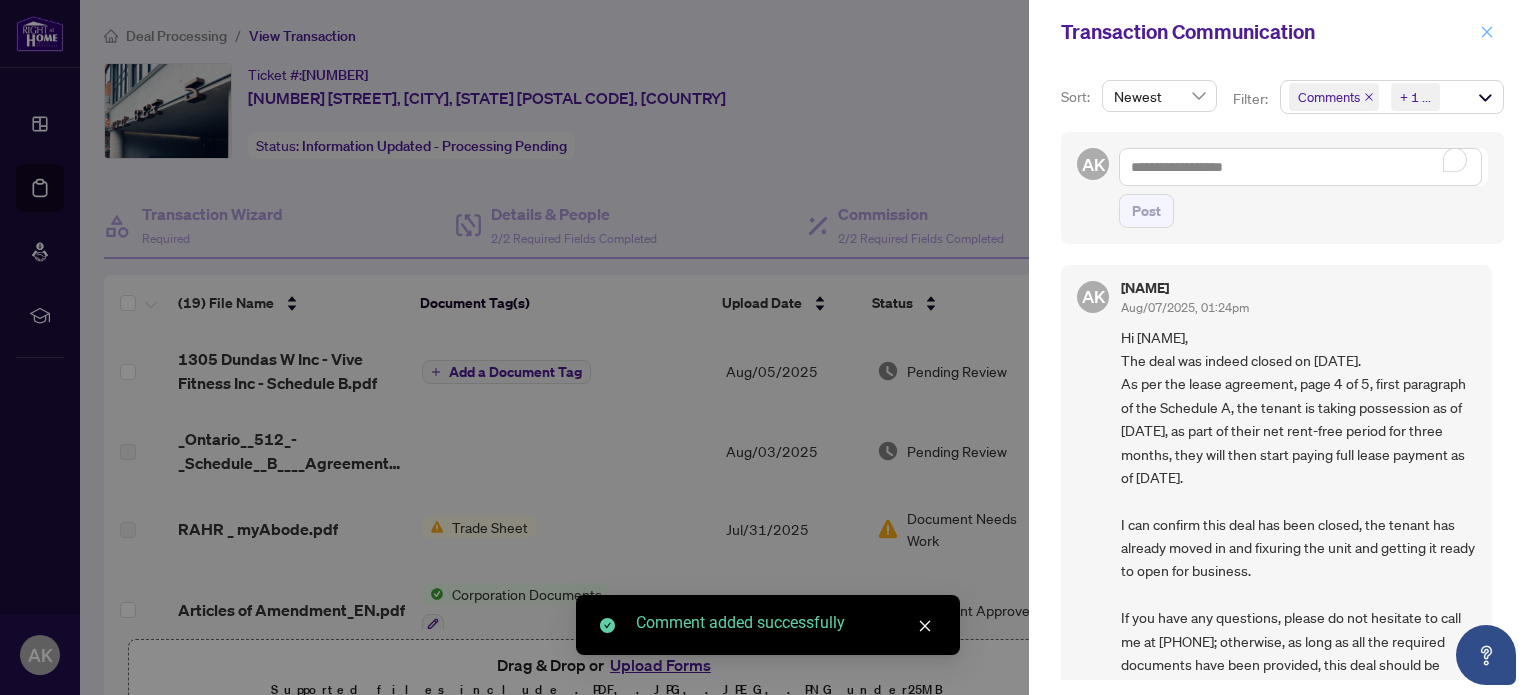 click 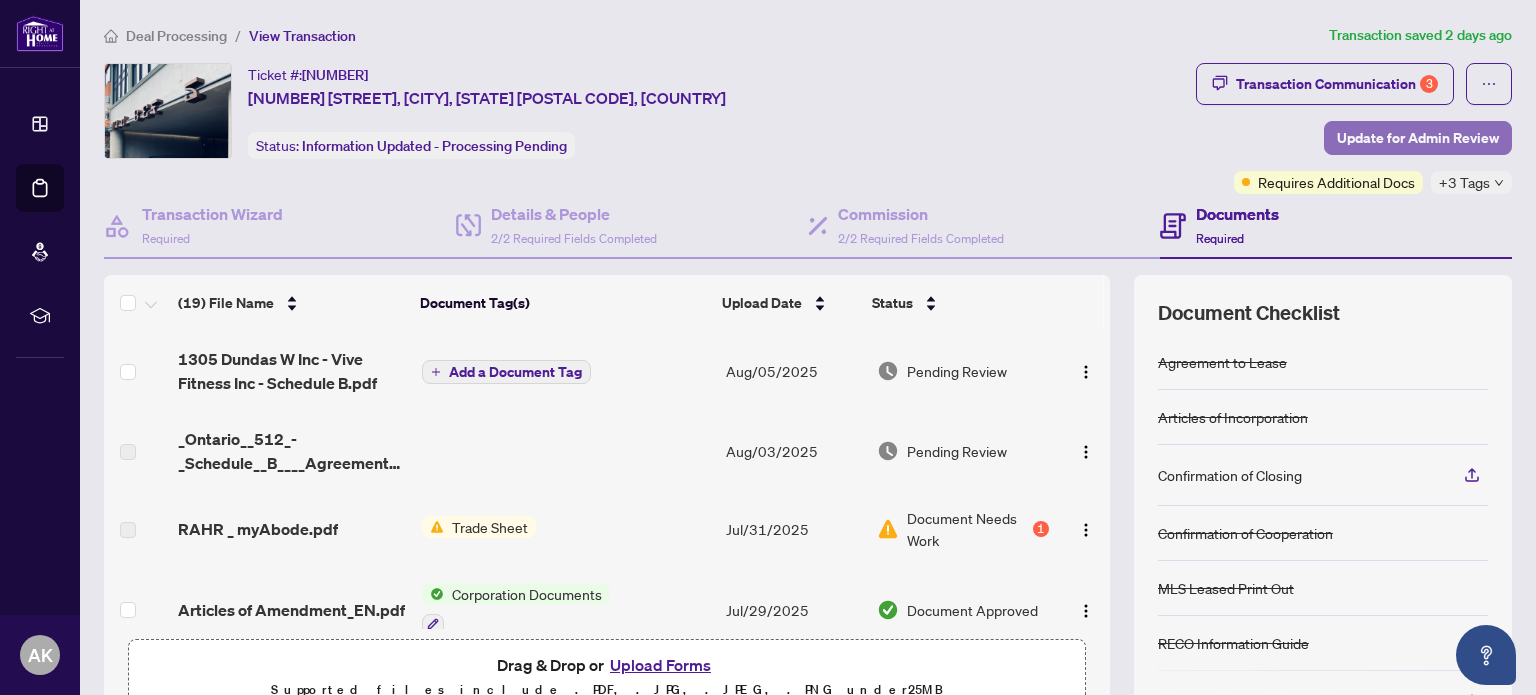 click on "Update for Admin Review" at bounding box center [1418, 138] 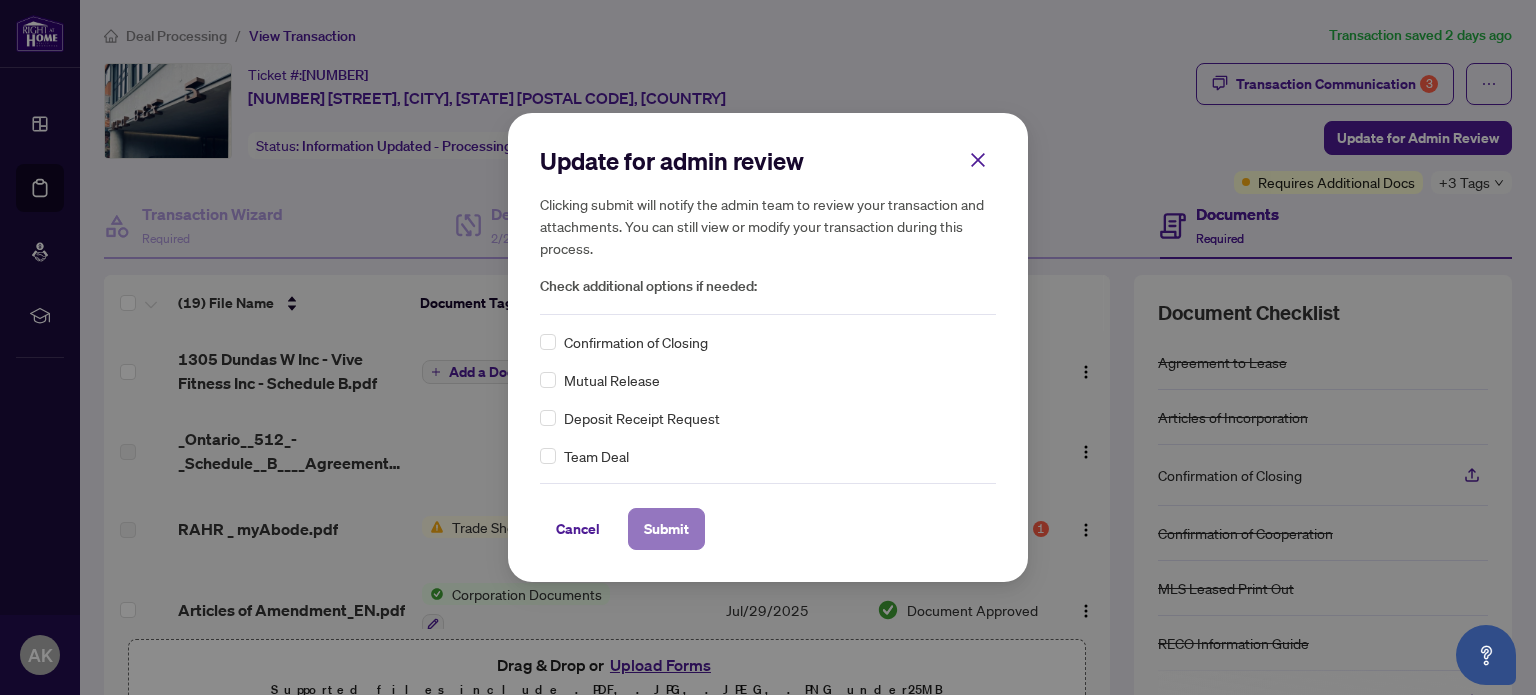 click on "Submit" at bounding box center [666, 529] 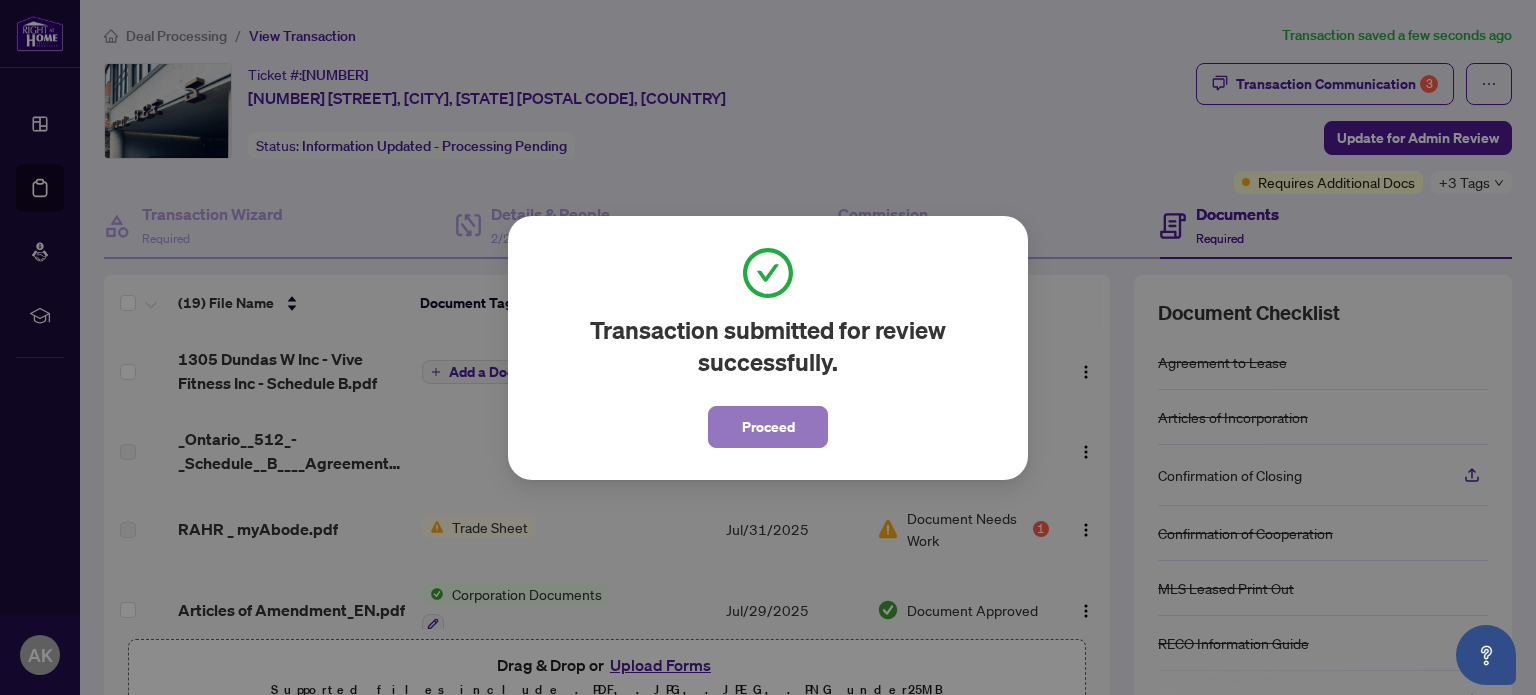 click on "Proceed" at bounding box center (768, 427) 